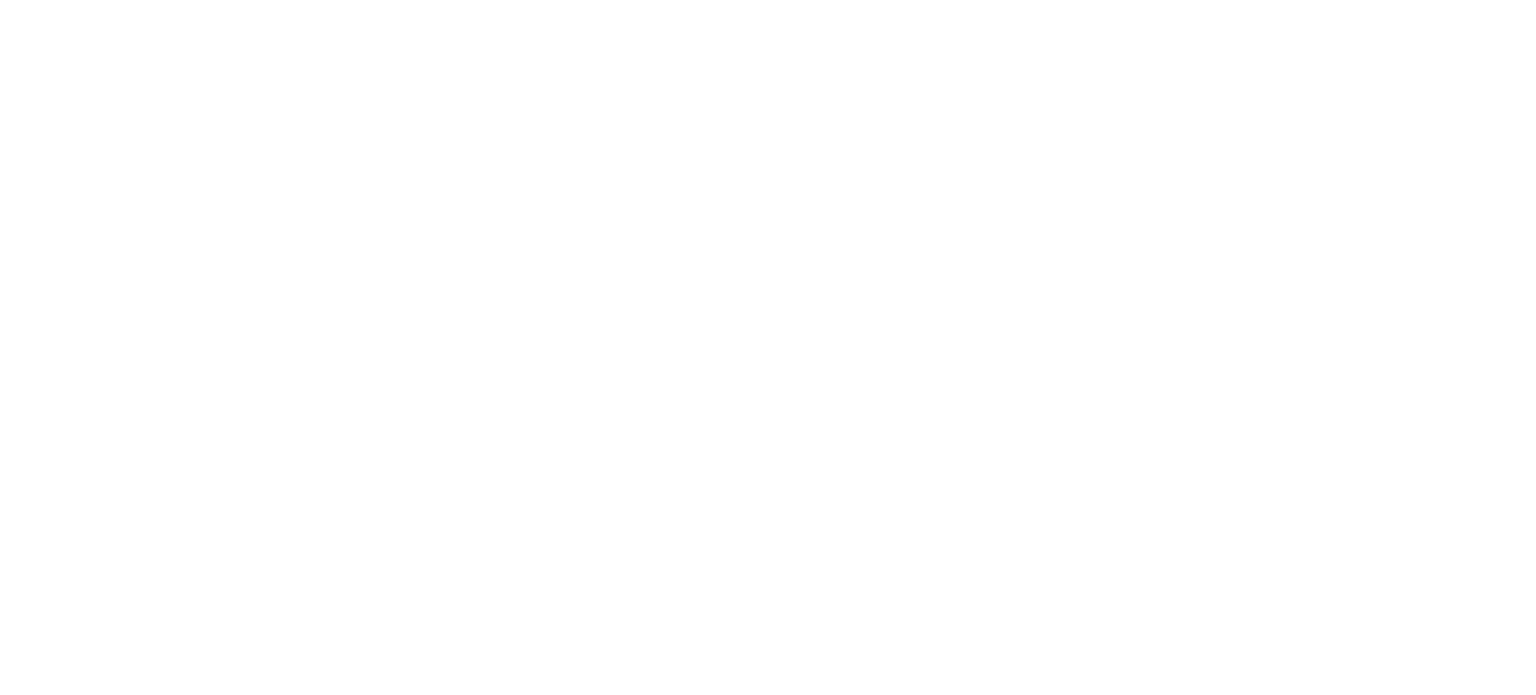 scroll, scrollTop: 0, scrollLeft: 0, axis: both 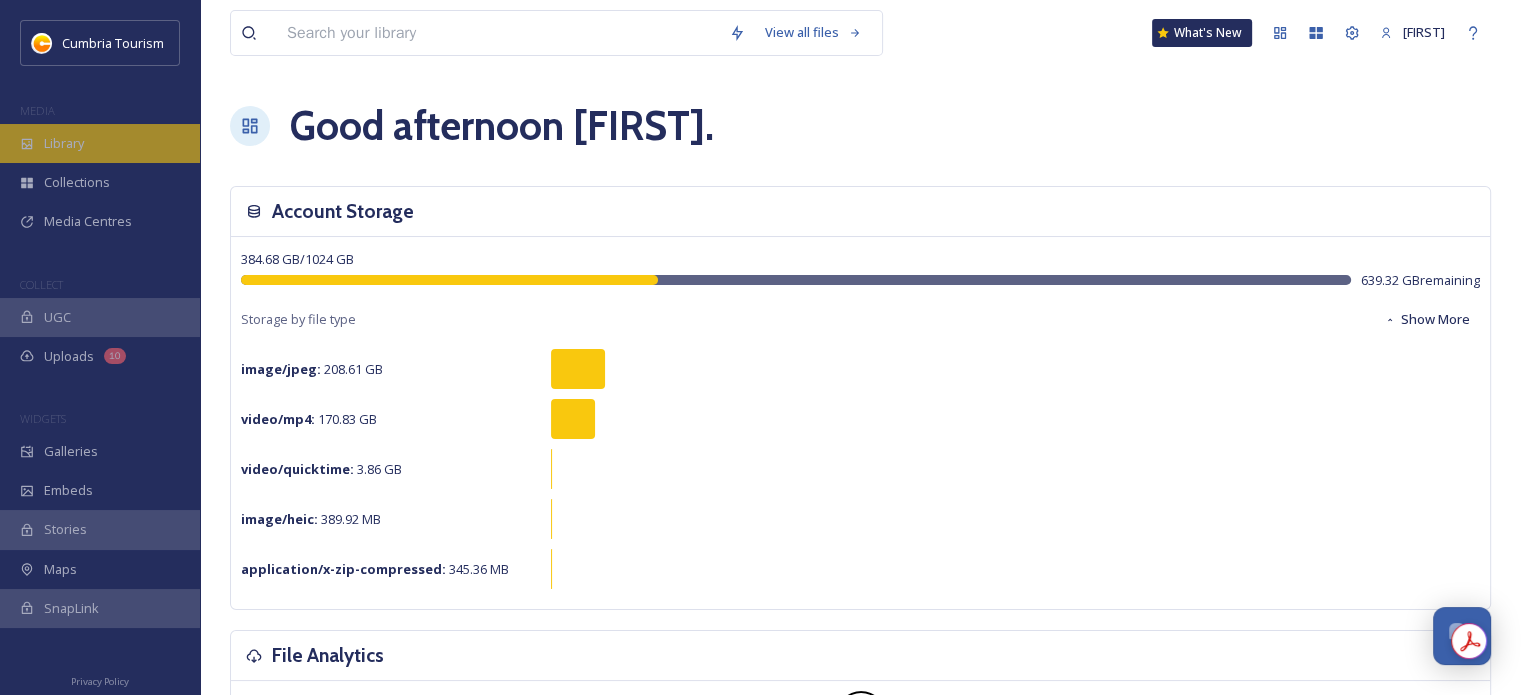 click on "Library" at bounding box center [64, 143] 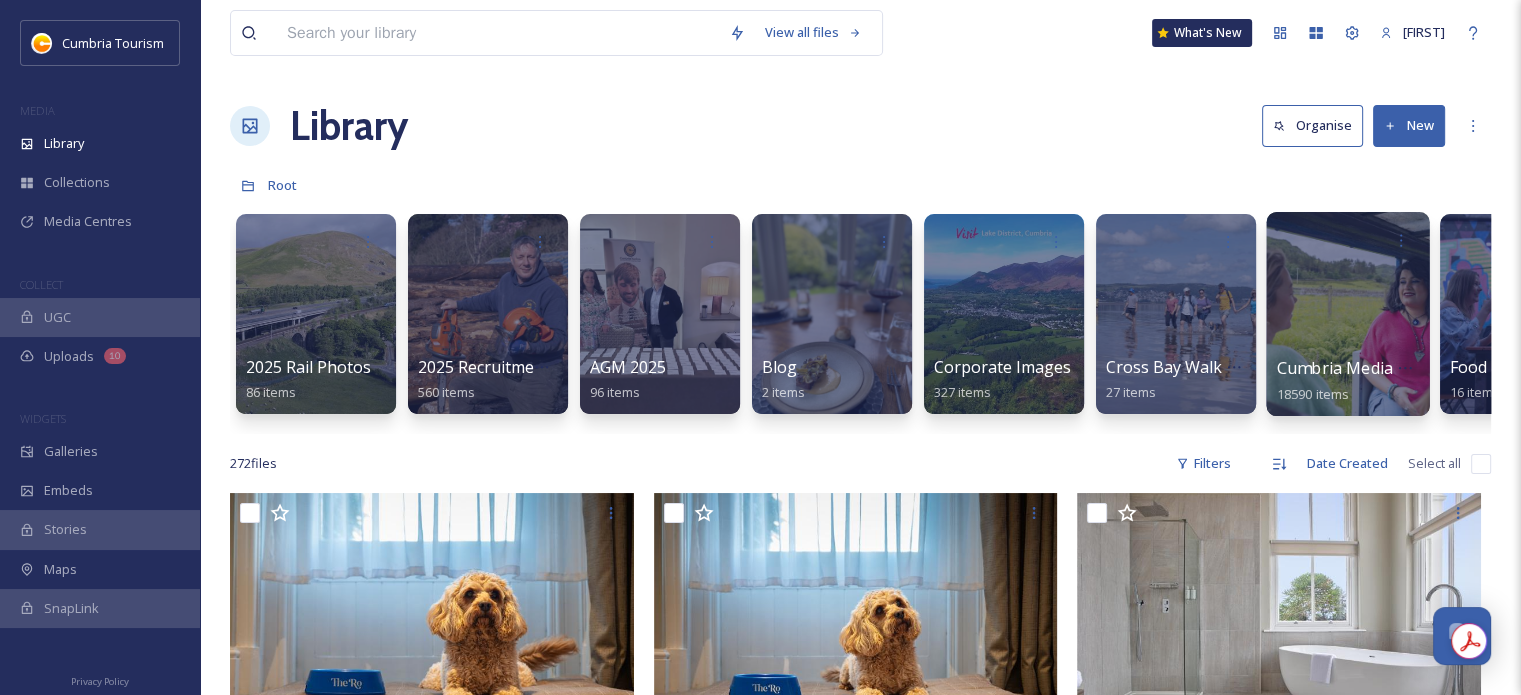click on "Cumbria Media Library" at bounding box center (1364, 368) 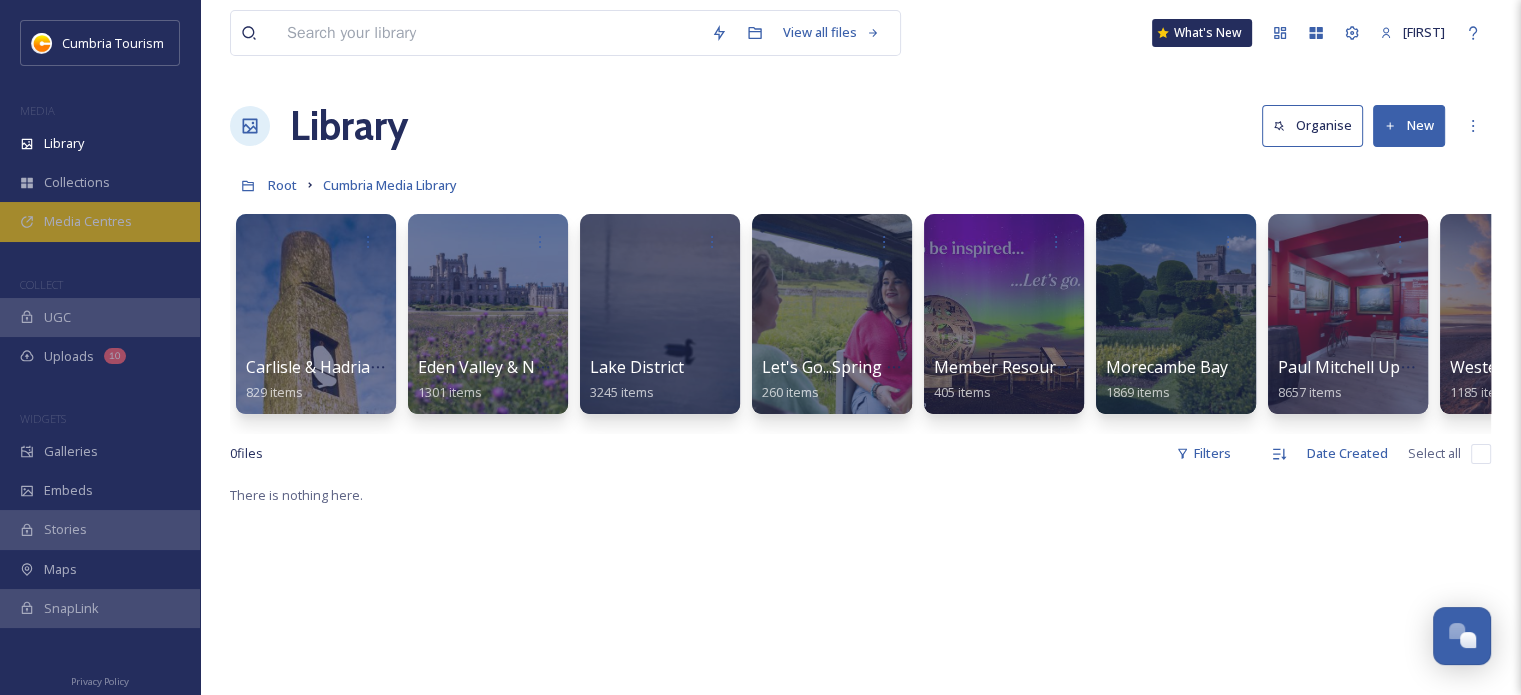 click on "Media Centres" at bounding box center [88, 221] 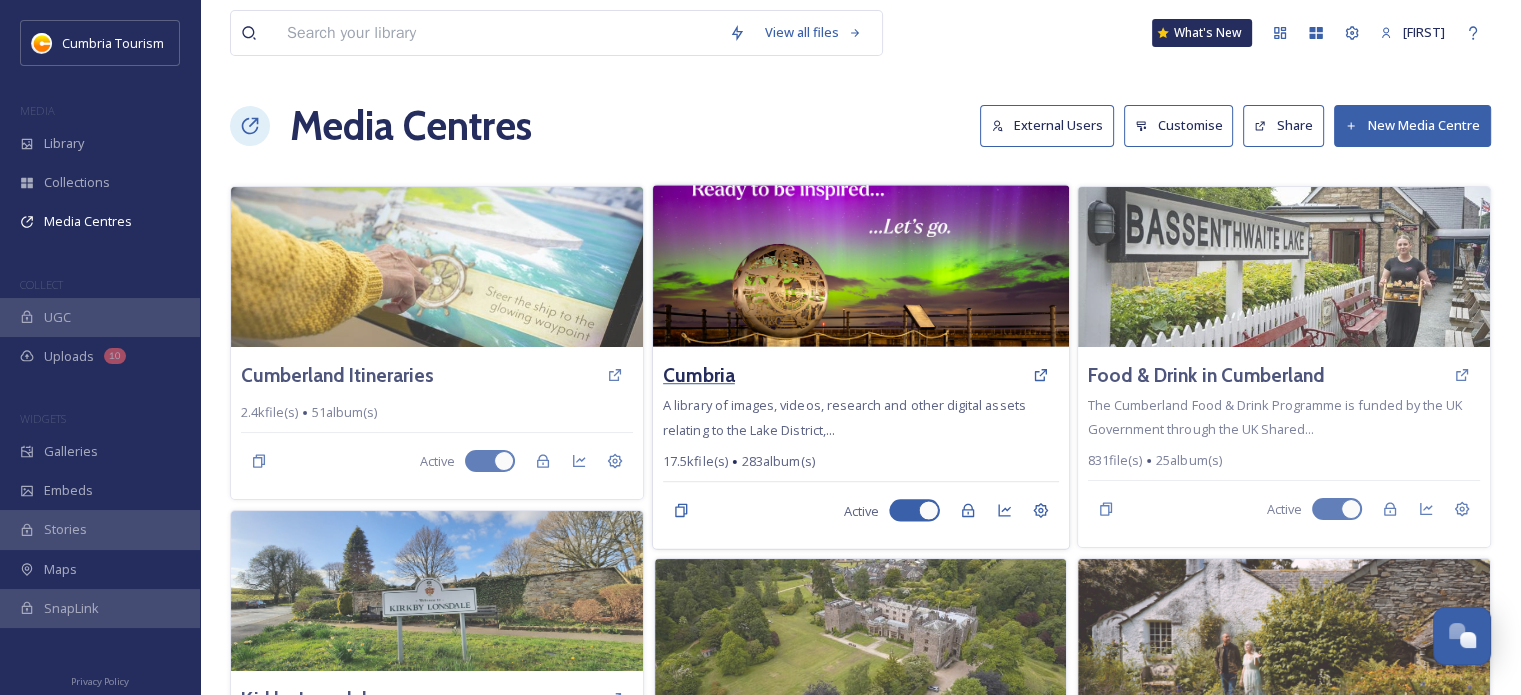 click on "Cumbria" at bounding box center (699, 375) 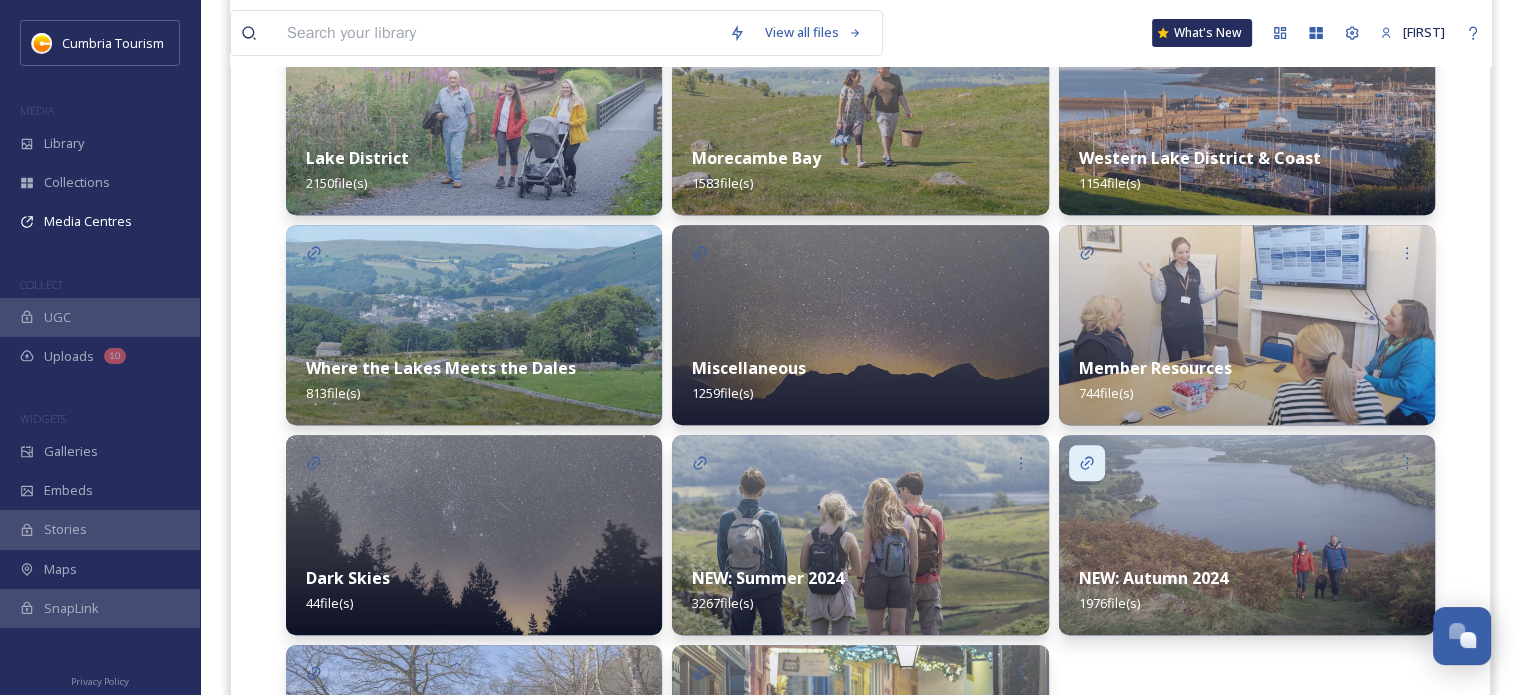 scroll, scrollTop: 711, scrollLeft: 0, axis: vertical 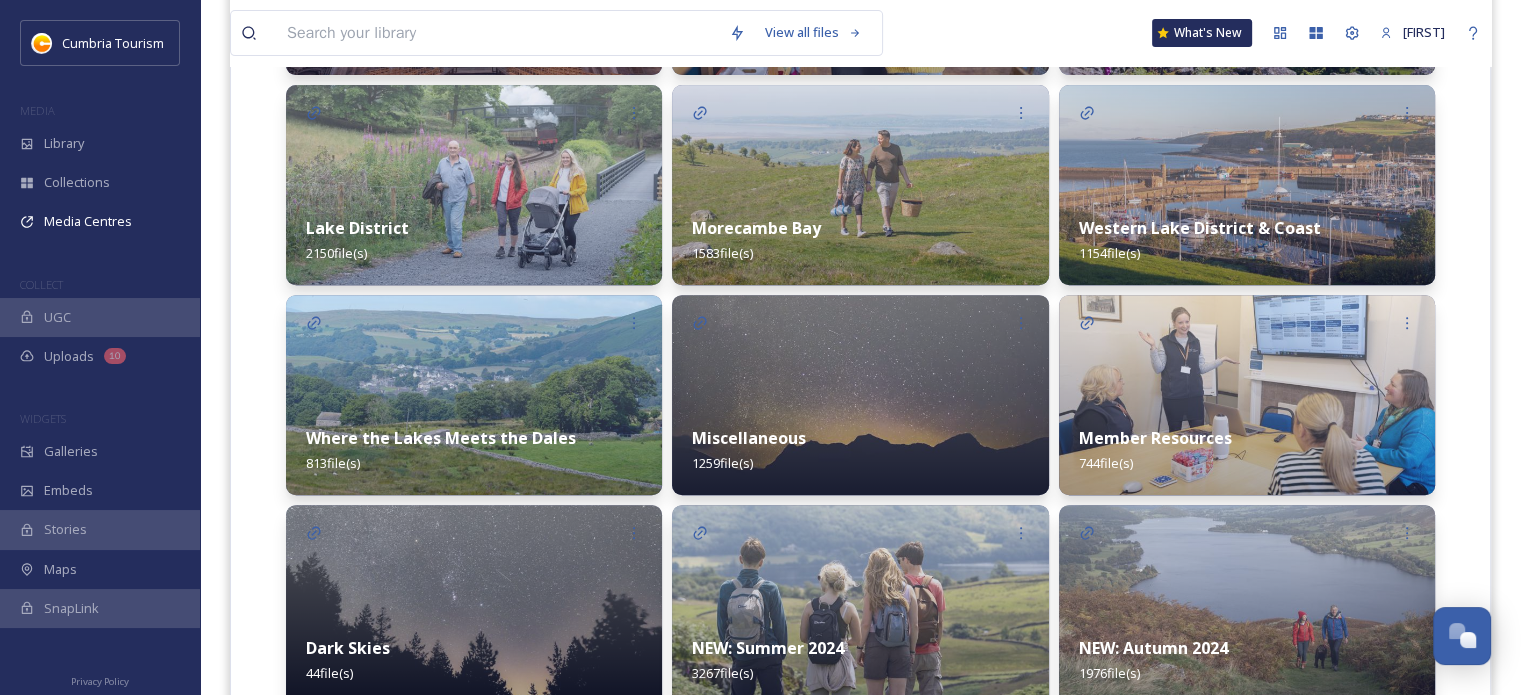 click on "Member Resources" at bounding box center (1155, 438) 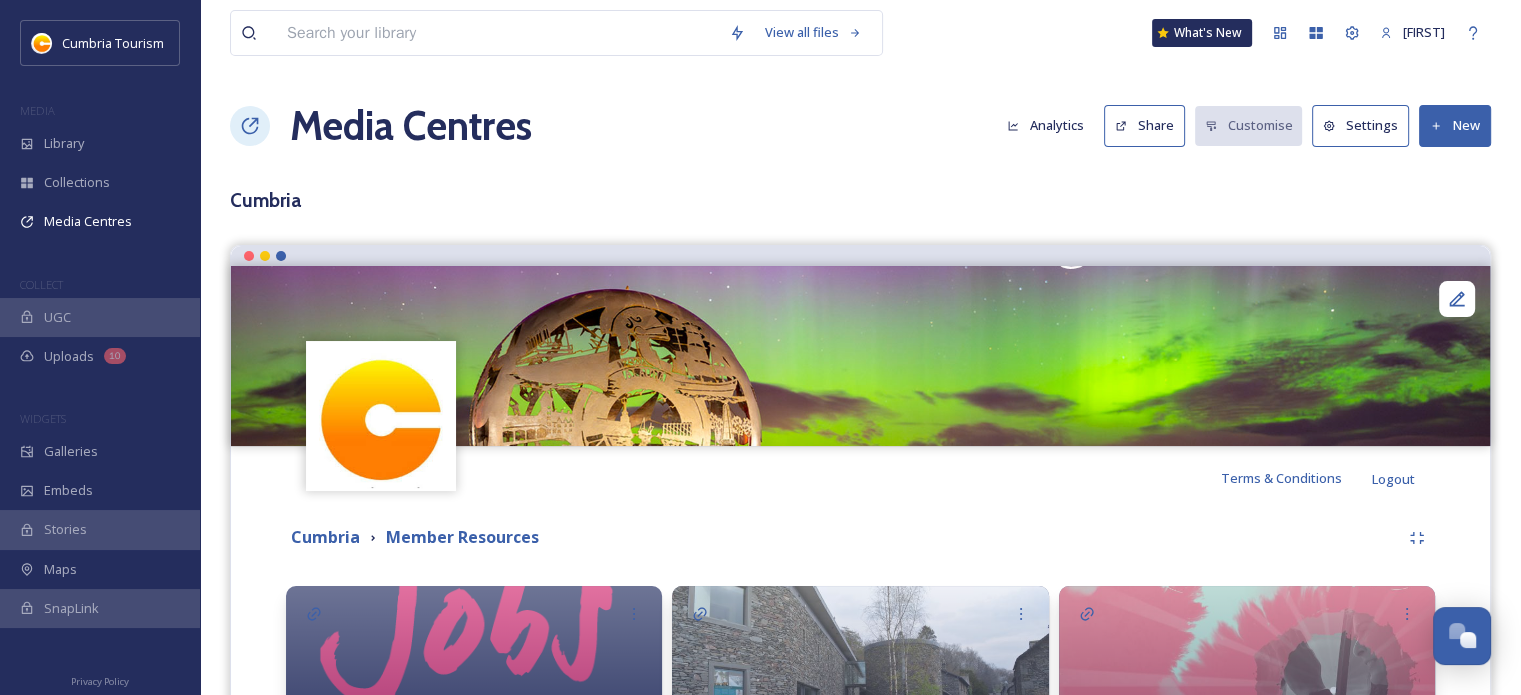 scroll, scrollTop: 400, scrollLeft: 0, axis: vertical 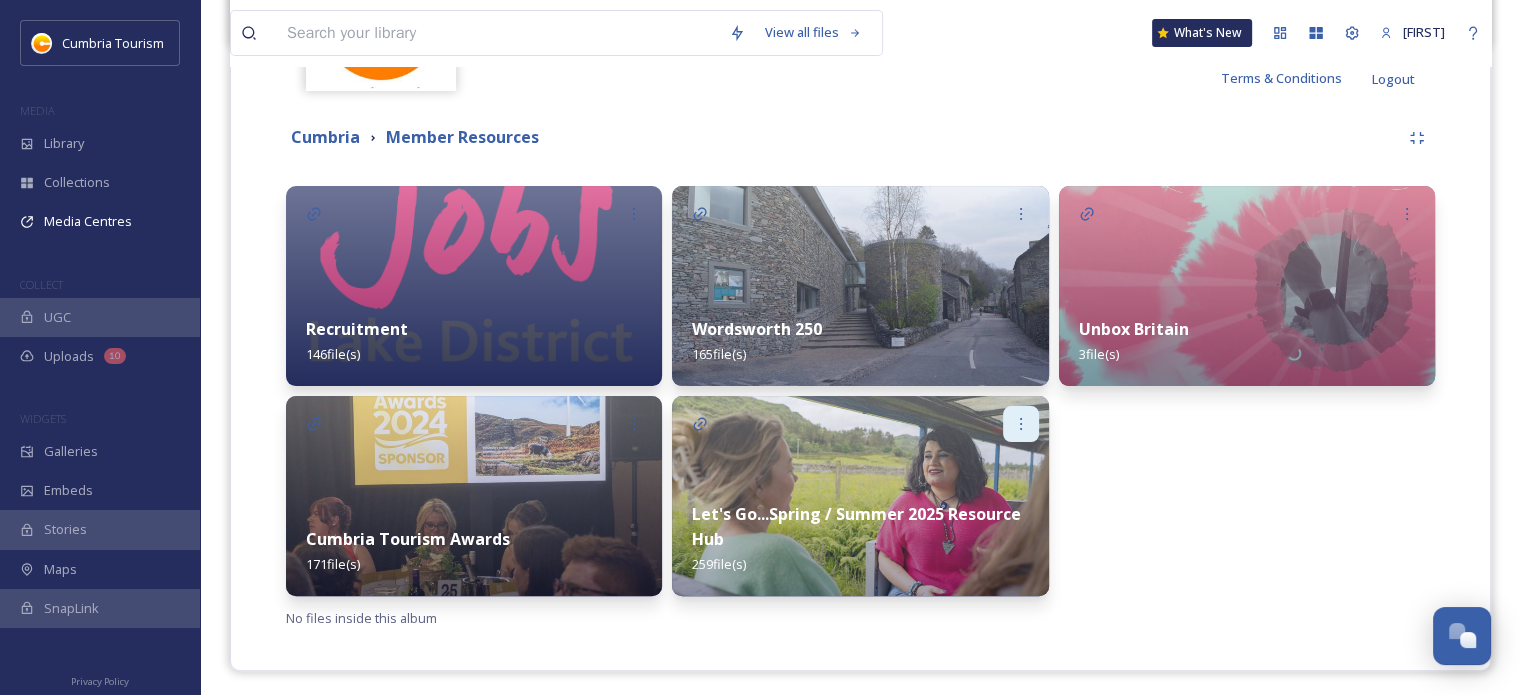 click 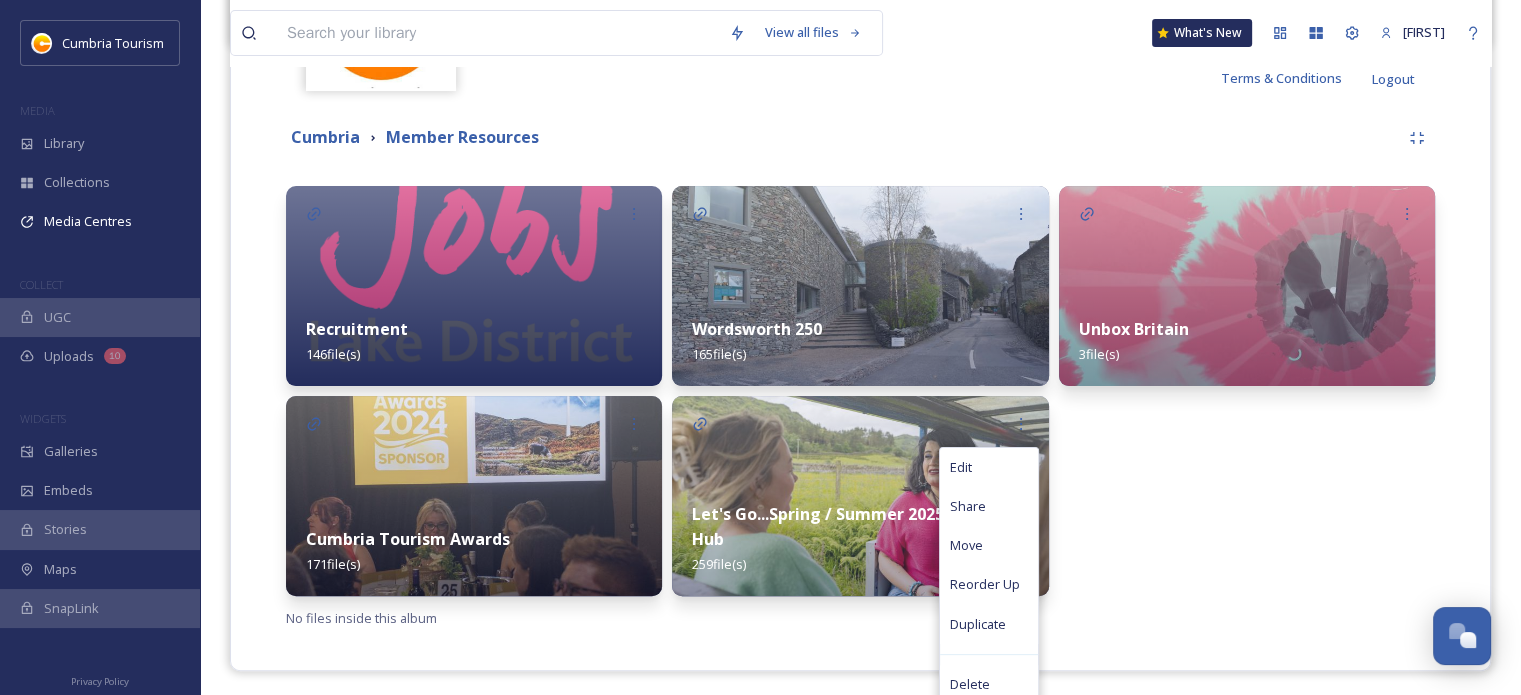scroll, scrollTop: 408, scrollLeft: 0, axis: vertical 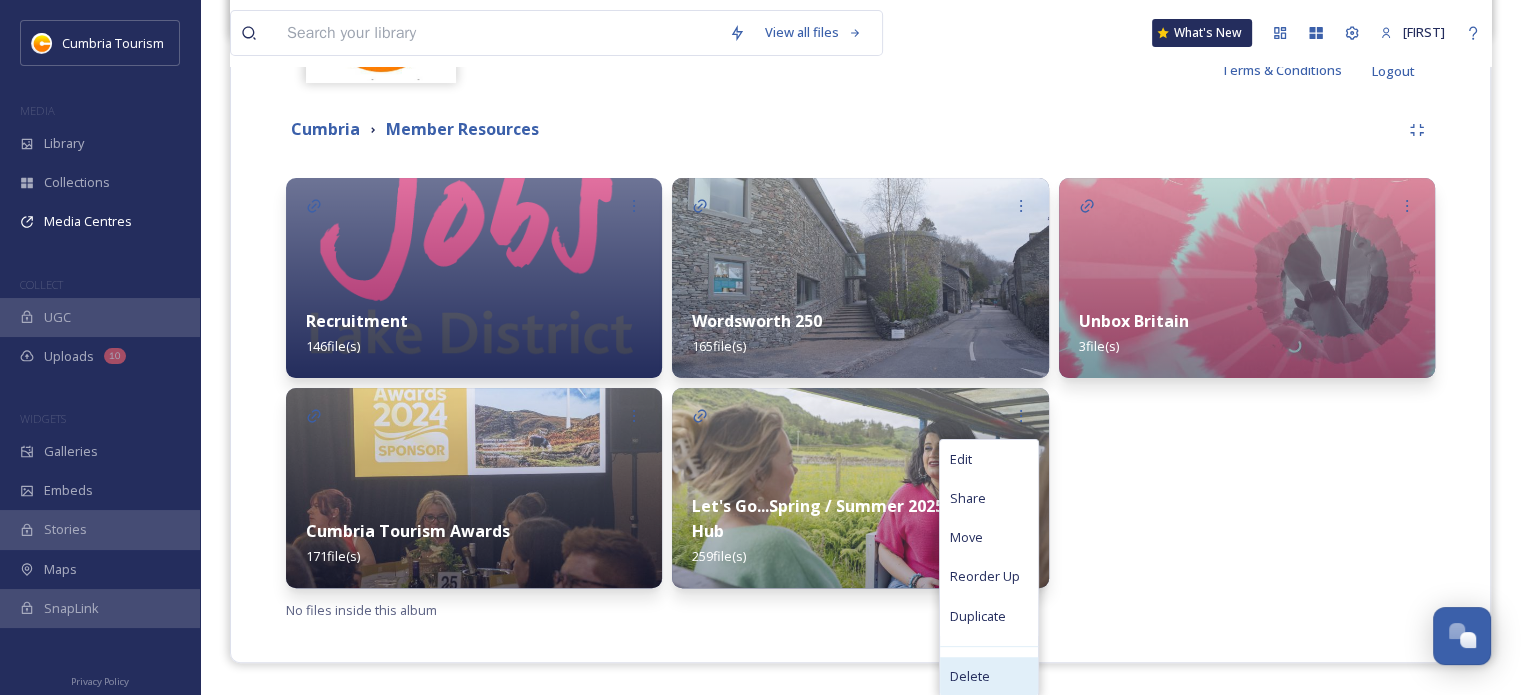 click on "Delete" at bounding box center [989, 676] 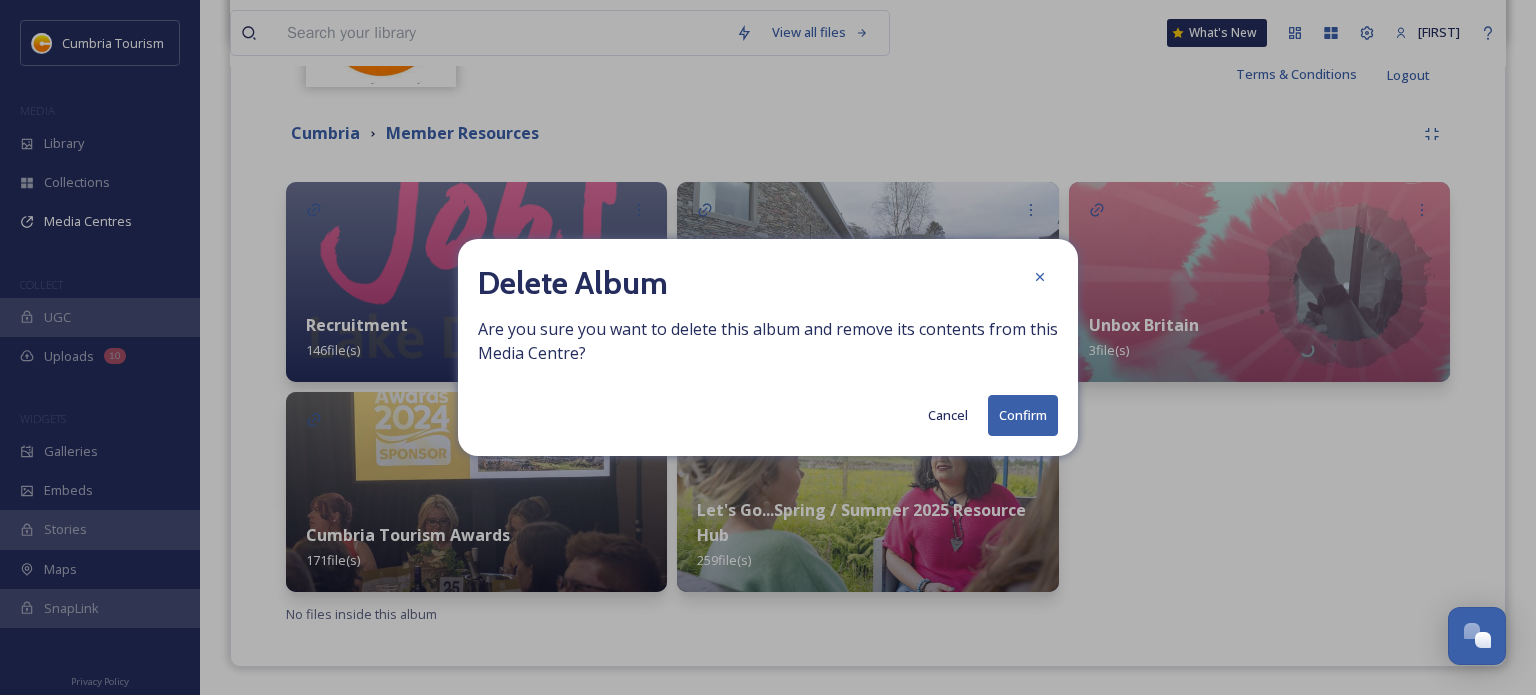 click on "Confirm" at bounding box center (1023, 415) 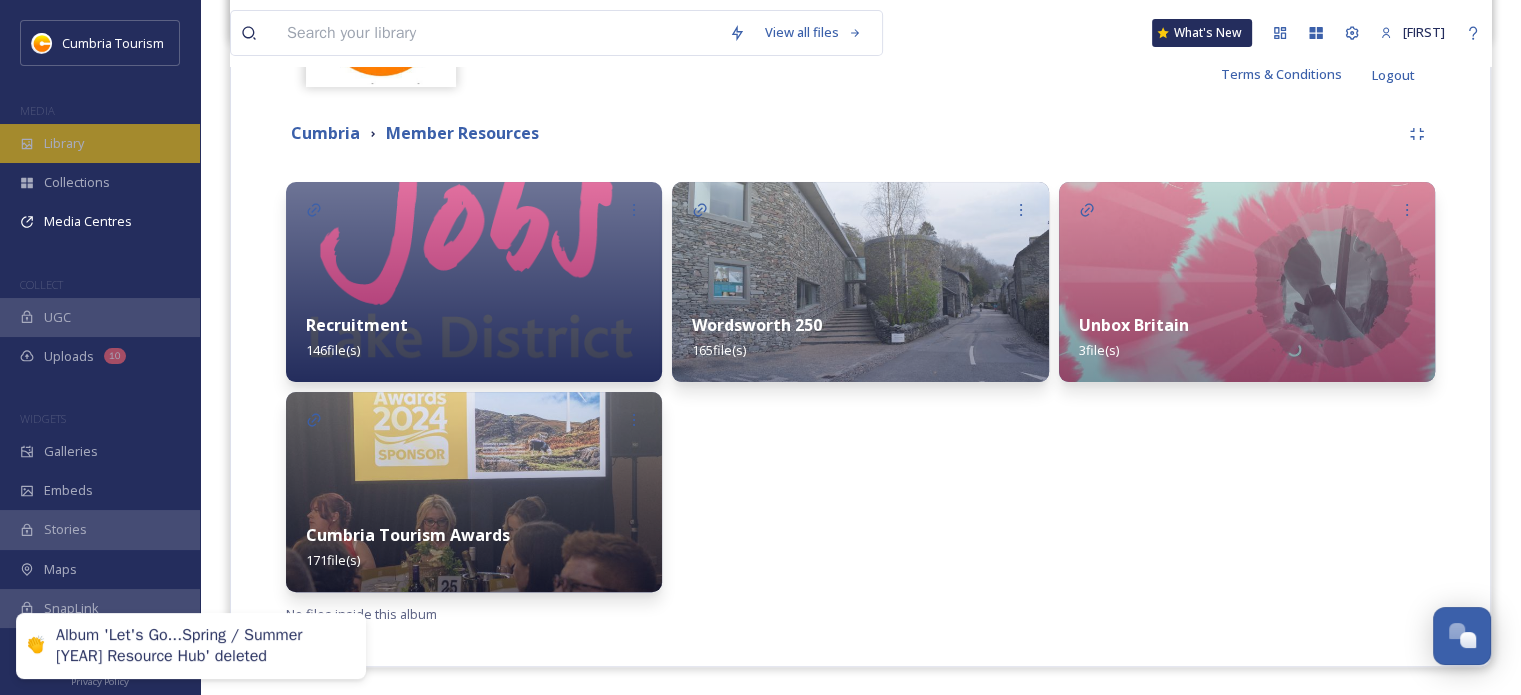 click on "Library" at bounding box center (64, 143) 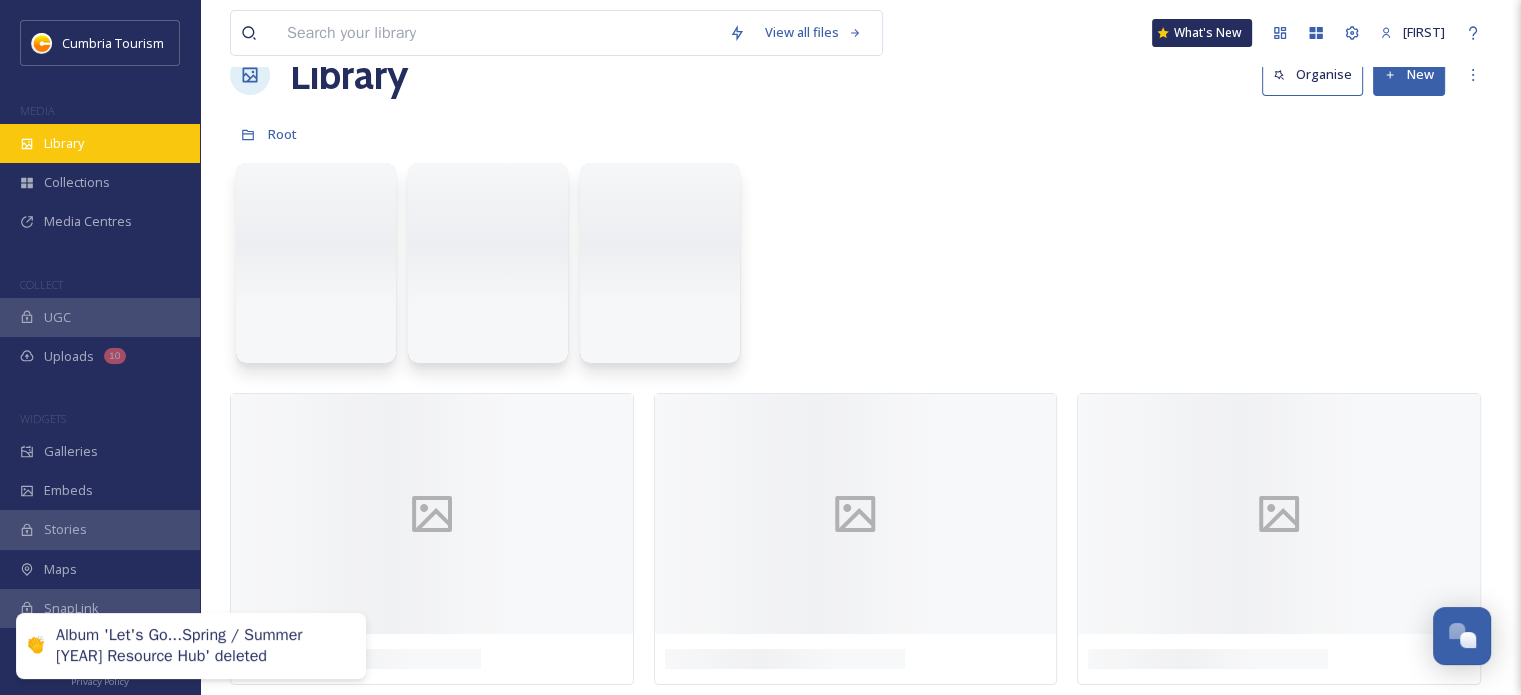 scroll, scrollTop: 0, scrollLeft: 0, axis: both 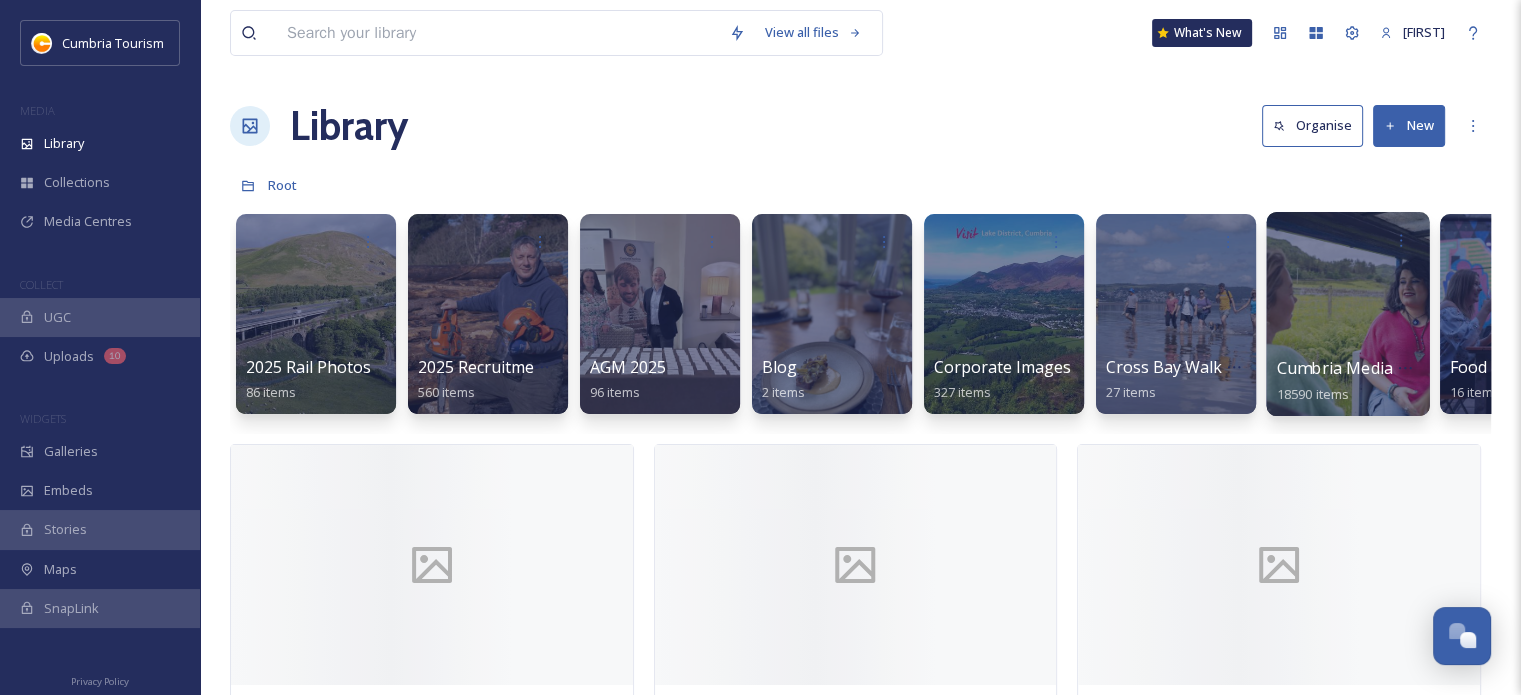 click on "Cumbria Media Library" at bounding box center (1364, 368) 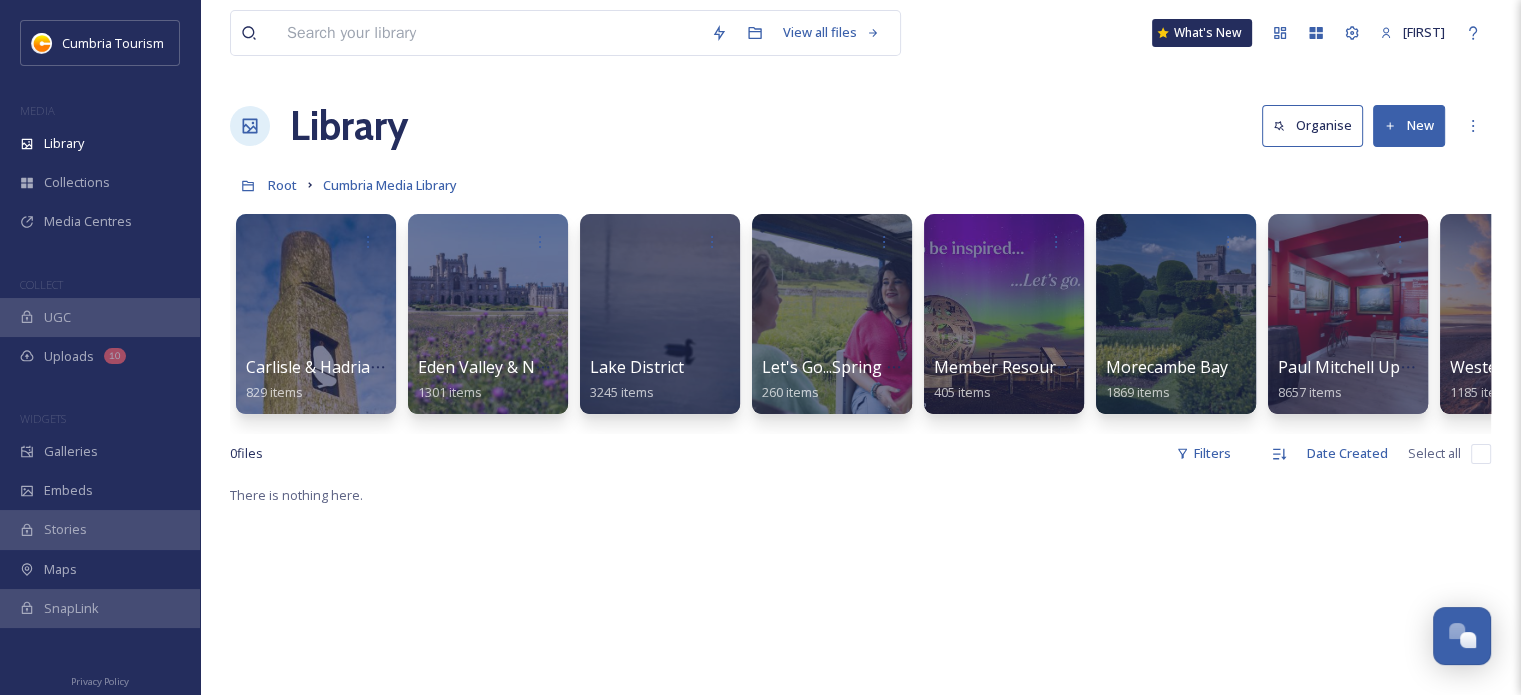 click on "New" at bounding box center (1409, 125) 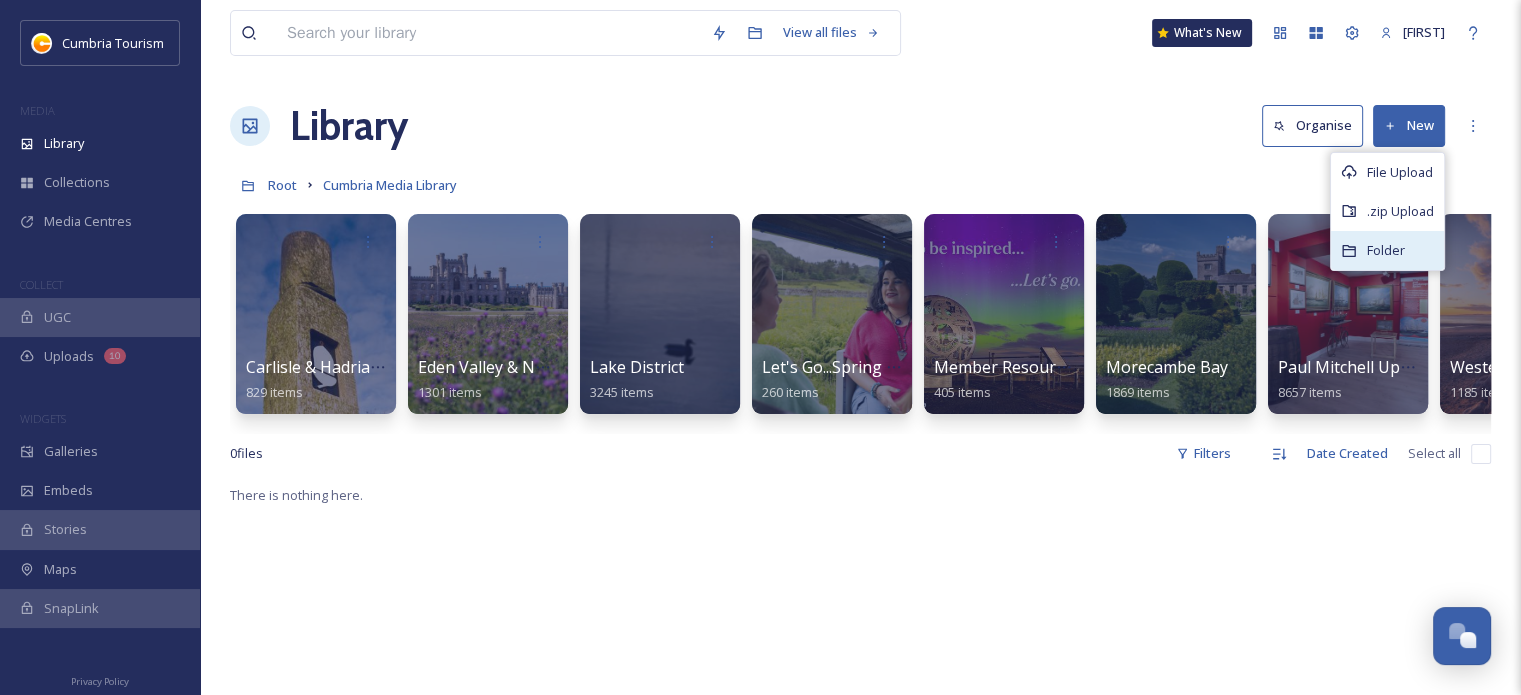 click on "Folder" at bounding box center (1386, 250) 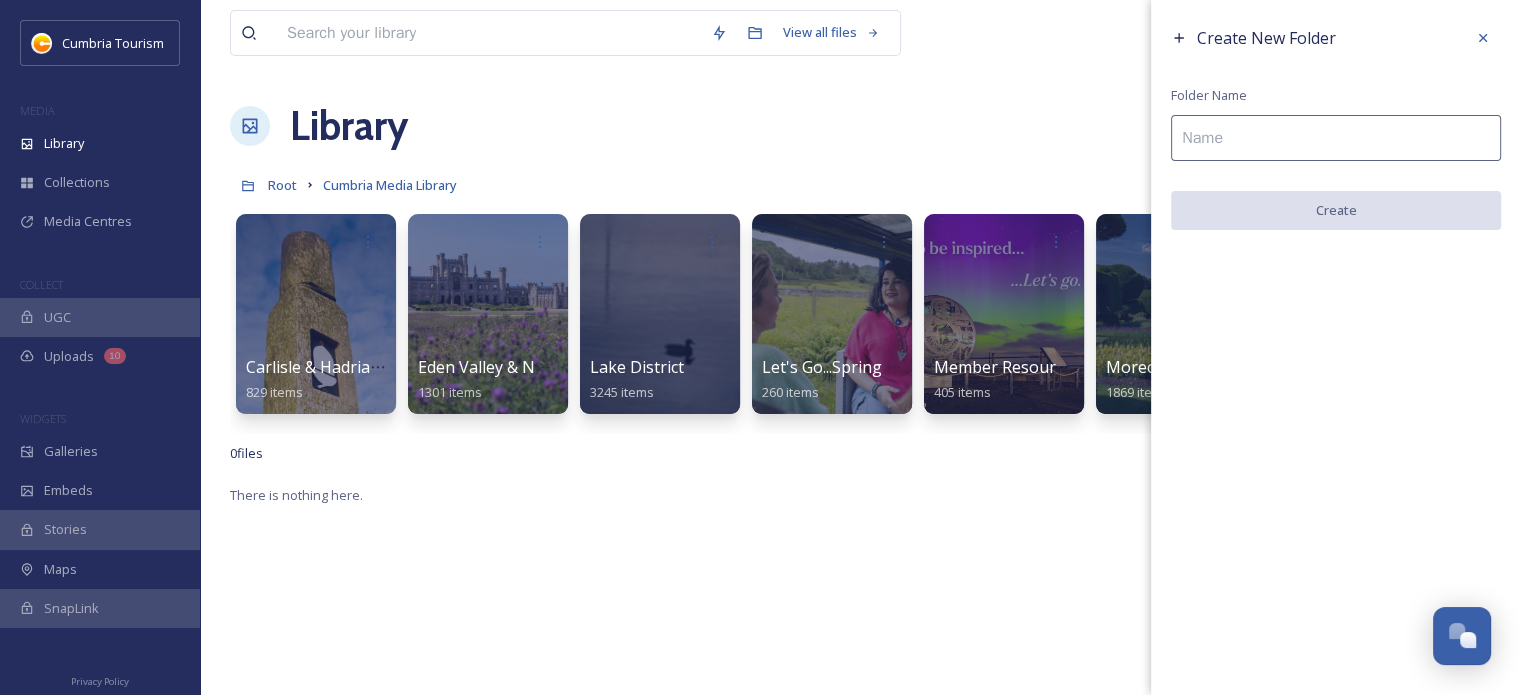 click at bounding box center (1336, 138) 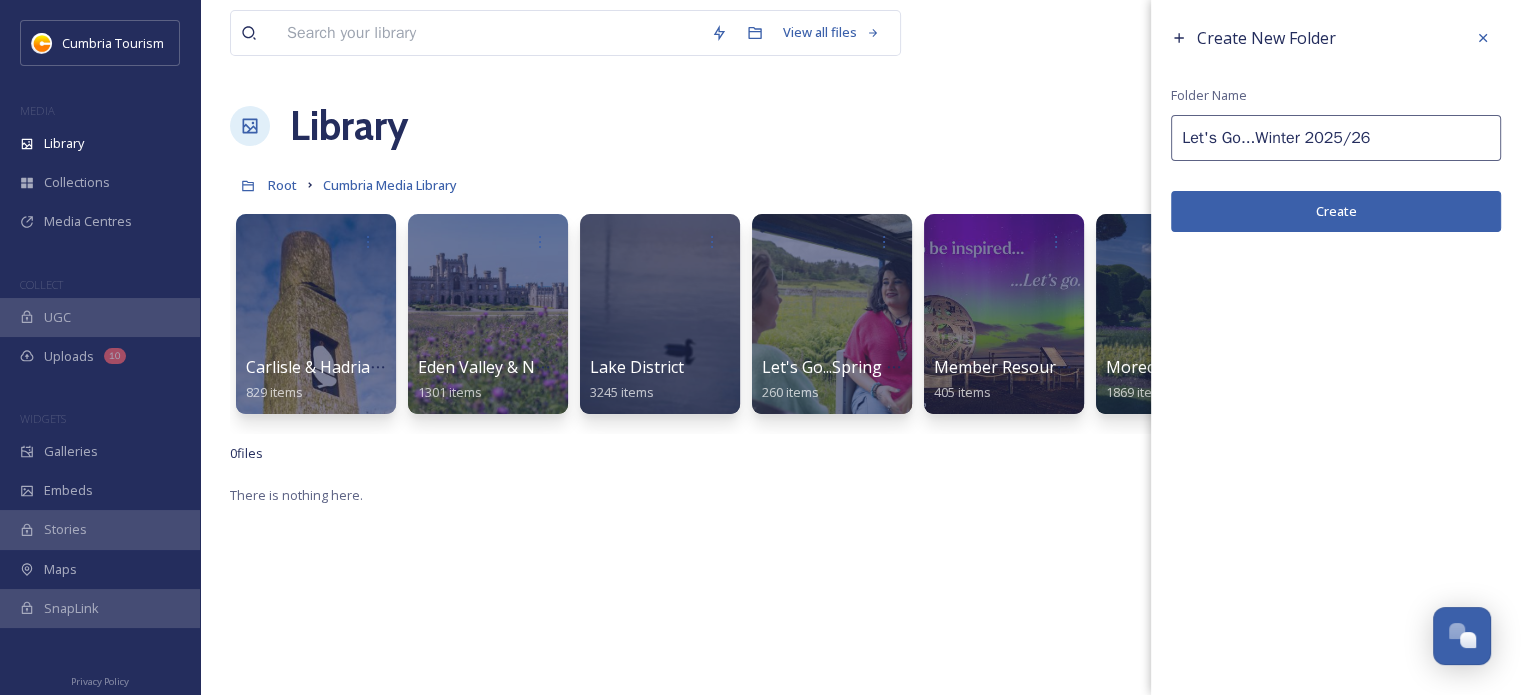 type on "Let's Go...Winter 2025/26" 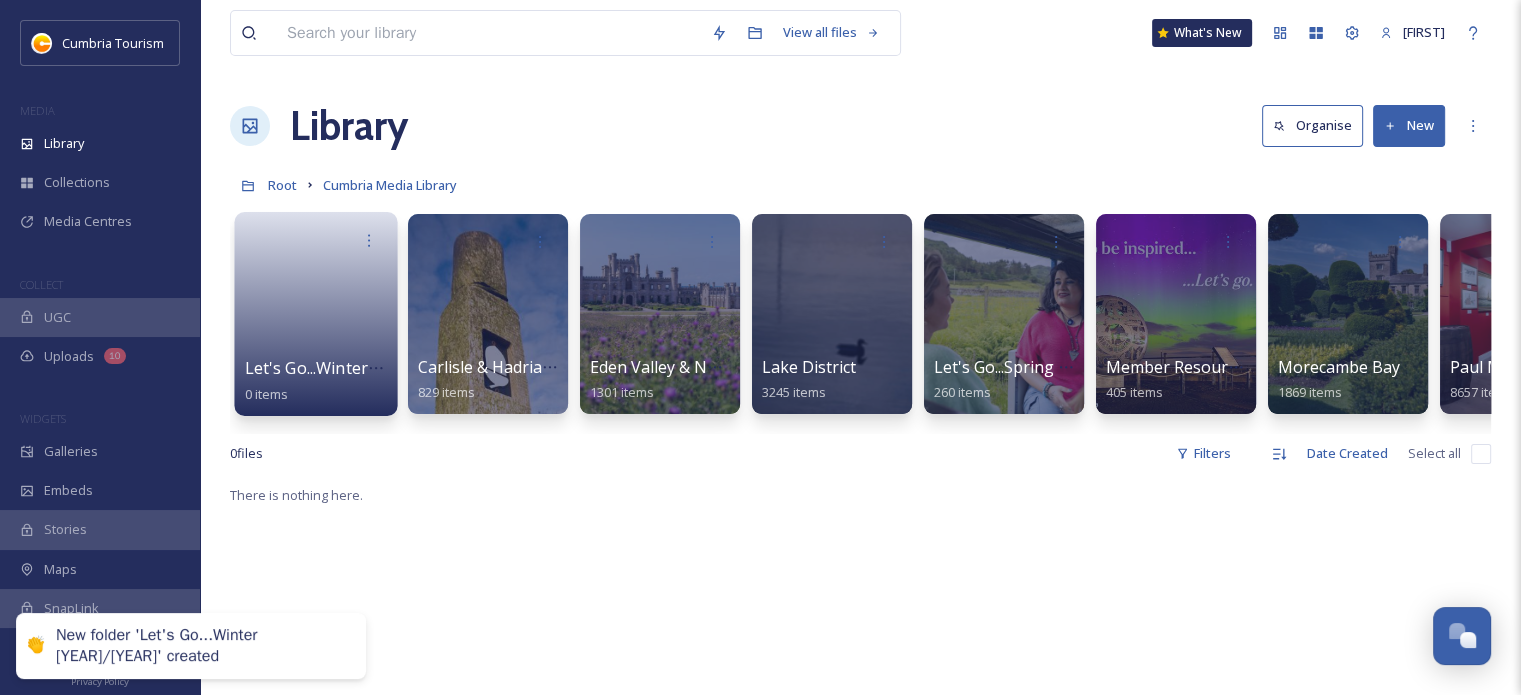 click on "Let's Go...Winter 2025/26" at bounding box center [339, 368] 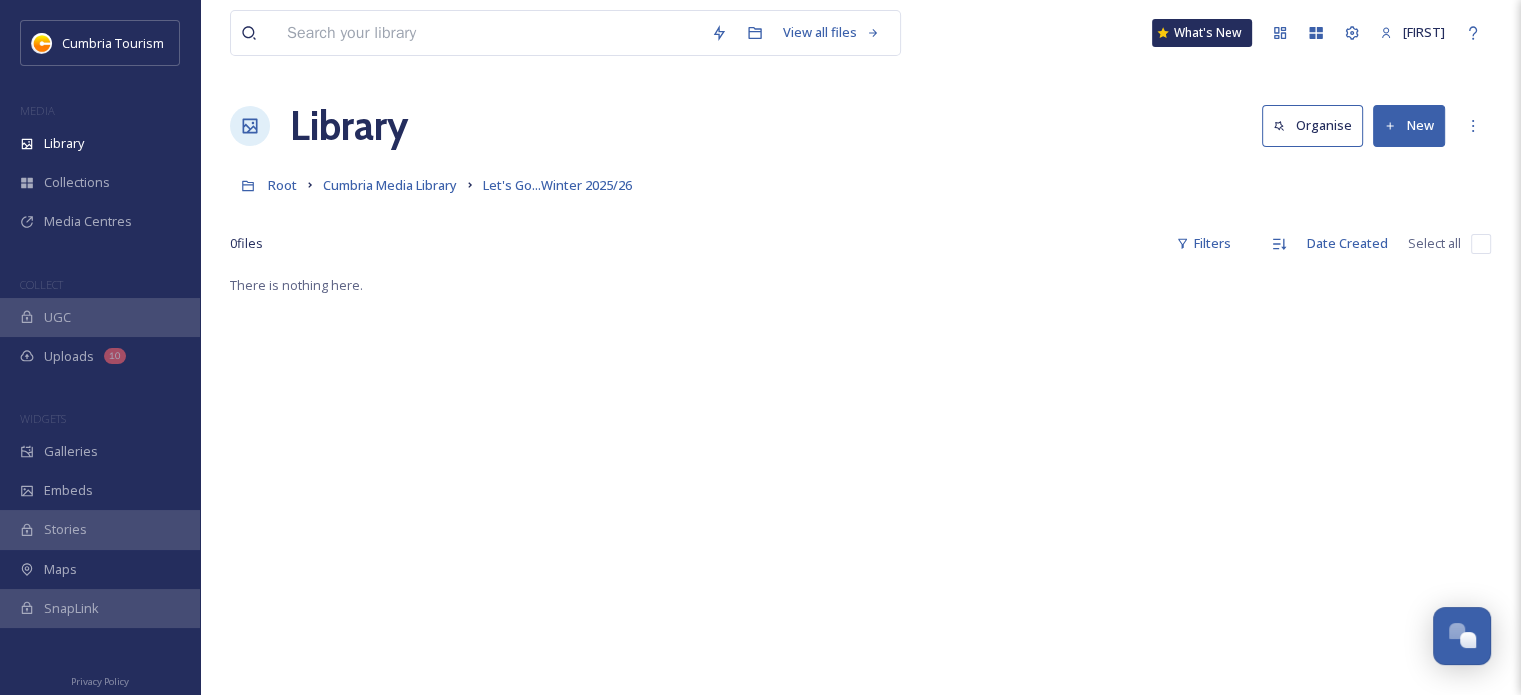 click on "New" at bounding box center (1409, 125) 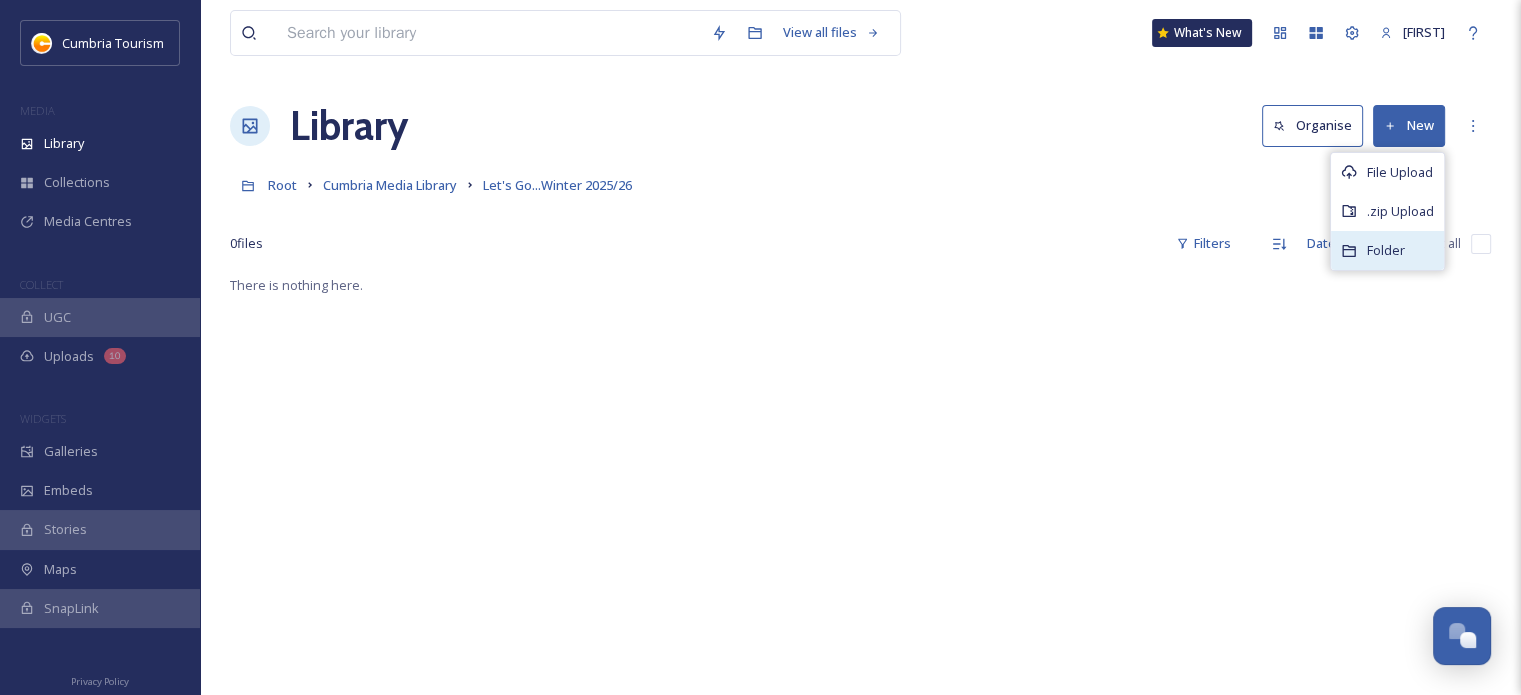 click on "Folder" at bounding box center [1386, 250] 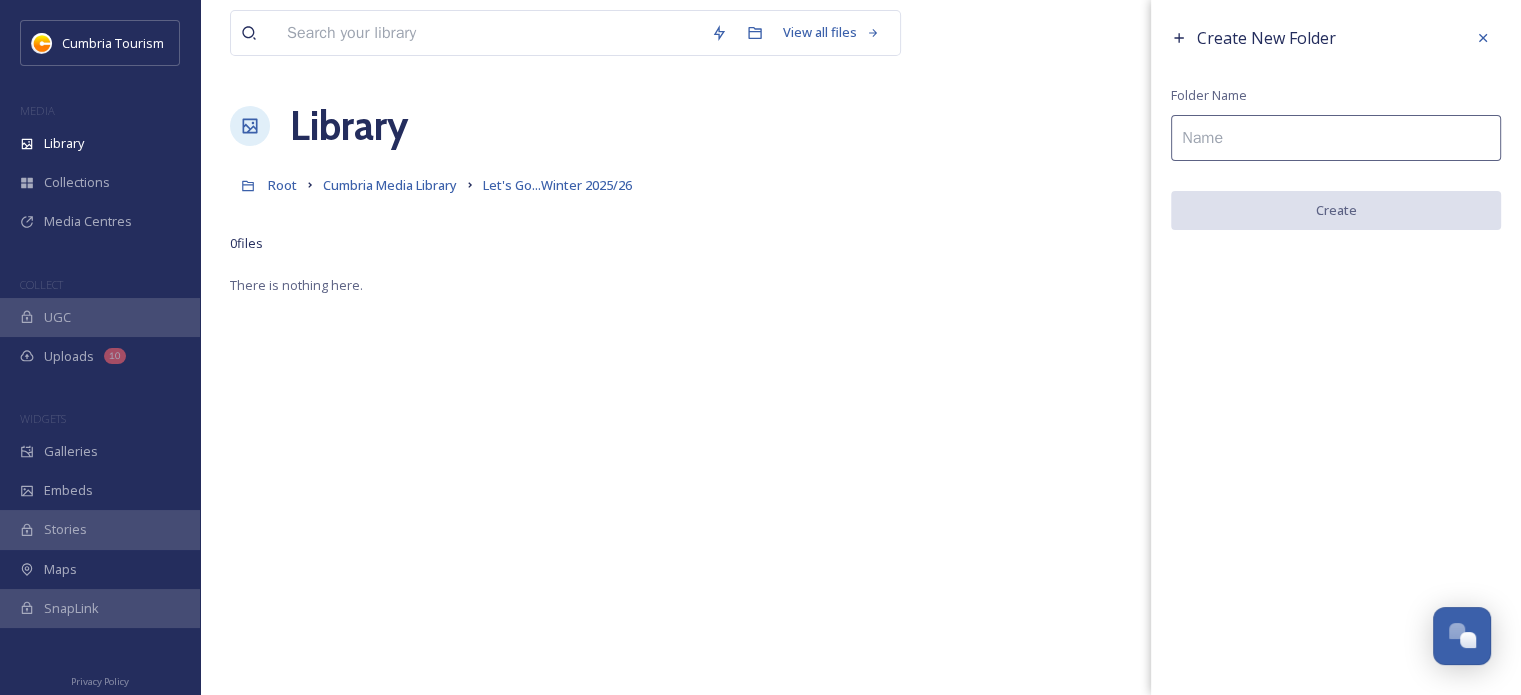 drag, startPoint x: 1220, startPoint y: 143, endPoint x: 1258, endPoint y: 141, distance: 38.052597 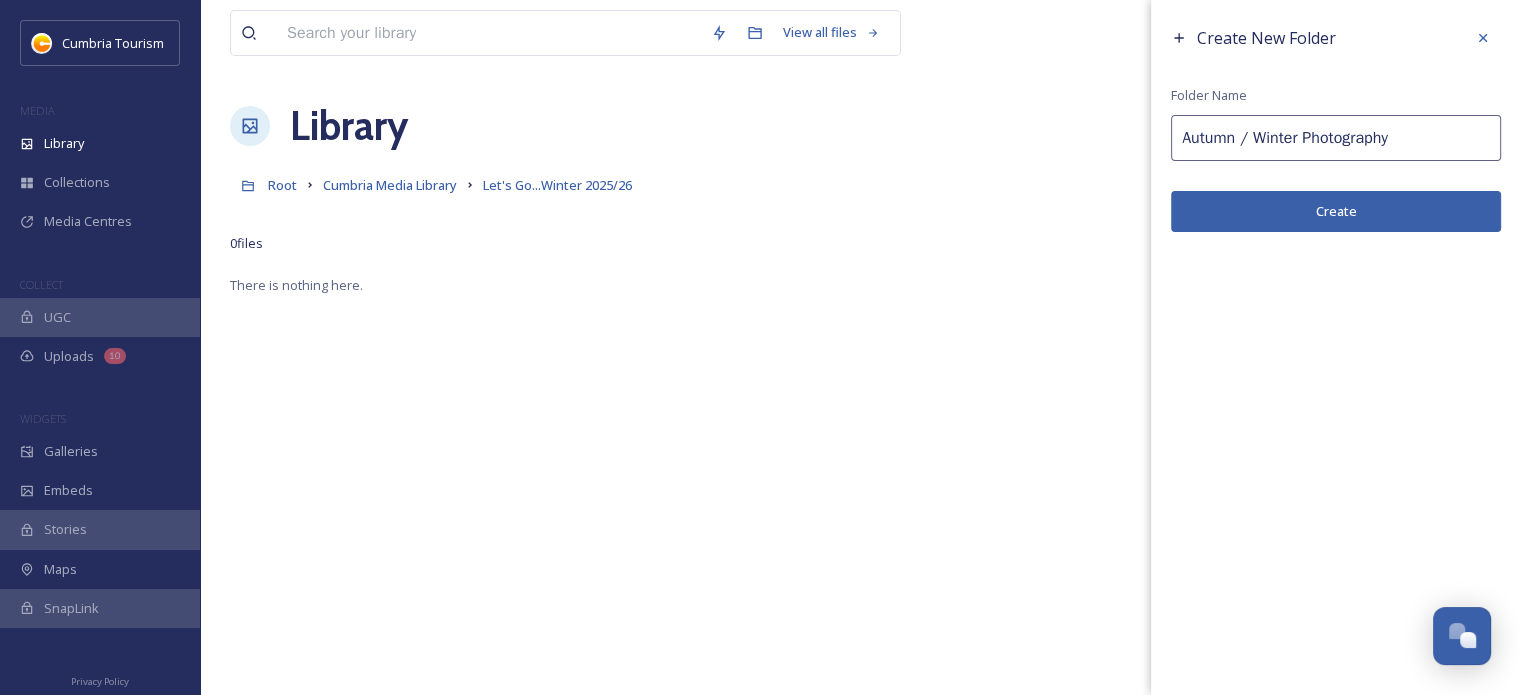 type on "Autumn / Winter Photography" 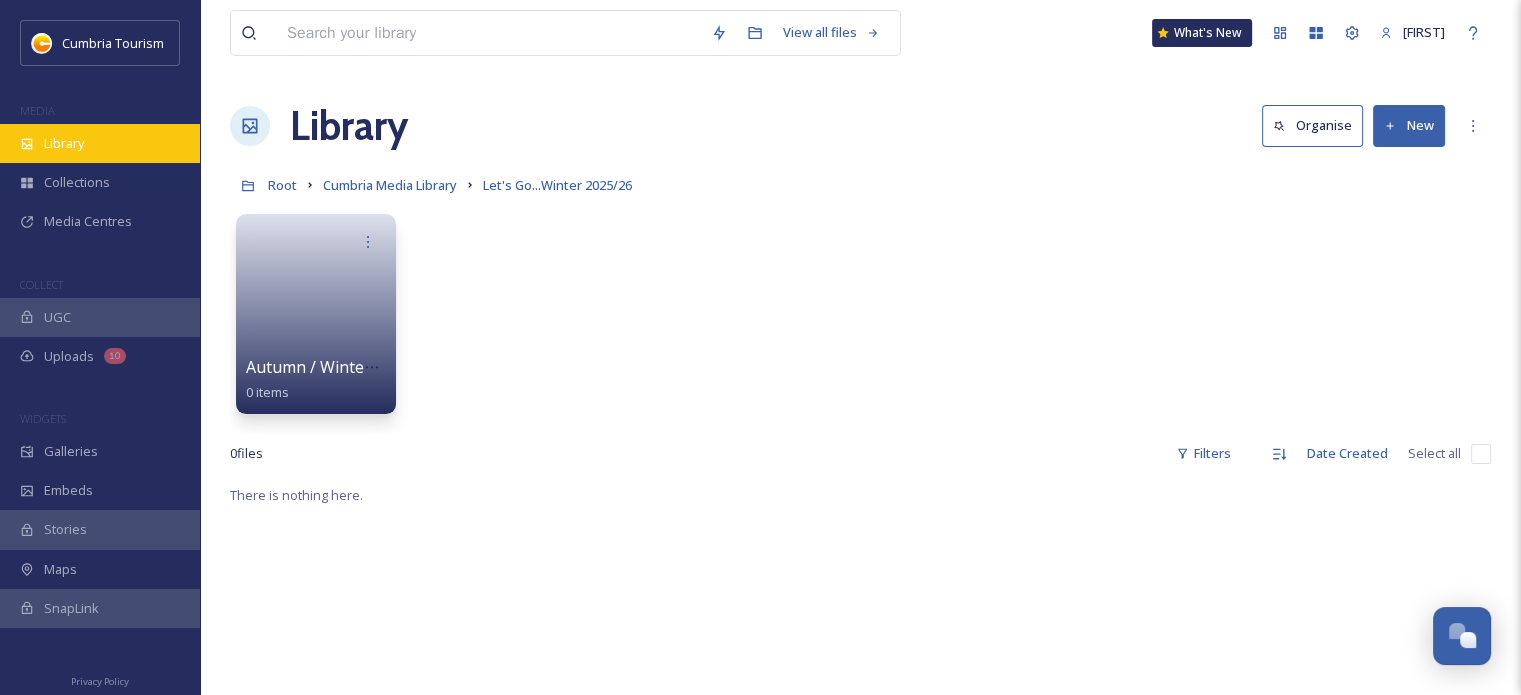 click on "Library" at bounding box center [100, 143] 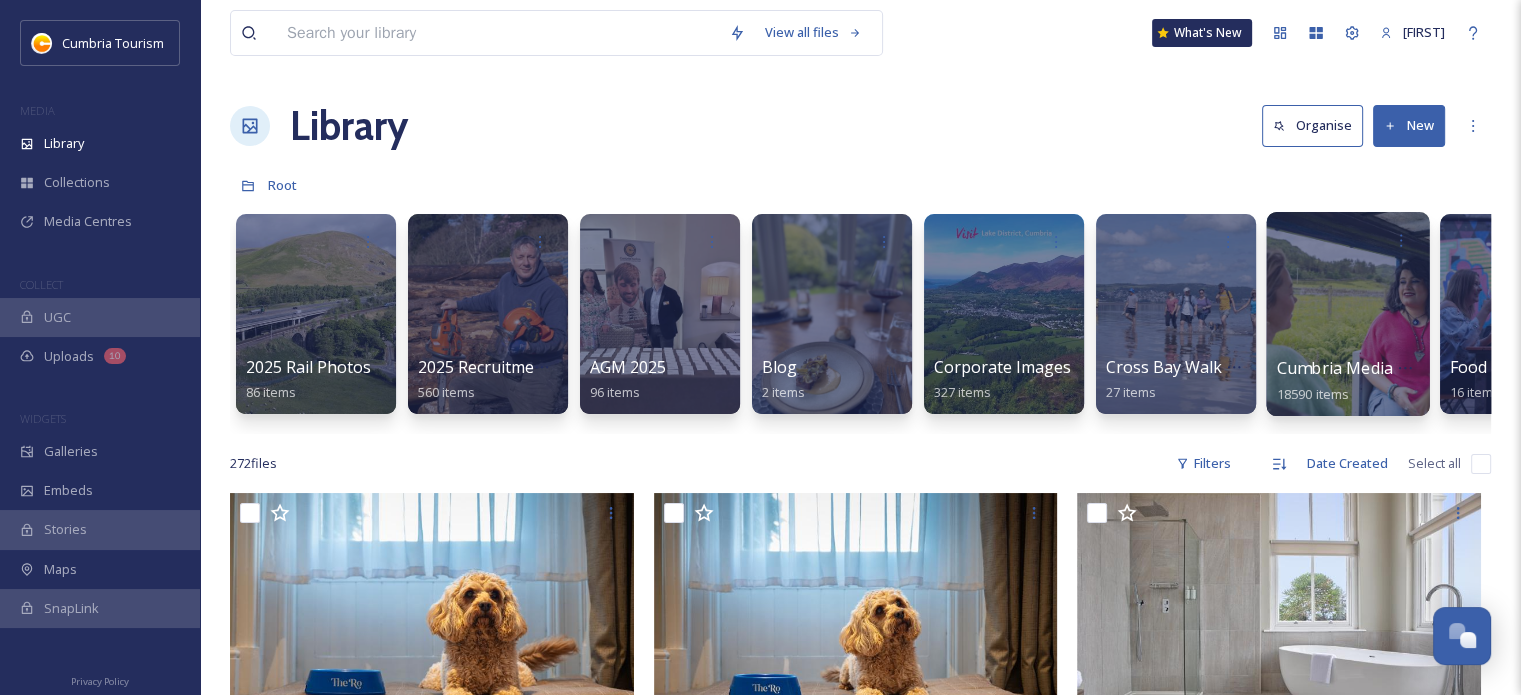click on "Cumbria Media Library" at bounding box center [1364, 368] 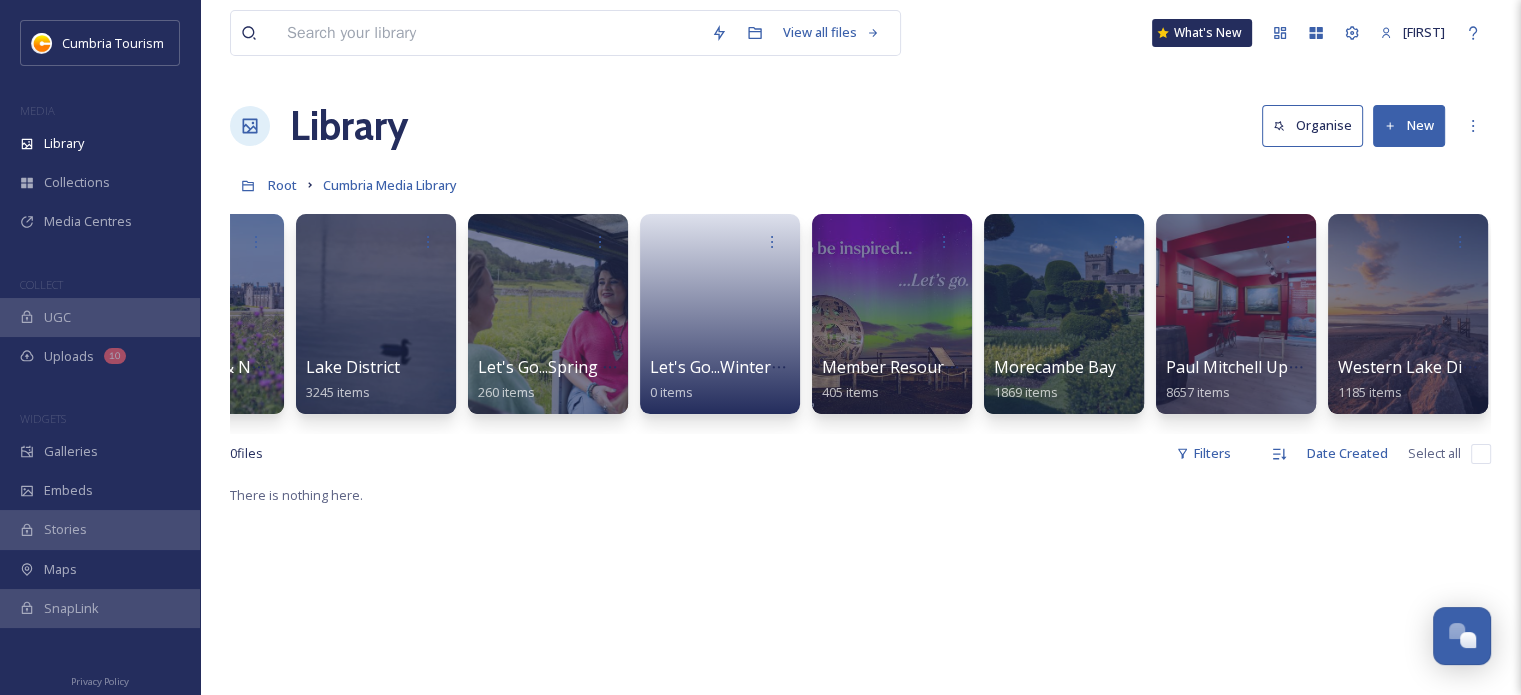 scroll, scrollTop: 0, scrollLeft: 0, axis: both 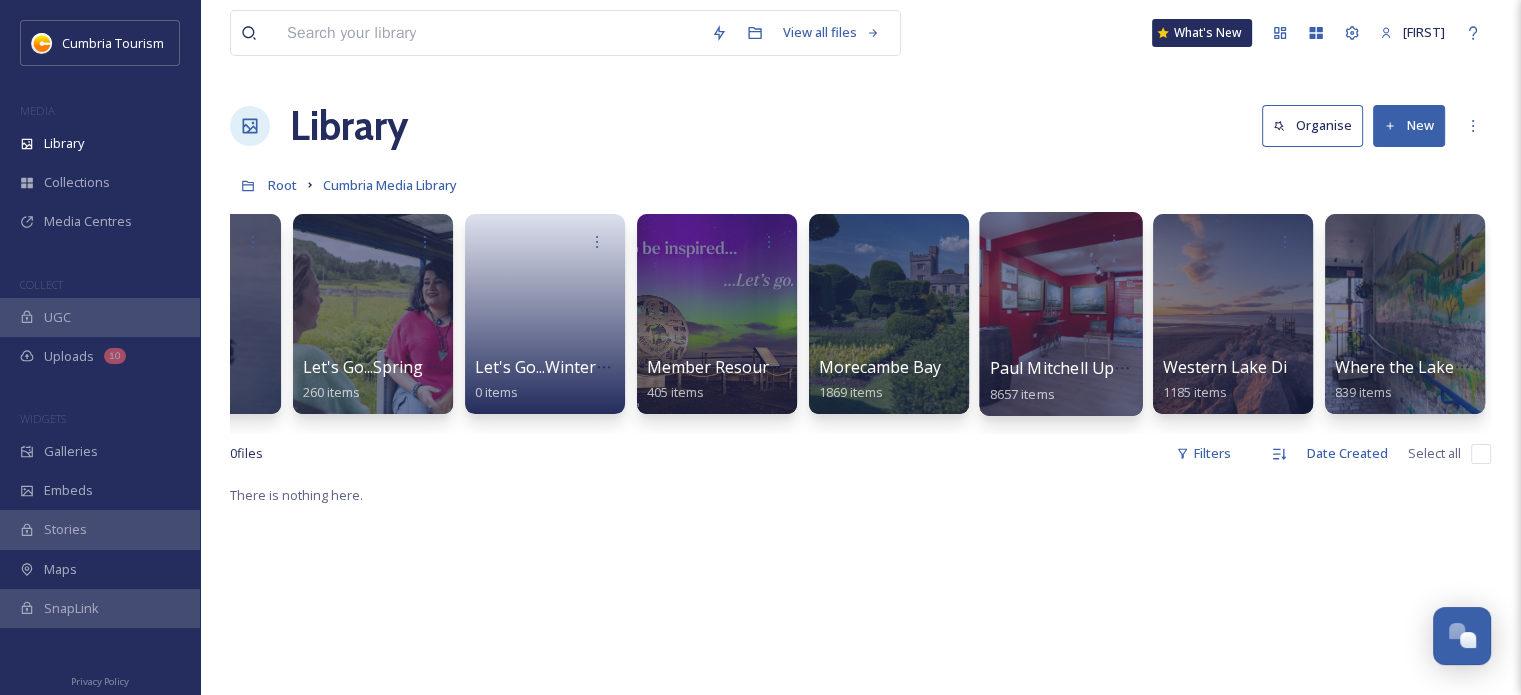 click on "Paul Mitchell Uploads" at bounding box center [1072, 368] 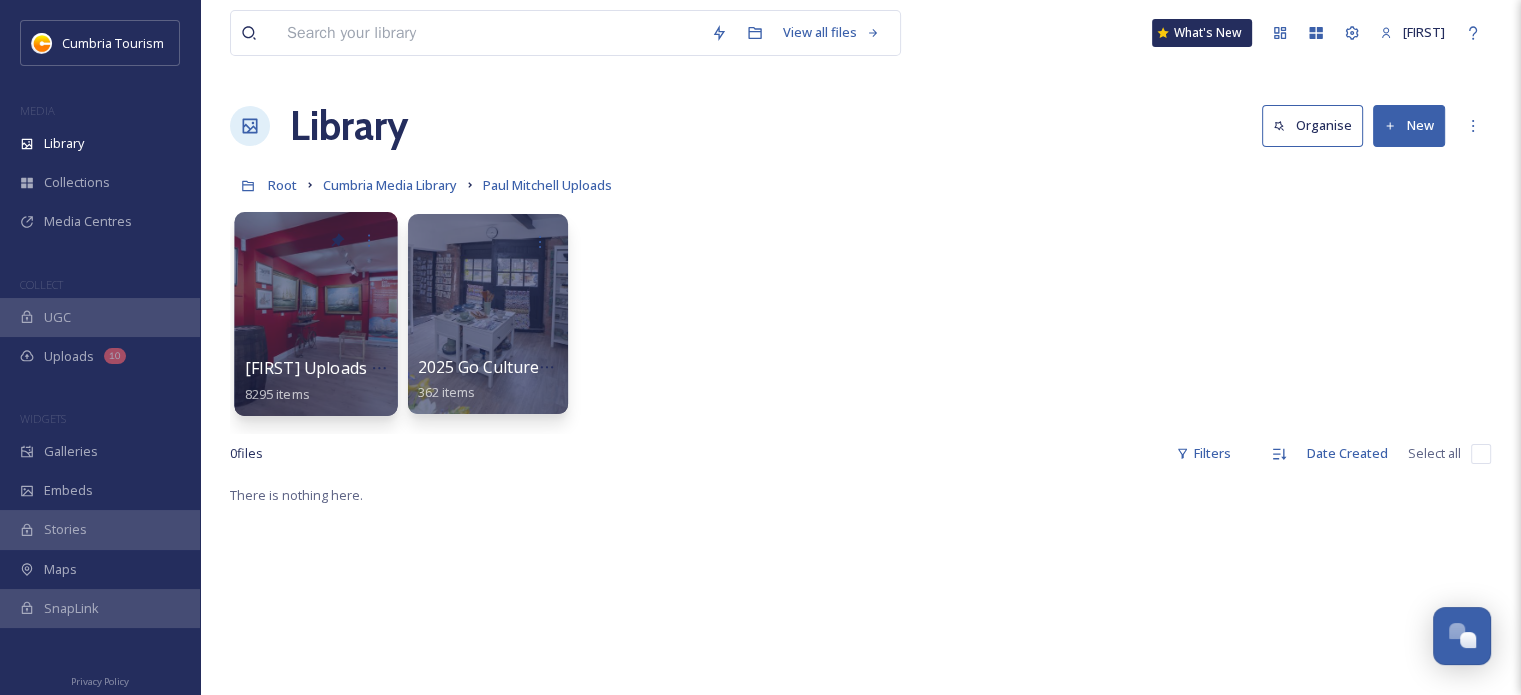 click on "[FIRST] Uploads - [MONTH] [YEAR]" at bounding box center [378, 368] 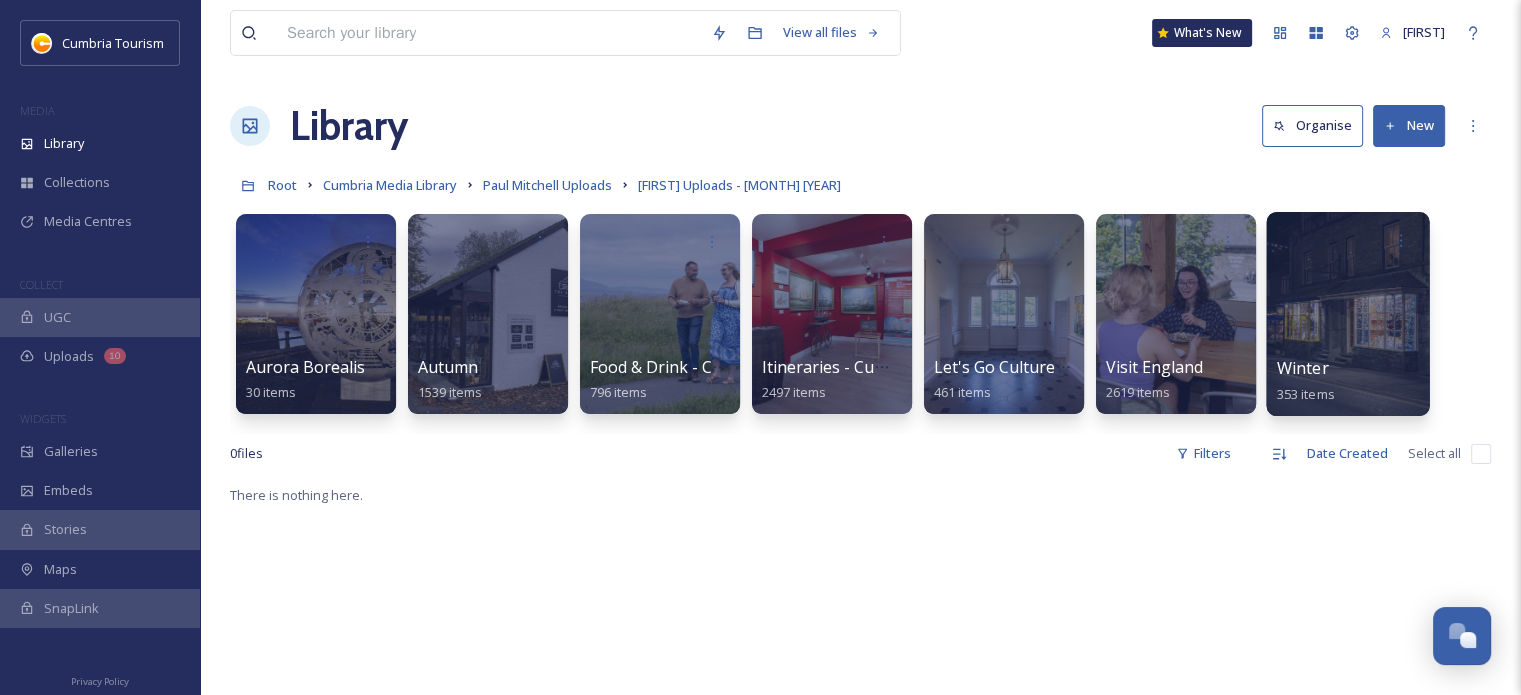 click on "Winter" at bounding box center (1303, 368) 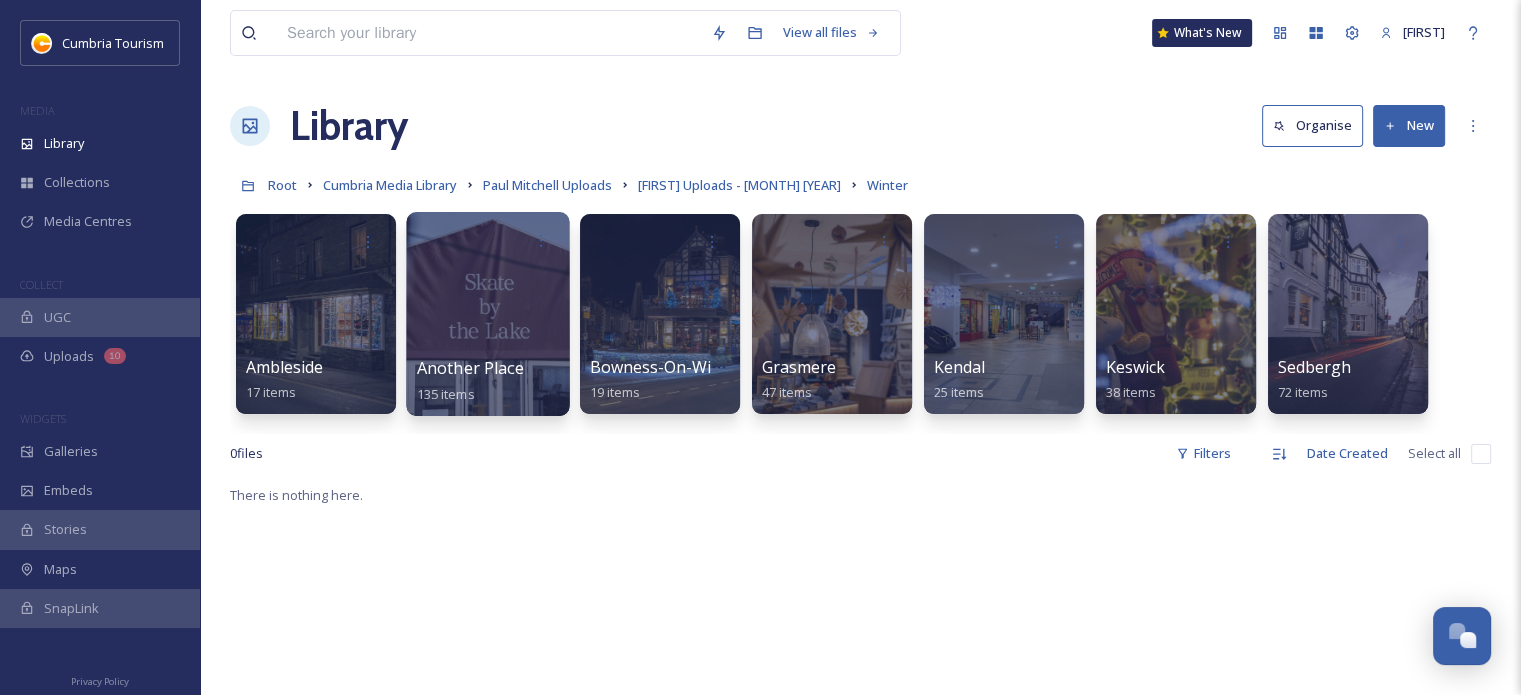 click on "Another Place" at bounding box center (470, 368) 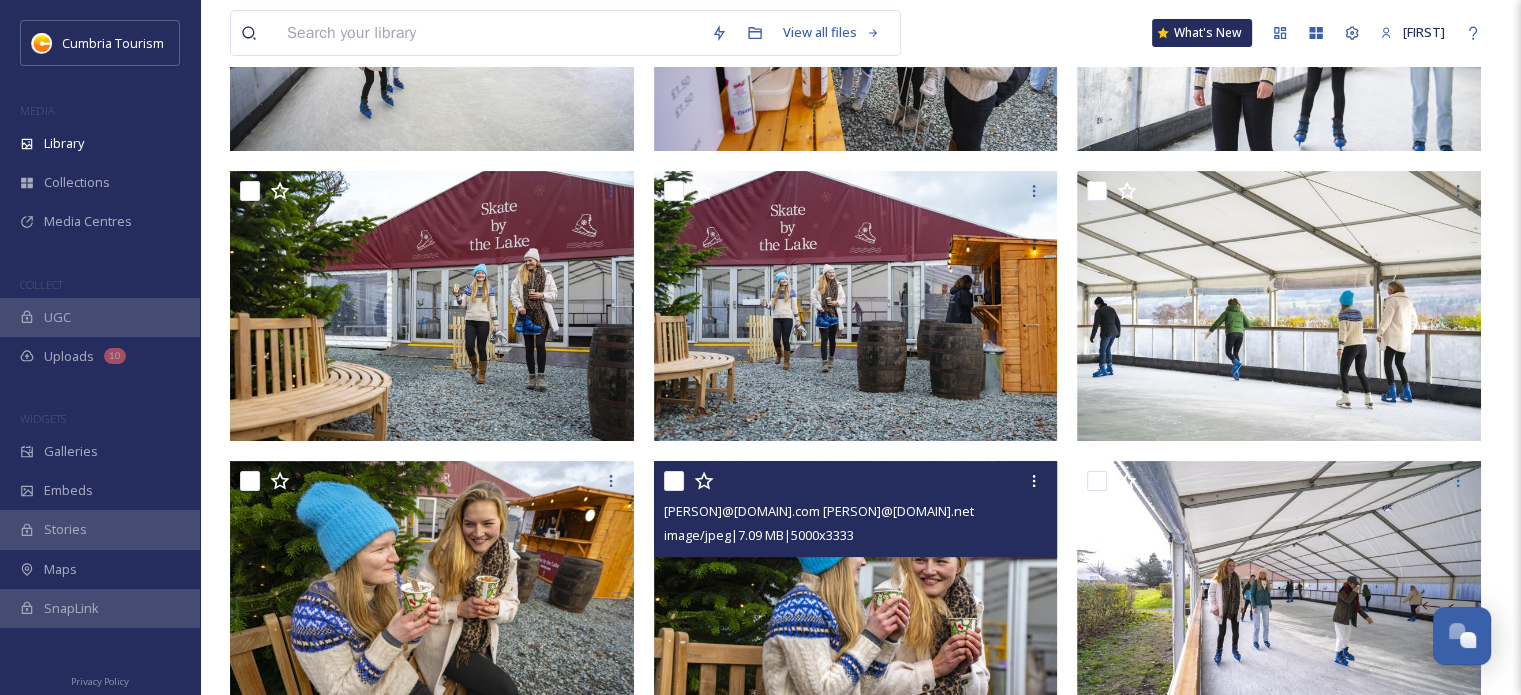 scroll, scrollTop: 500, scrollLeft: 0, axis: vertical 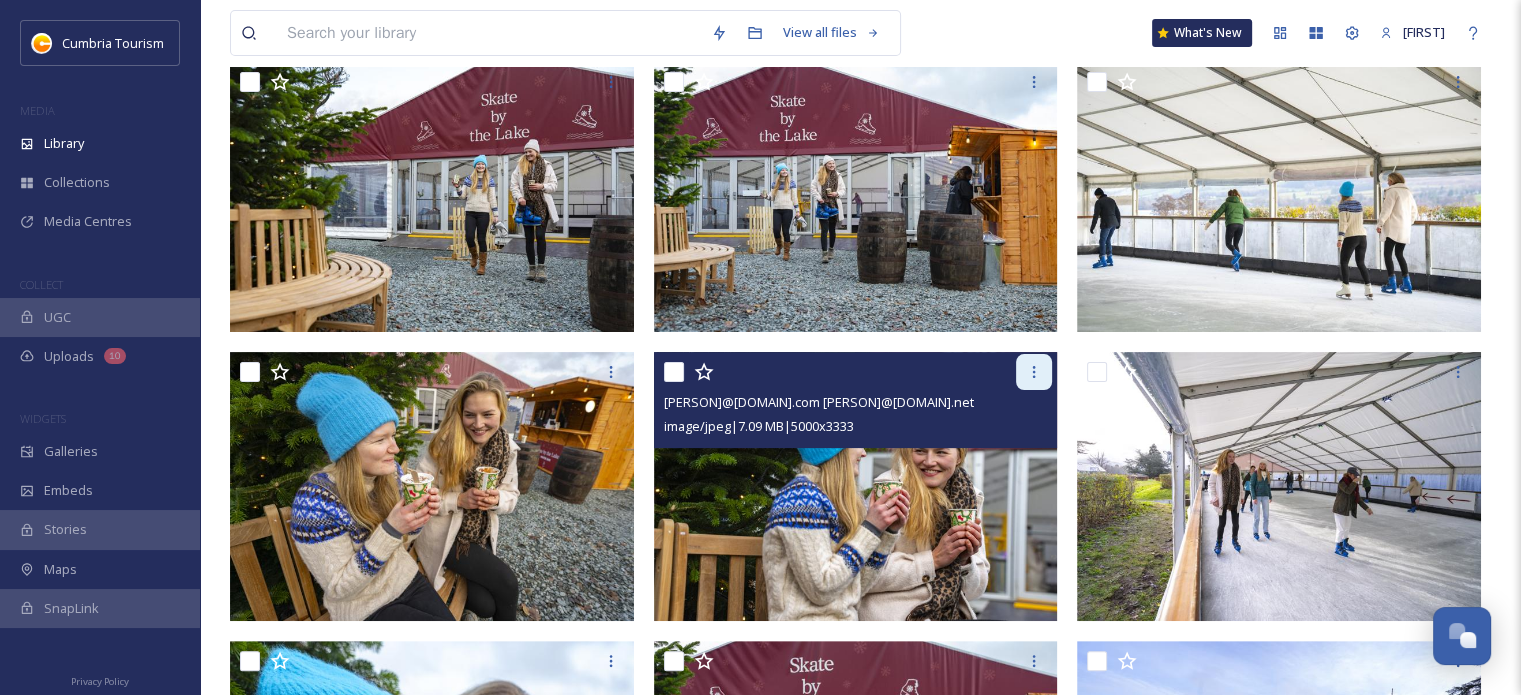 click 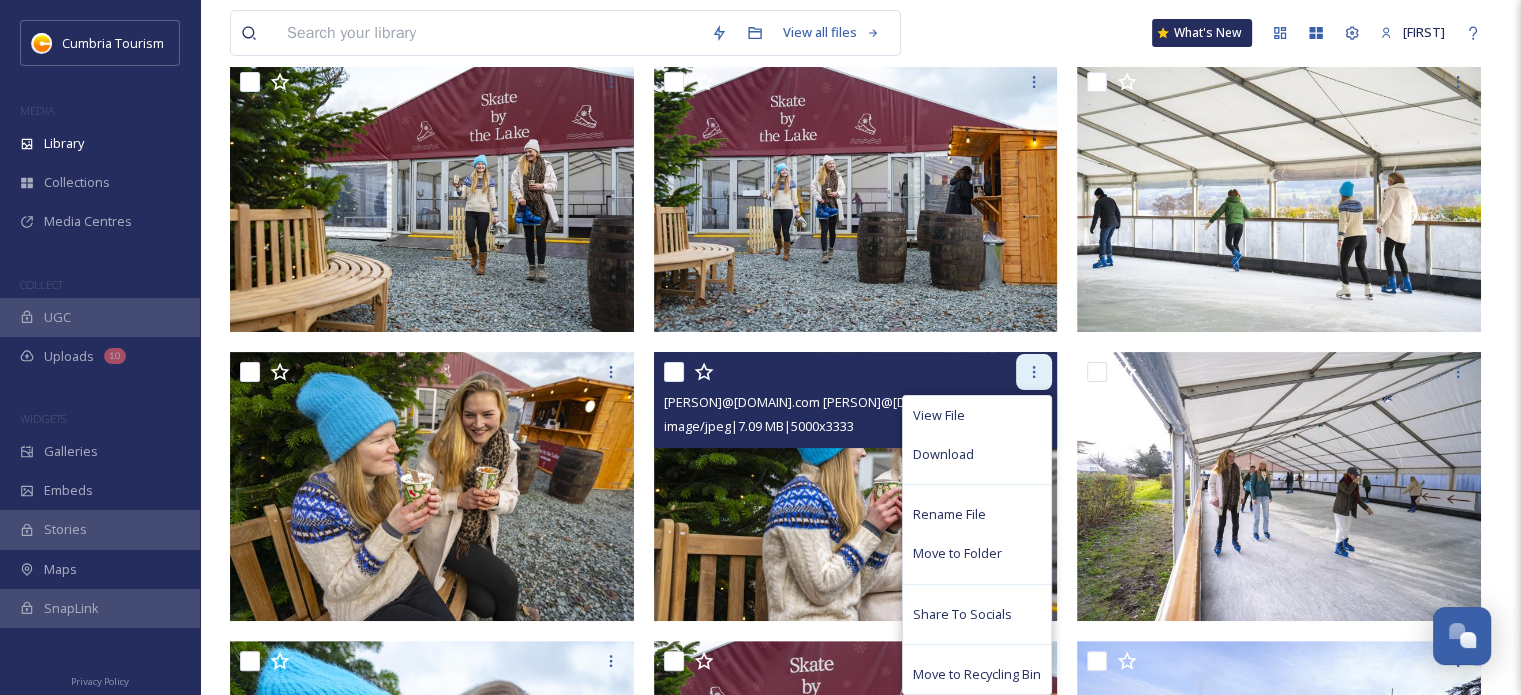 scroll, scrollTop: 600, scrollLeft: 0, axis: vertical 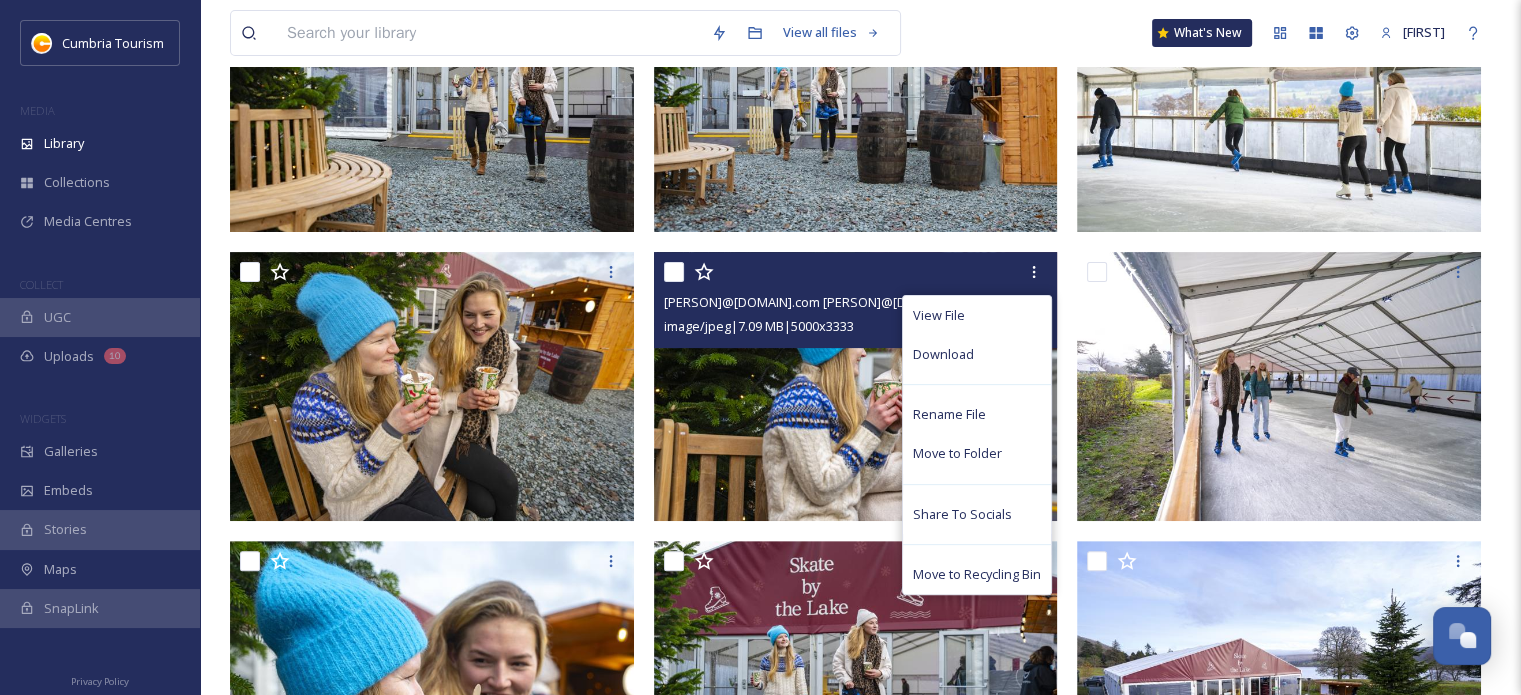 click at bounding box center [856, 387] 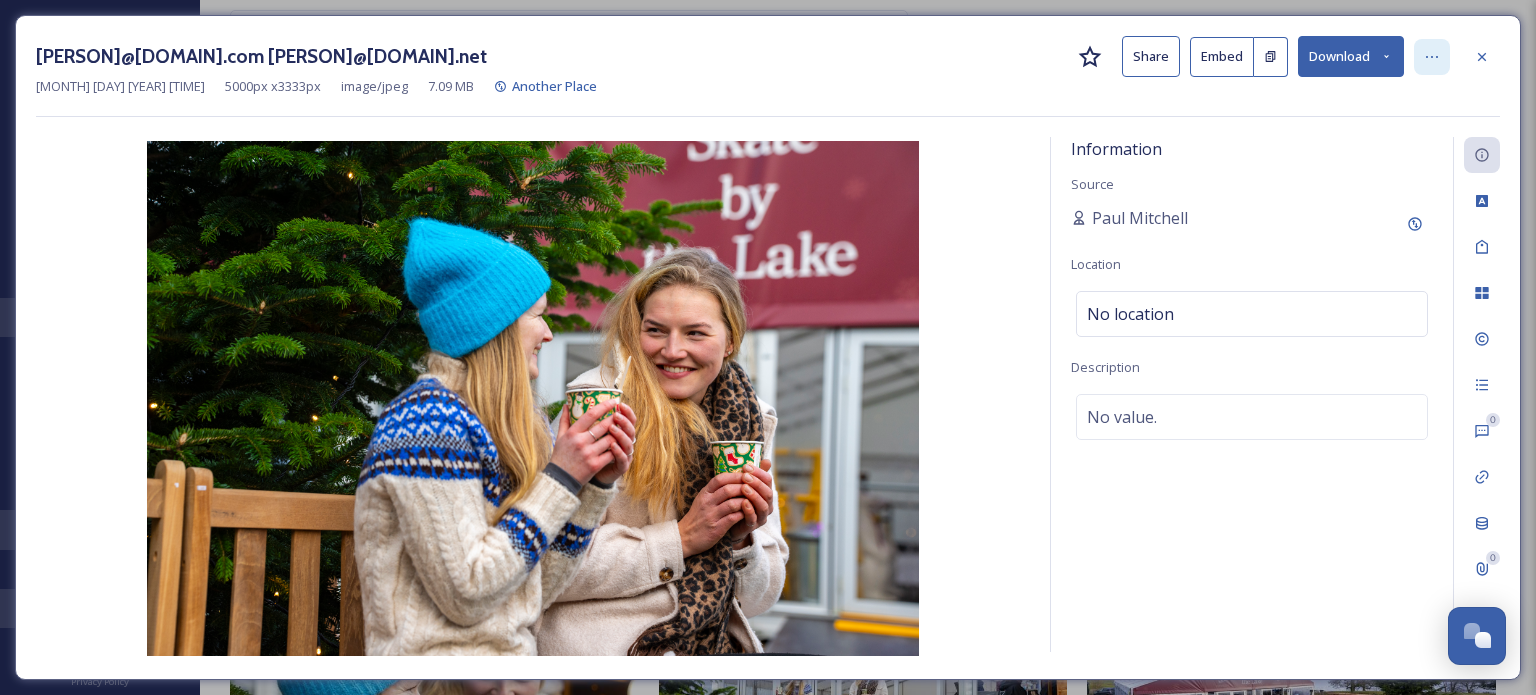 click at bounding box center [1432, 57] 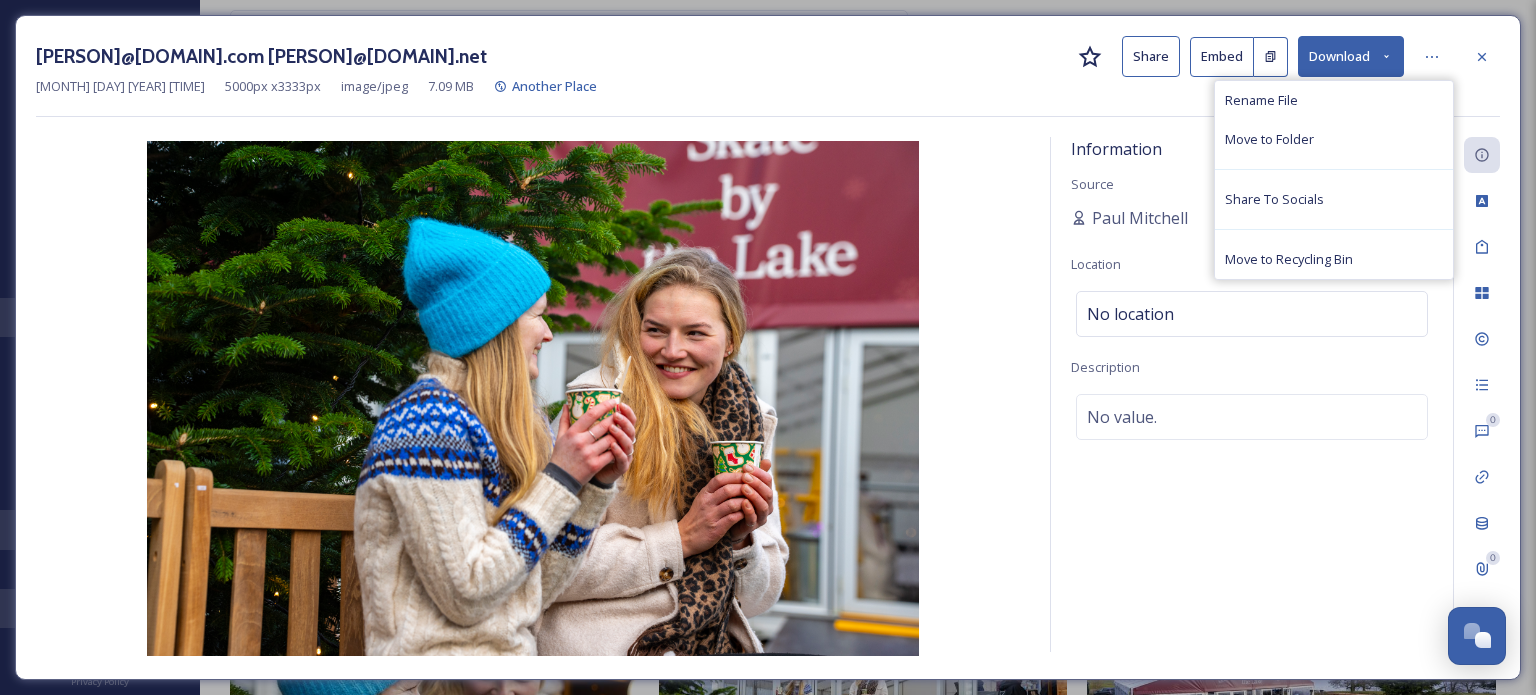 click on "CUMBRIATOURISM_241204_[PERSON]AnotherPlace-104.jpg Share Embed Download Rename File Move to Folder Share To Socials Move to Recycling Bin Dec 13 2024 11:10 5000 px x  3333 px image/jpeg 7.09 MB Another Place Information Source [PERSON] Location No location Description No value. 0 0" at bounding box center [768, 347] 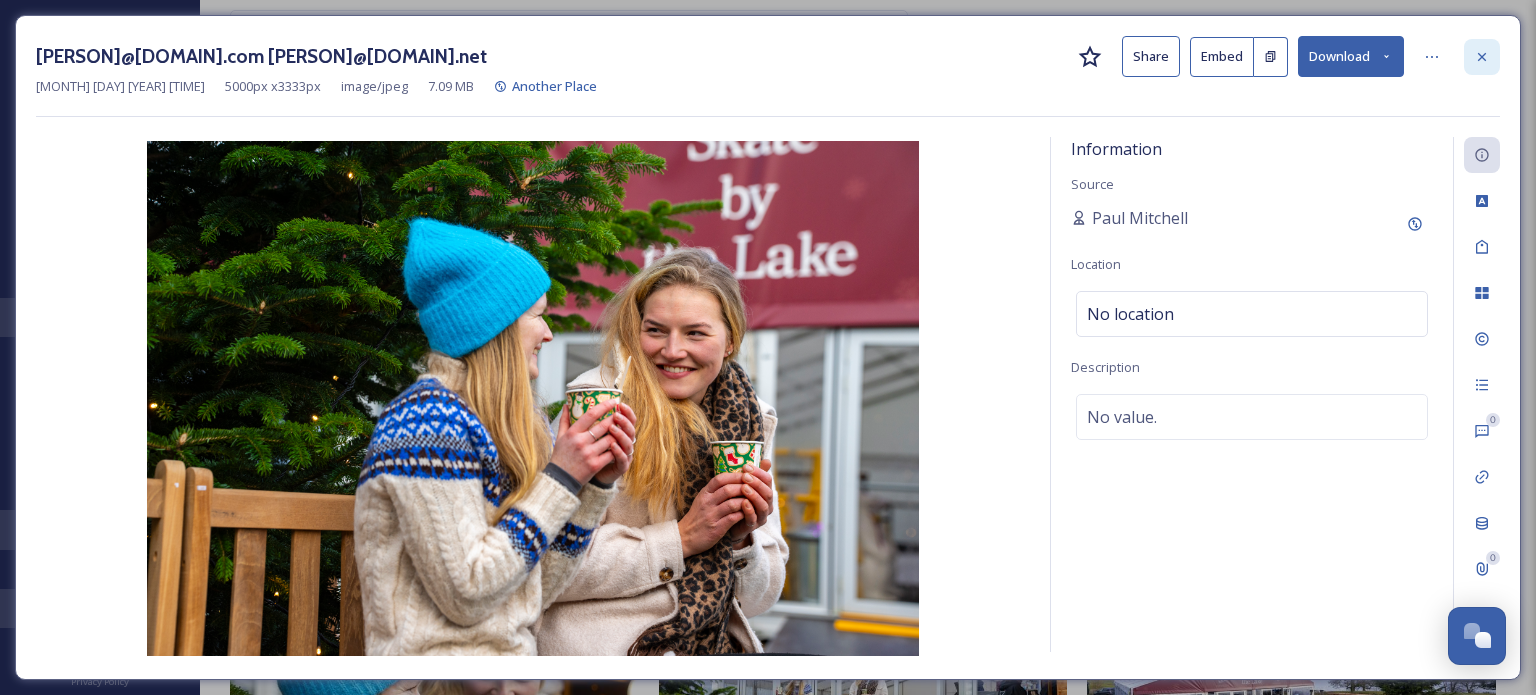 click at bounding box center [1482, 57] 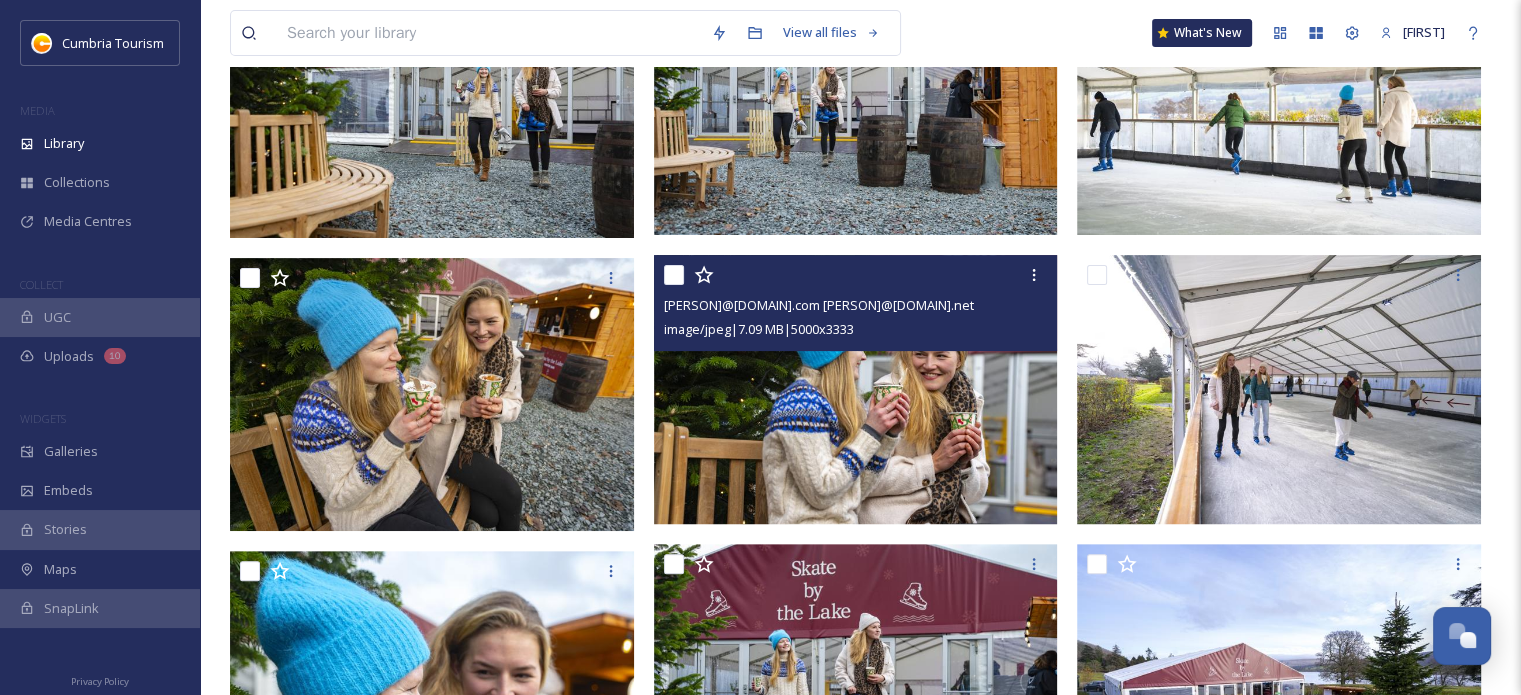 click at bounding box center (674, 275) 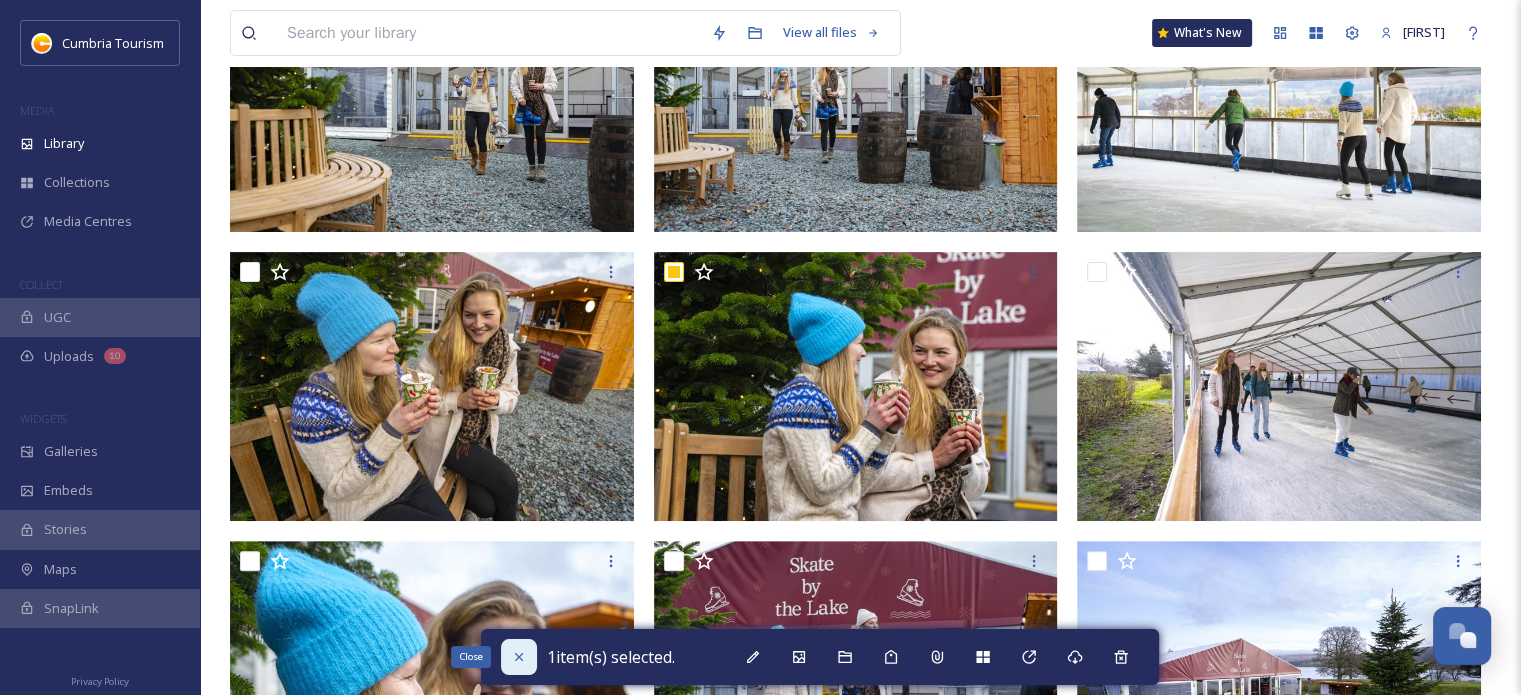 click 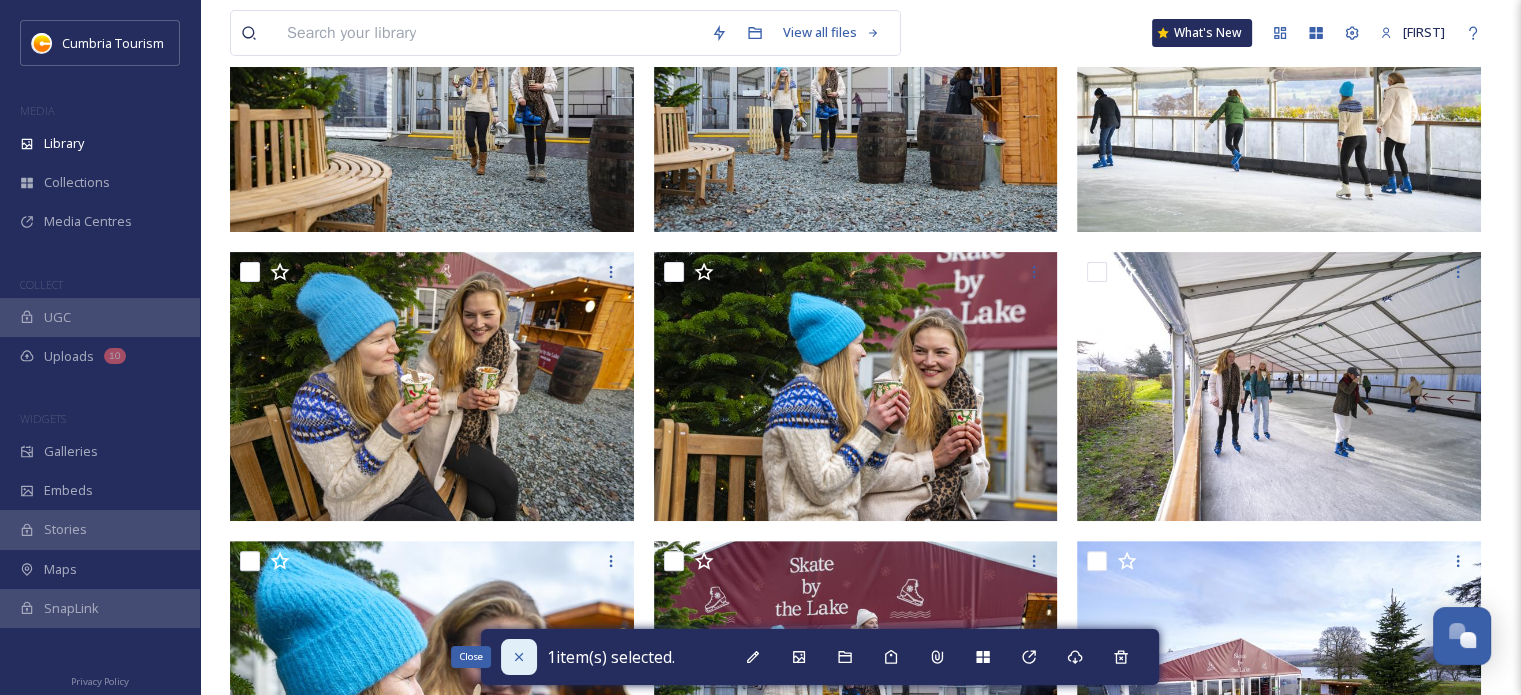 checkbox on "false" 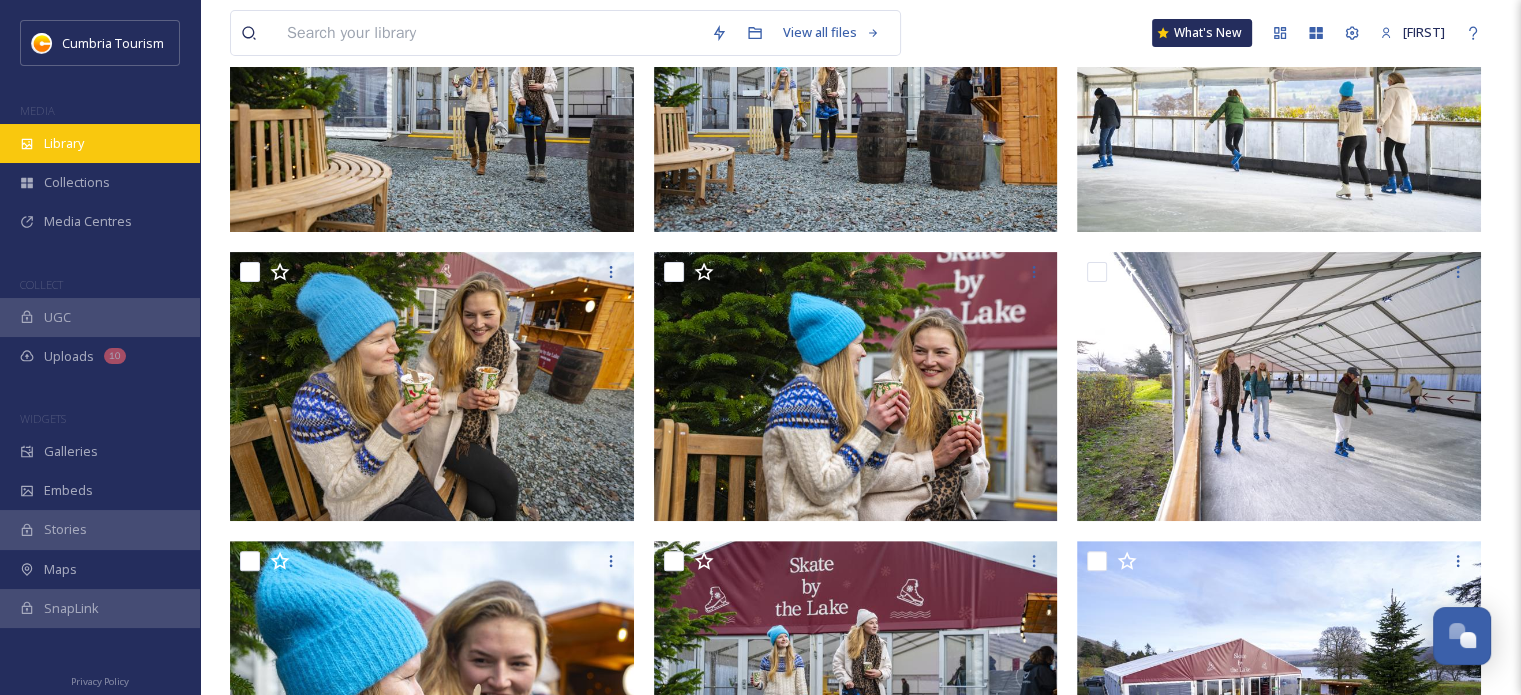 click on "Library" at bounding box center [100, 143] 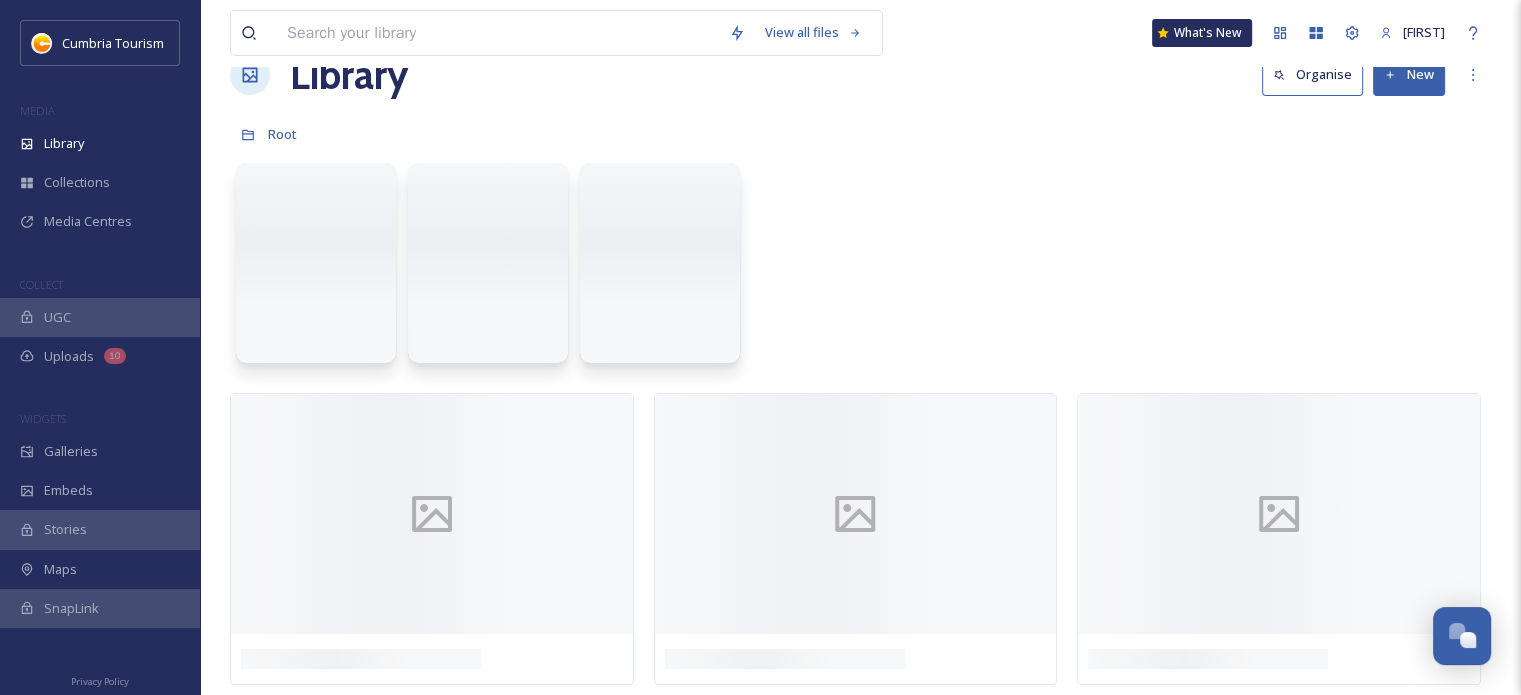 scroll, scrollTop: 0, scrollLeft: 0, axis: both 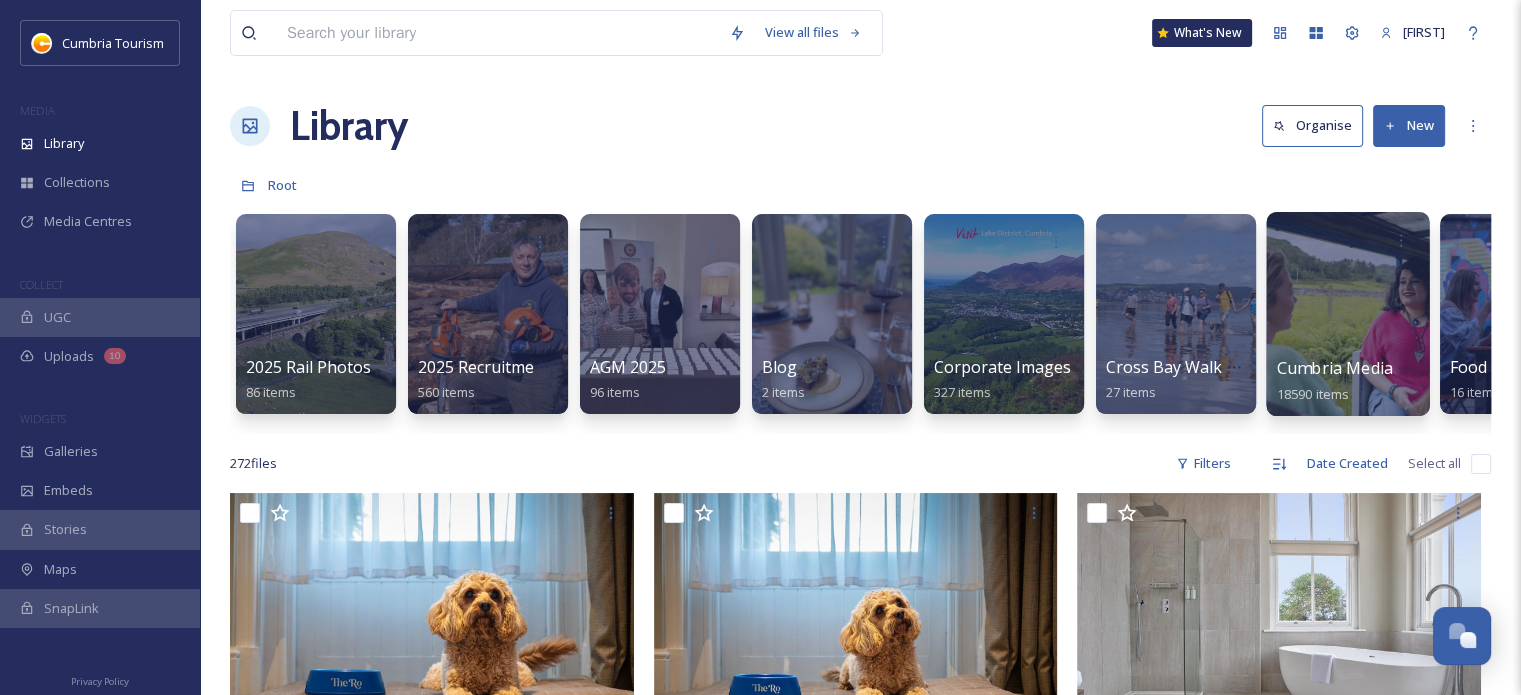 click on "Cumbria Media Library" at bounding box center (1364, 368) 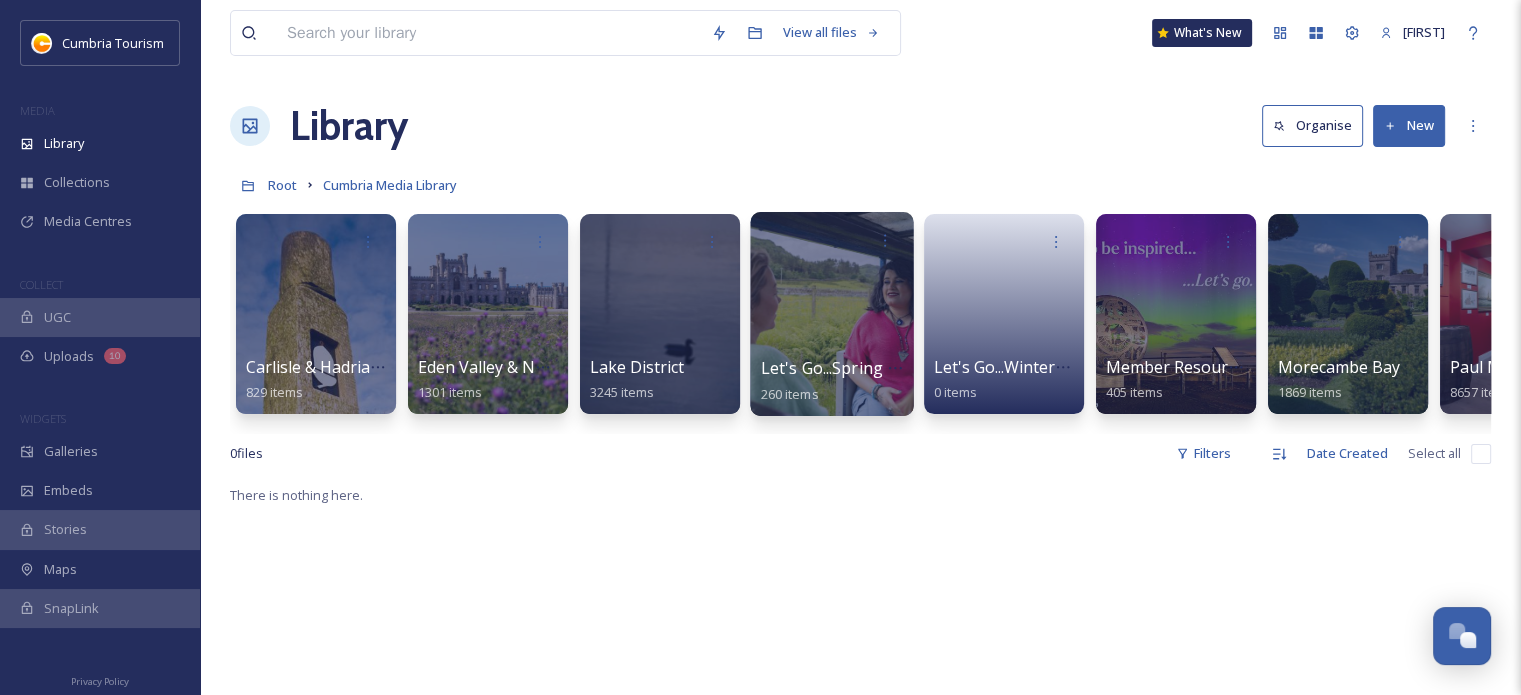click on "Let's Go...Spring / Summer 2025 Resource Hub" at bounding box center (938, 368) 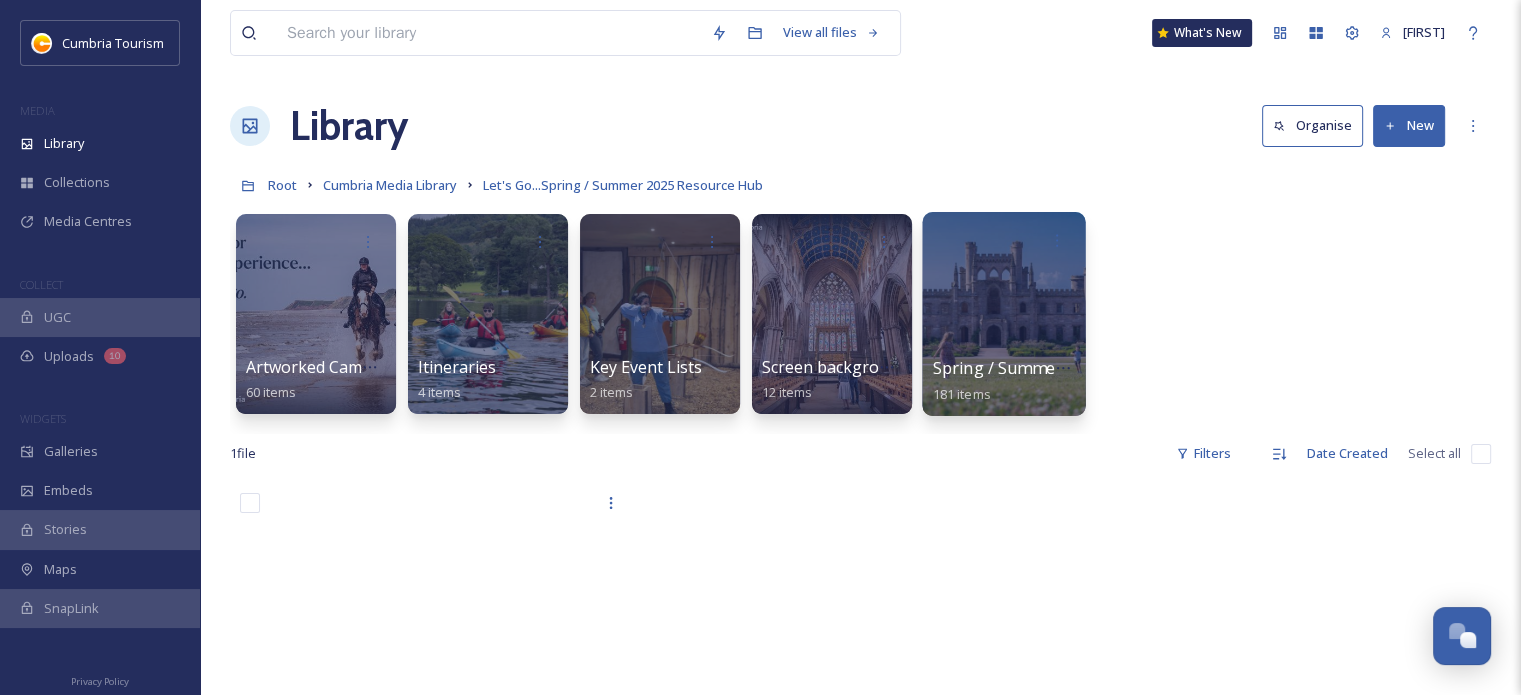 click on "Spring / Summer Photography" at bounding box center (1051, 368) 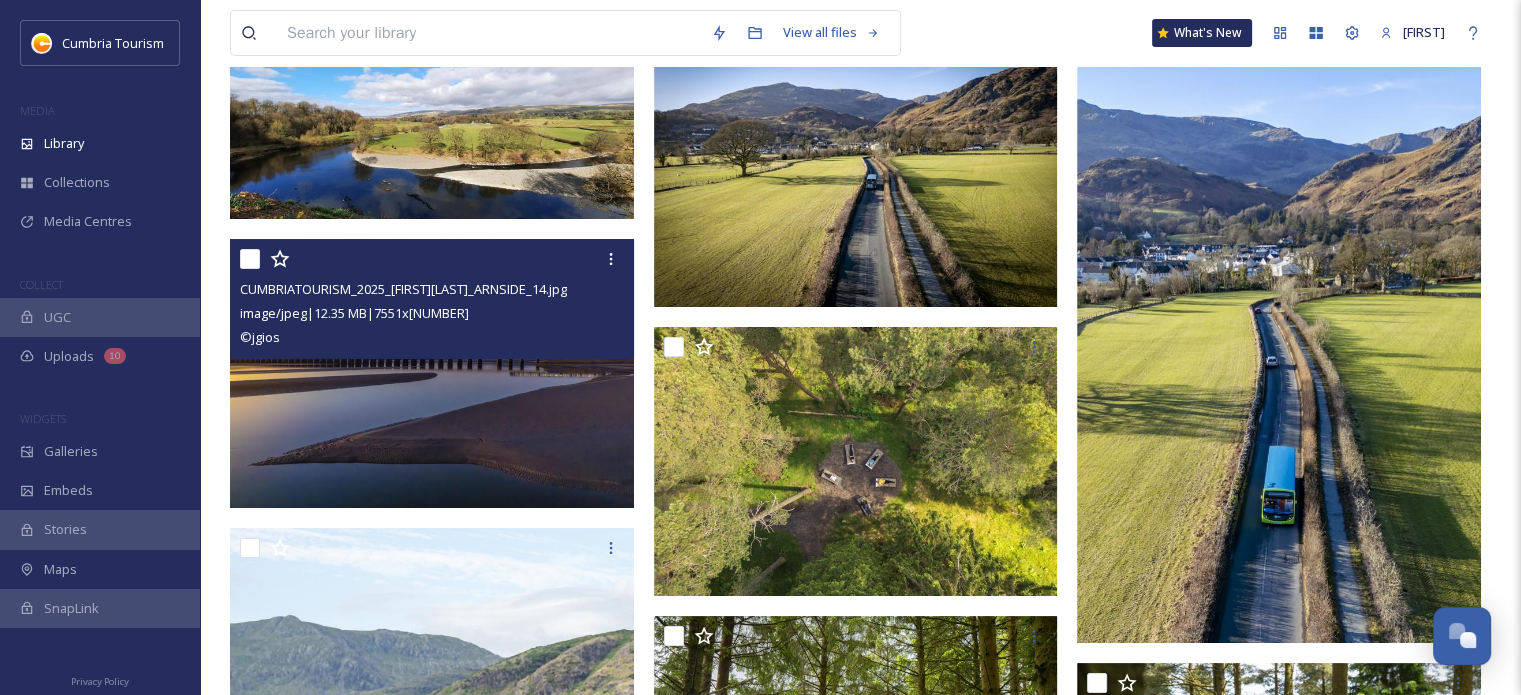 scroll, scrollTop: 400, scrollLeft: 0, axis: vertical 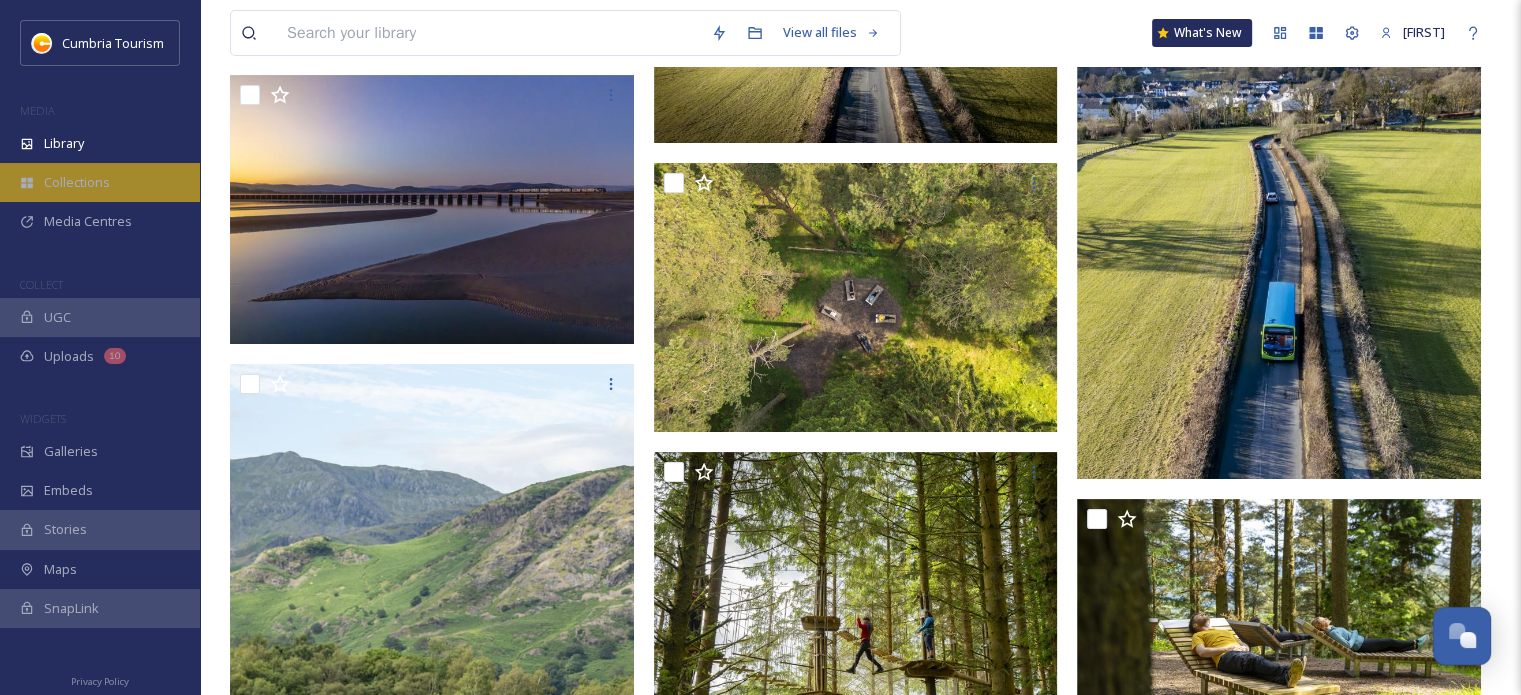 click on "Collections" at bounding box center (100, 182) 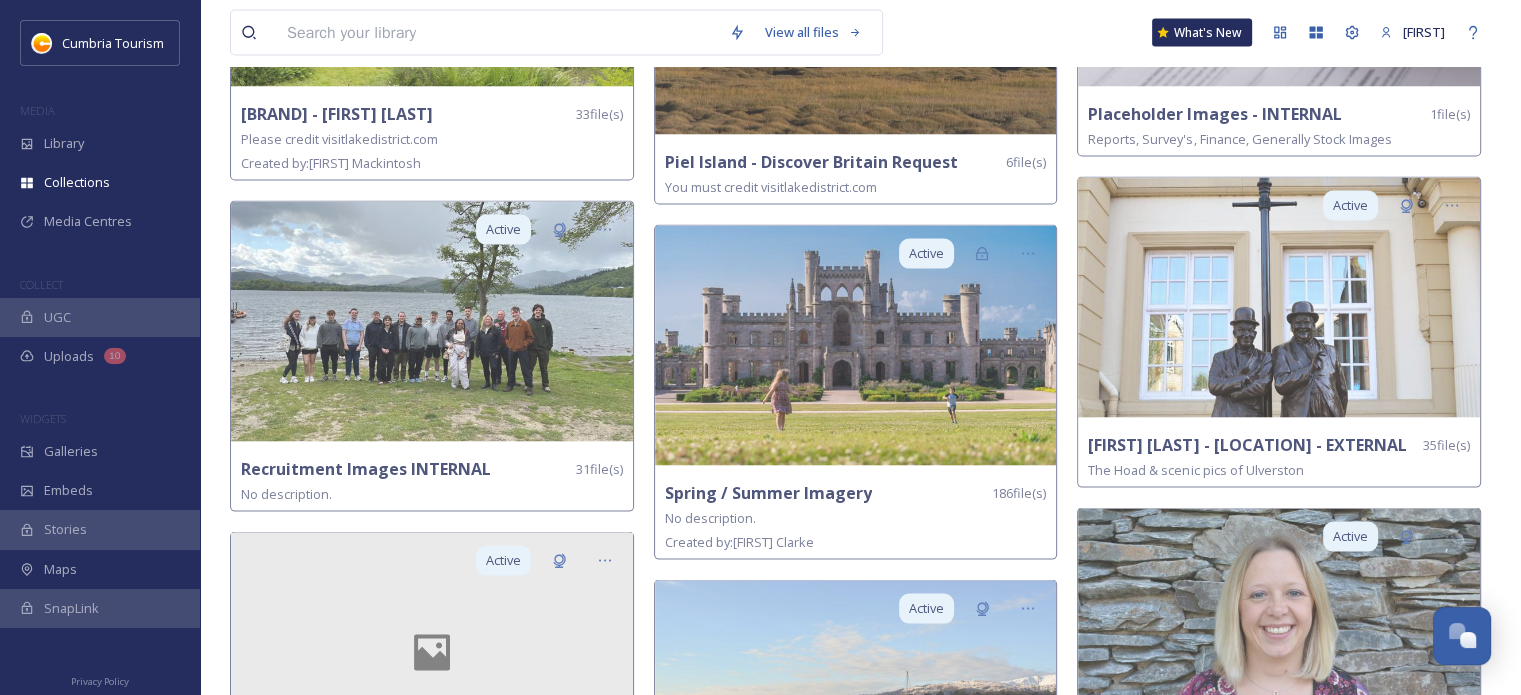 scroll, scrollTop: 4200, scrollLeft: 0, axis: vertical 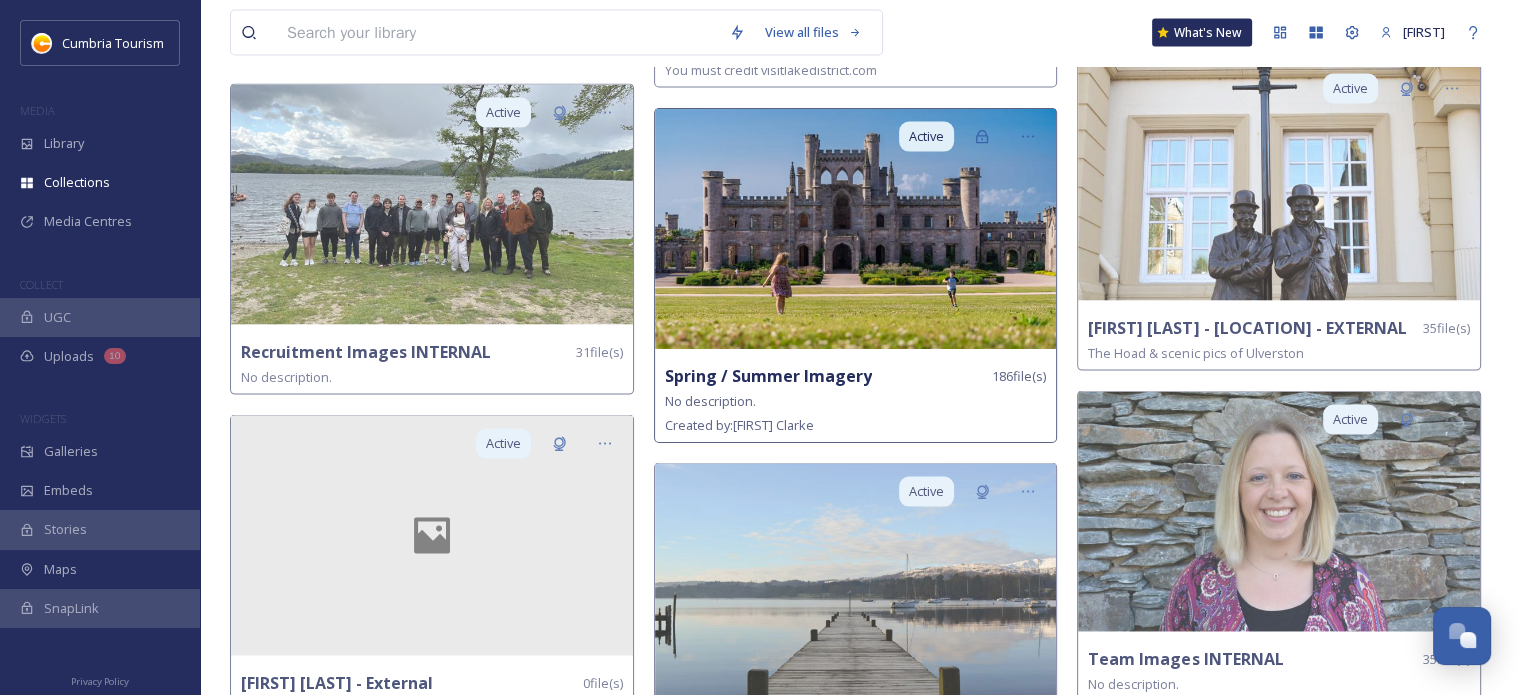 click on "Spring / Summer Imagery" at bounding box center [768, 376] 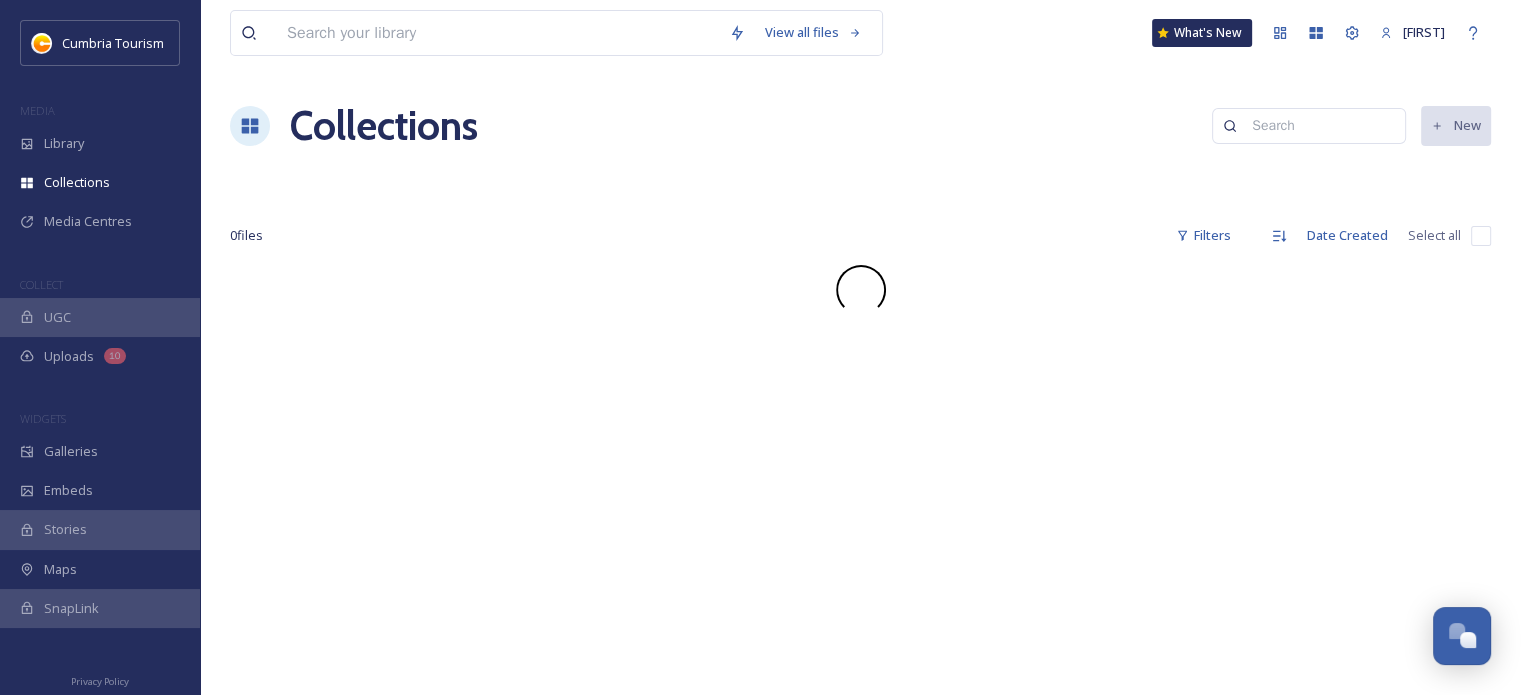 scroll, scrollTop: 0, scrollLeft: 0, axis: both 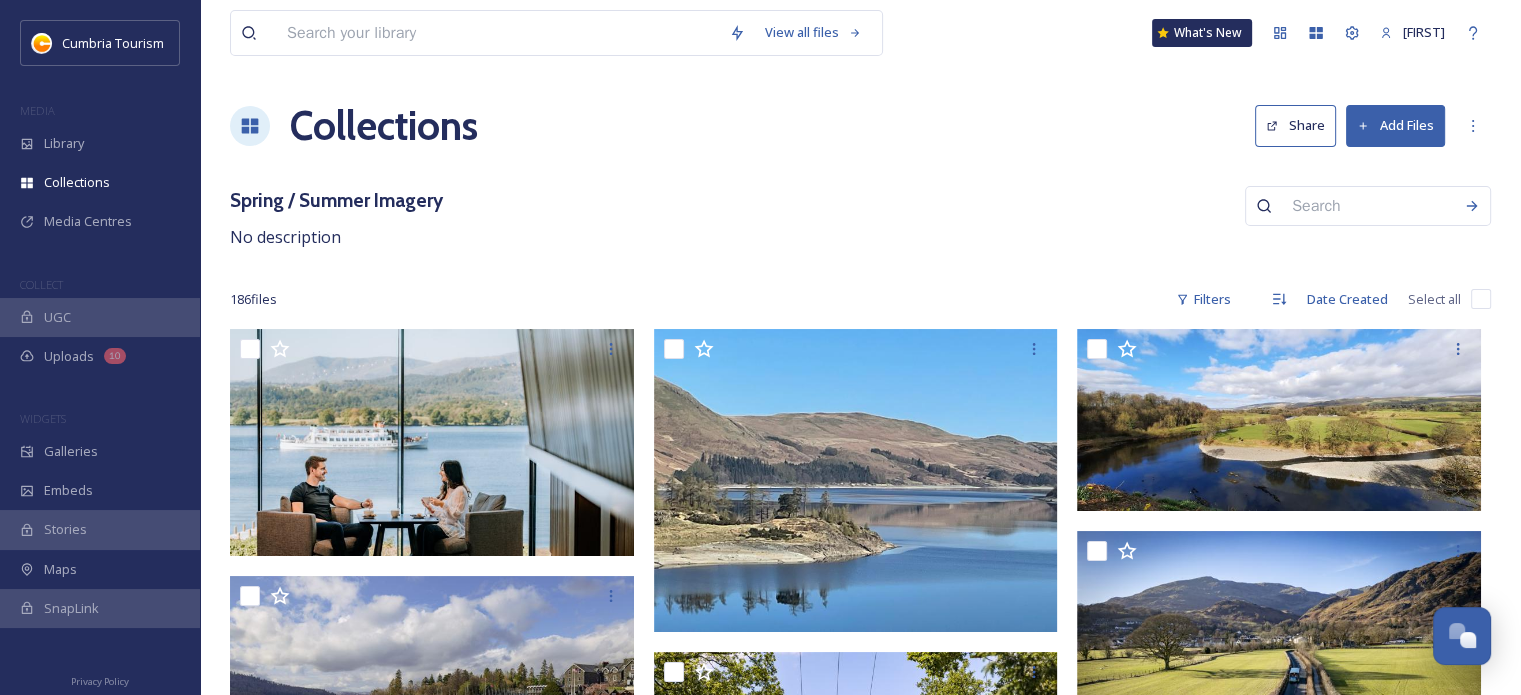 click at bounding box center (1481, 299) 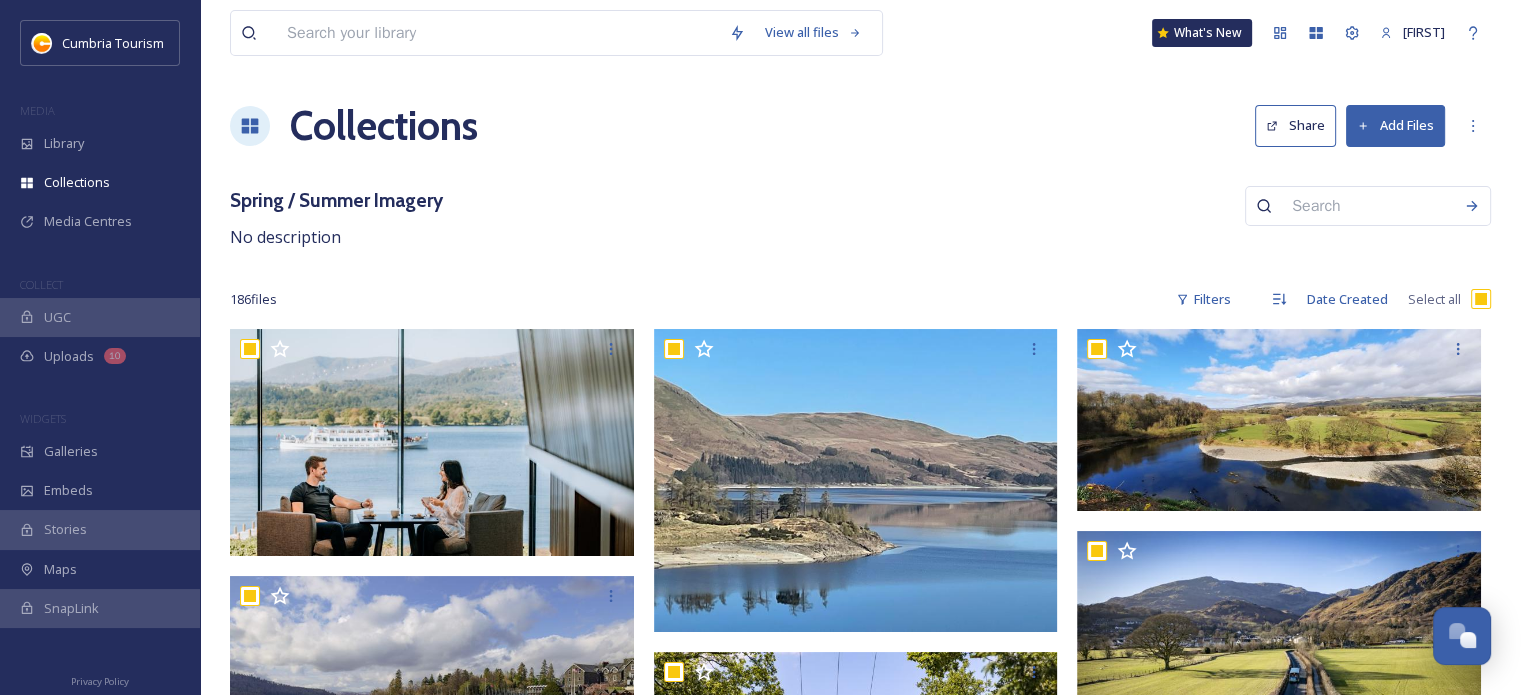 checkbox on "true" 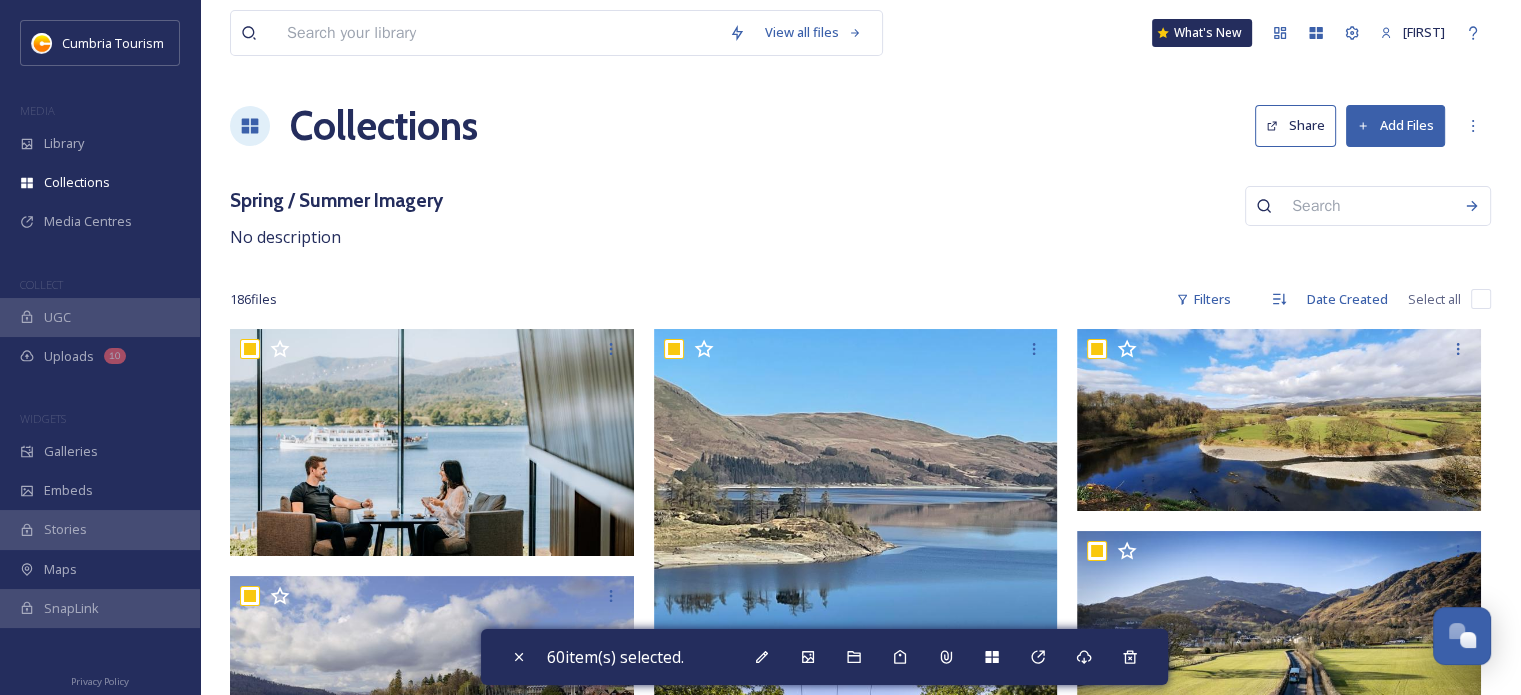 drag, startPoint x: 928, startPoint y: 191, endPoint x: 963, endPoint y: 199, distance: 35.902645 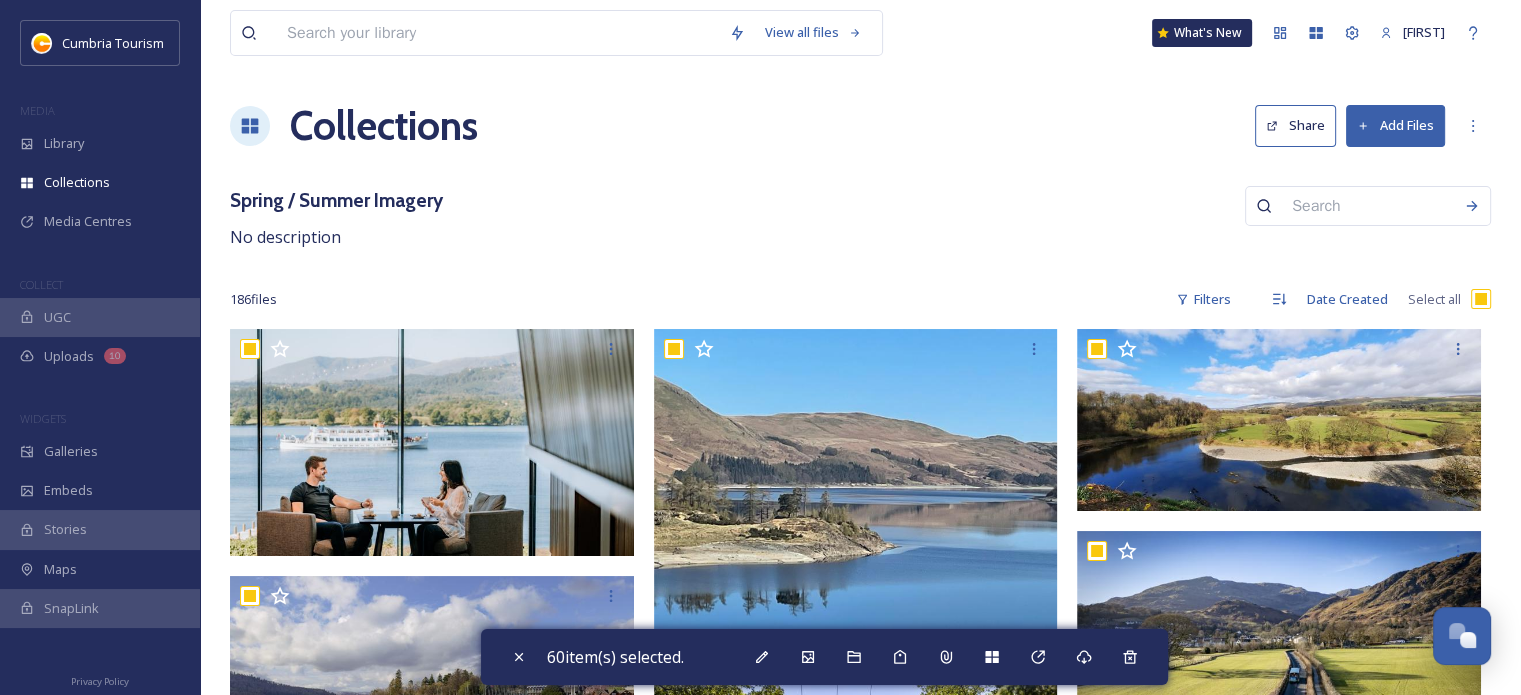 checkbox on "true" 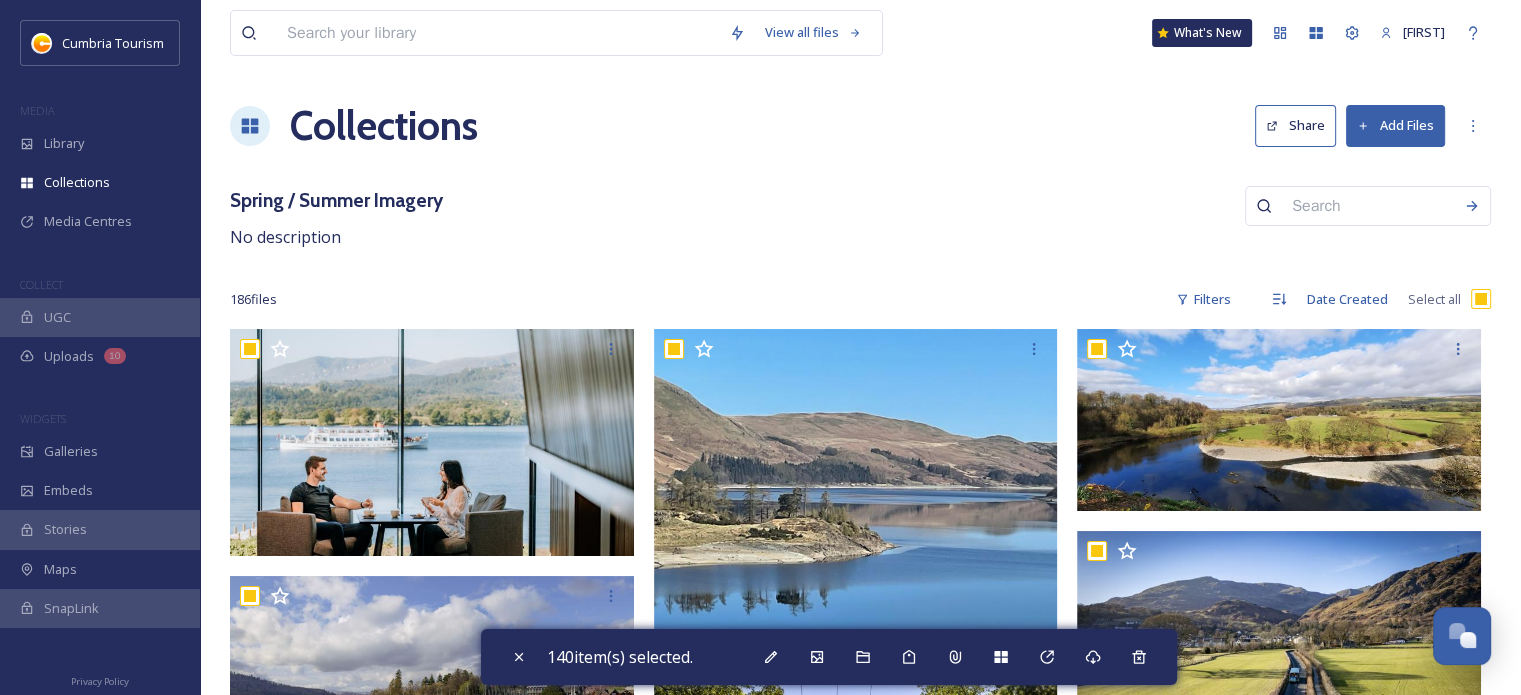 click at bounding box center [1481, 299] 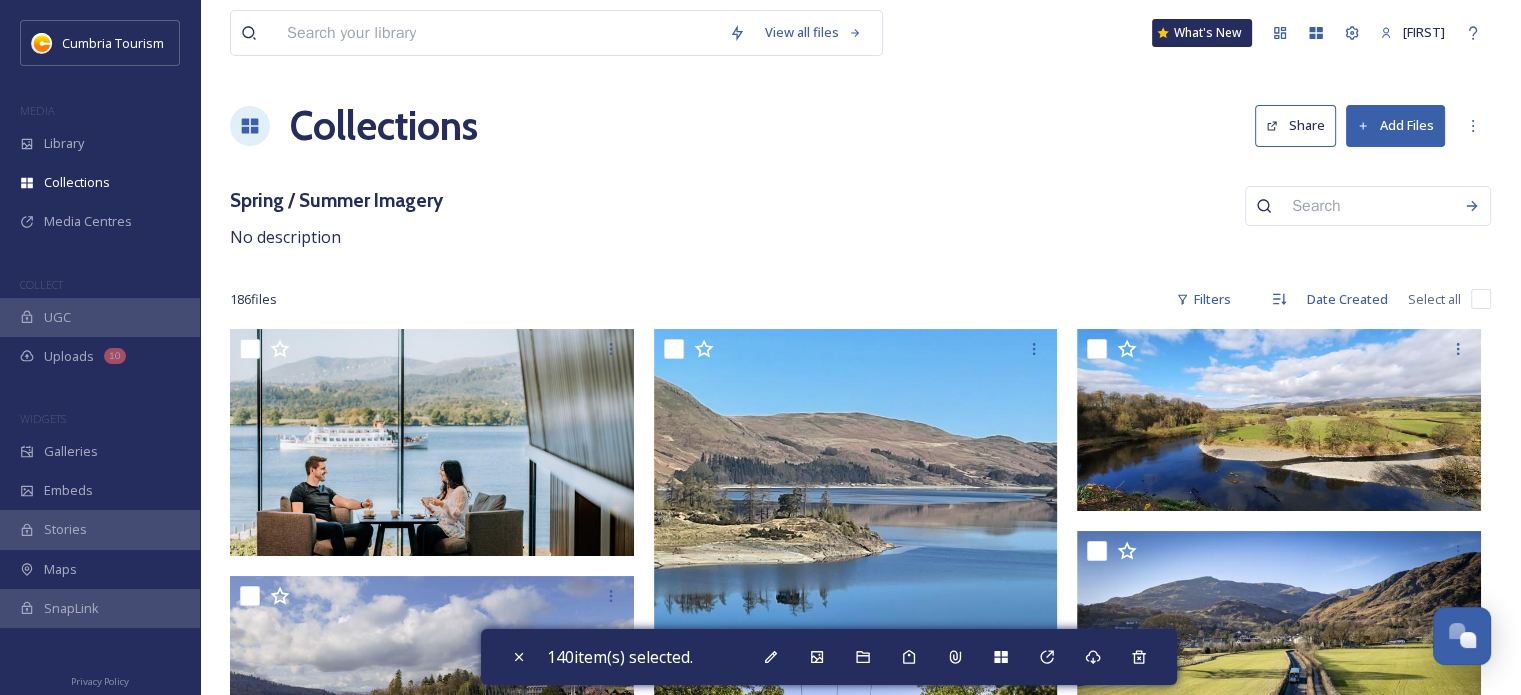 checkbox on "false" 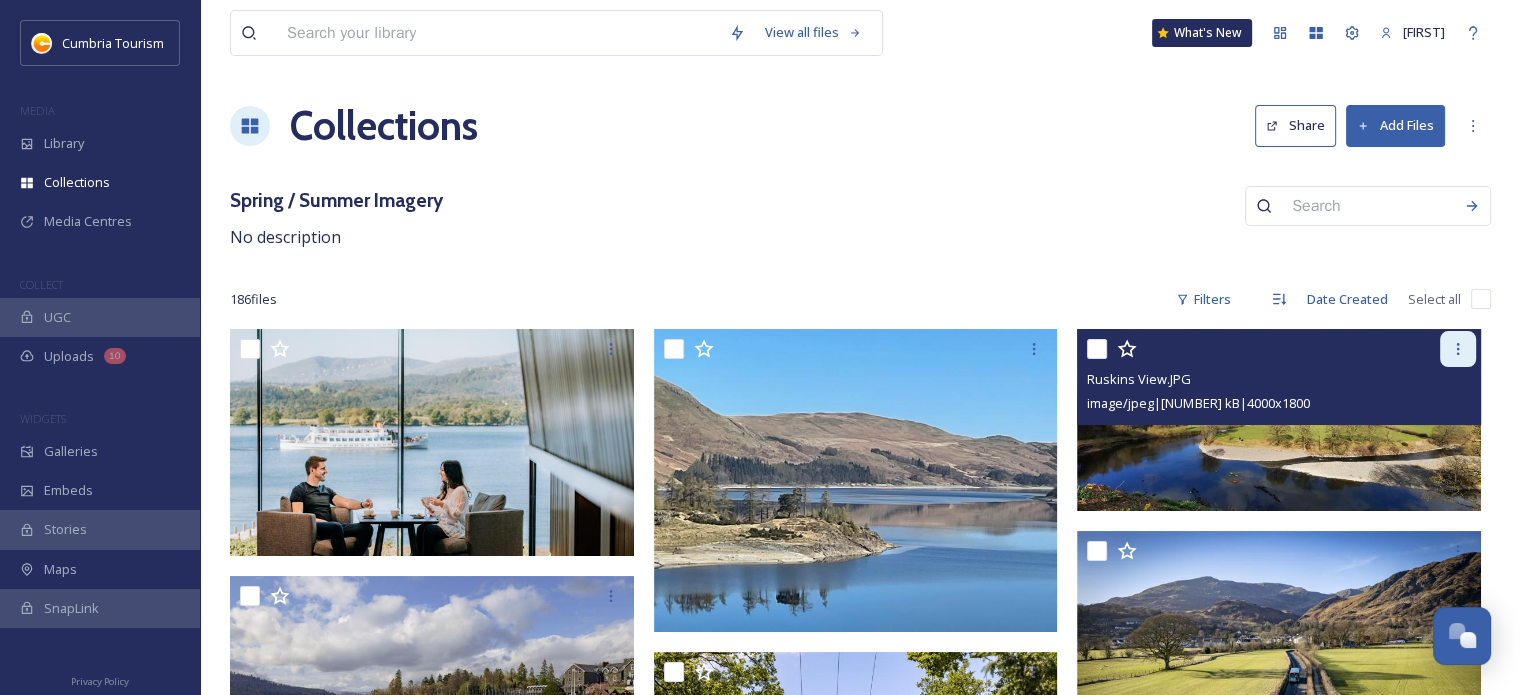 click 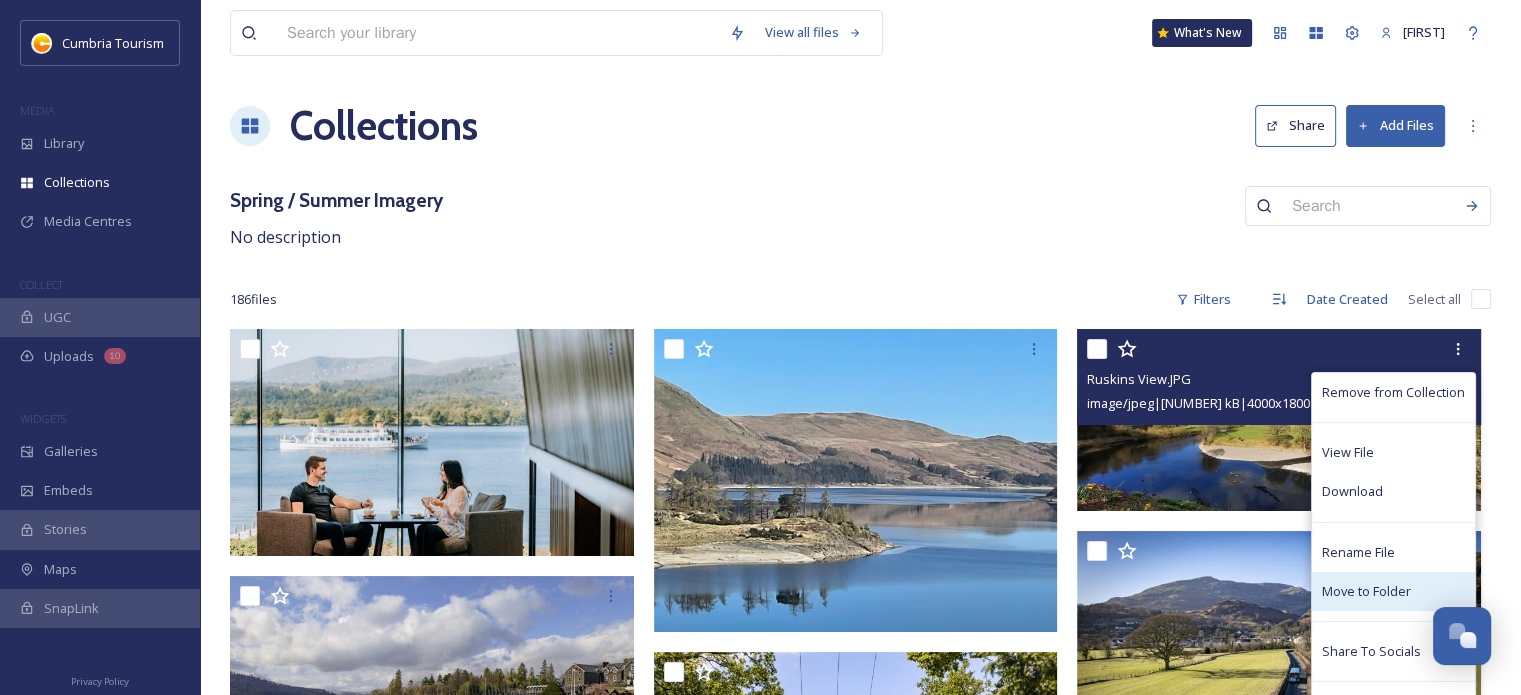 click on "Move to Folder" at bounding box center (1366, 591) 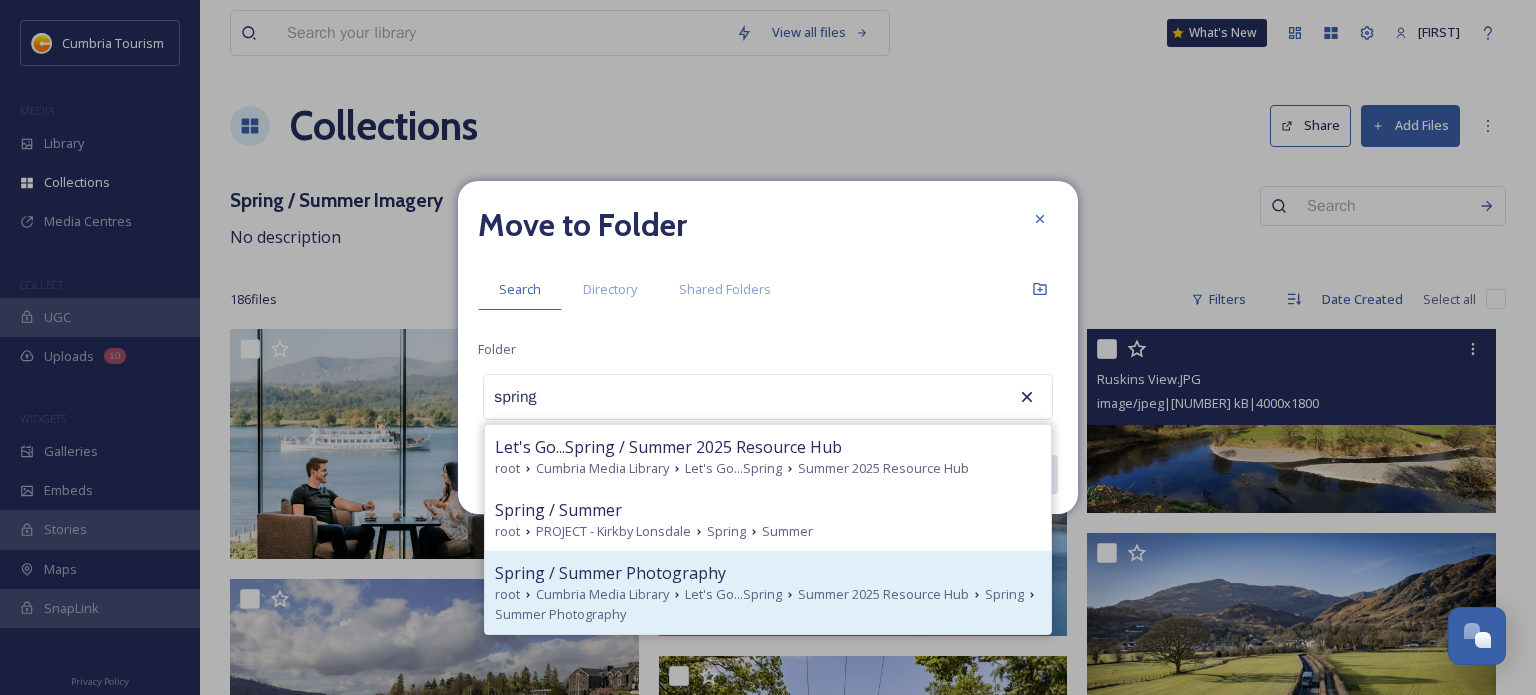 click 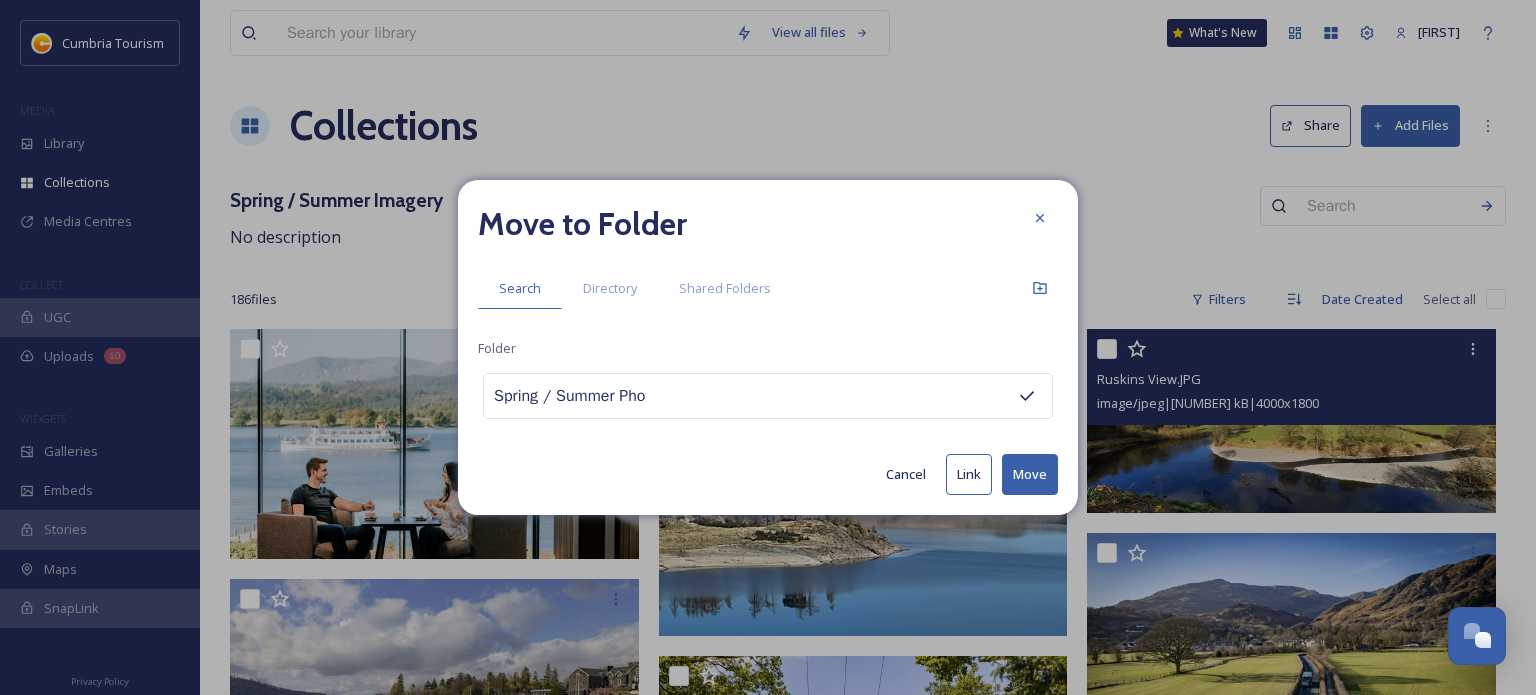 click on "Move" at bounding box center (1030, 474) 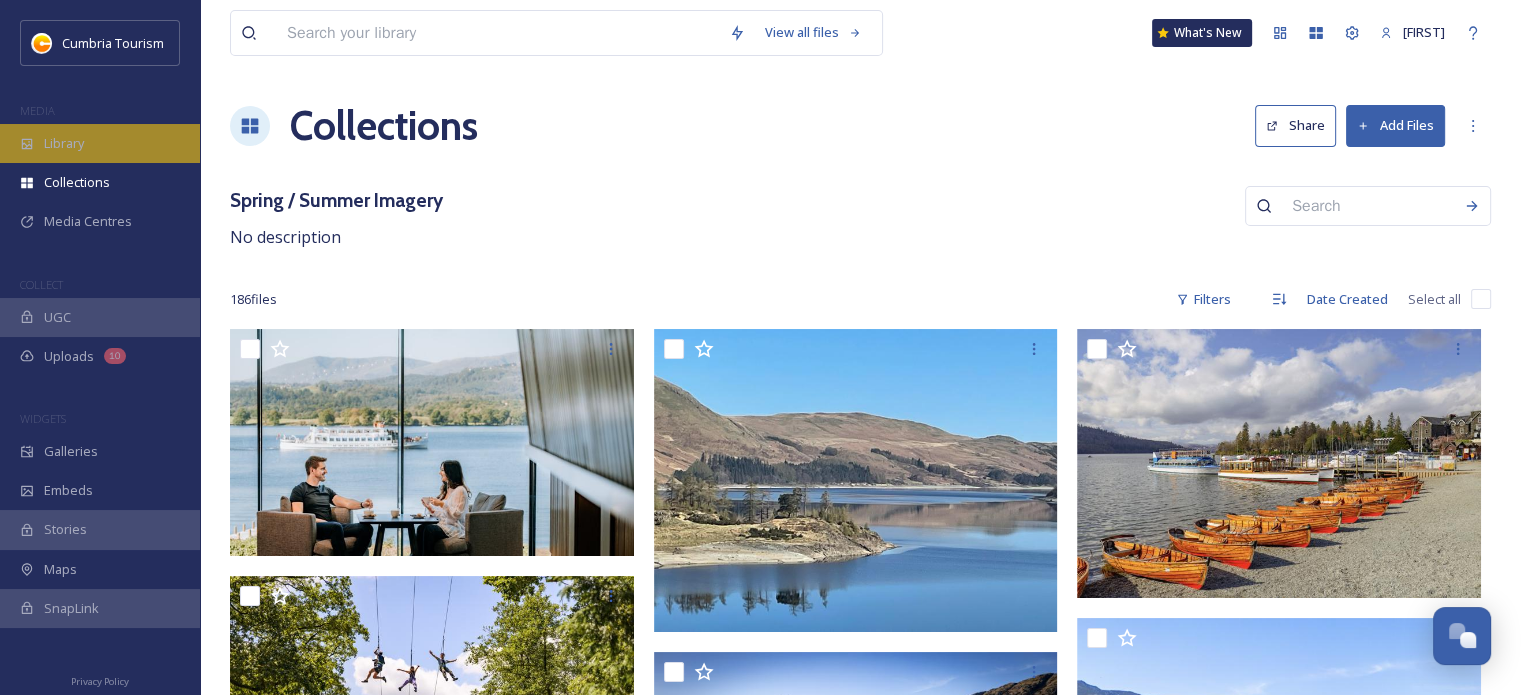 click on "Library" at bounding box center [100, 143] 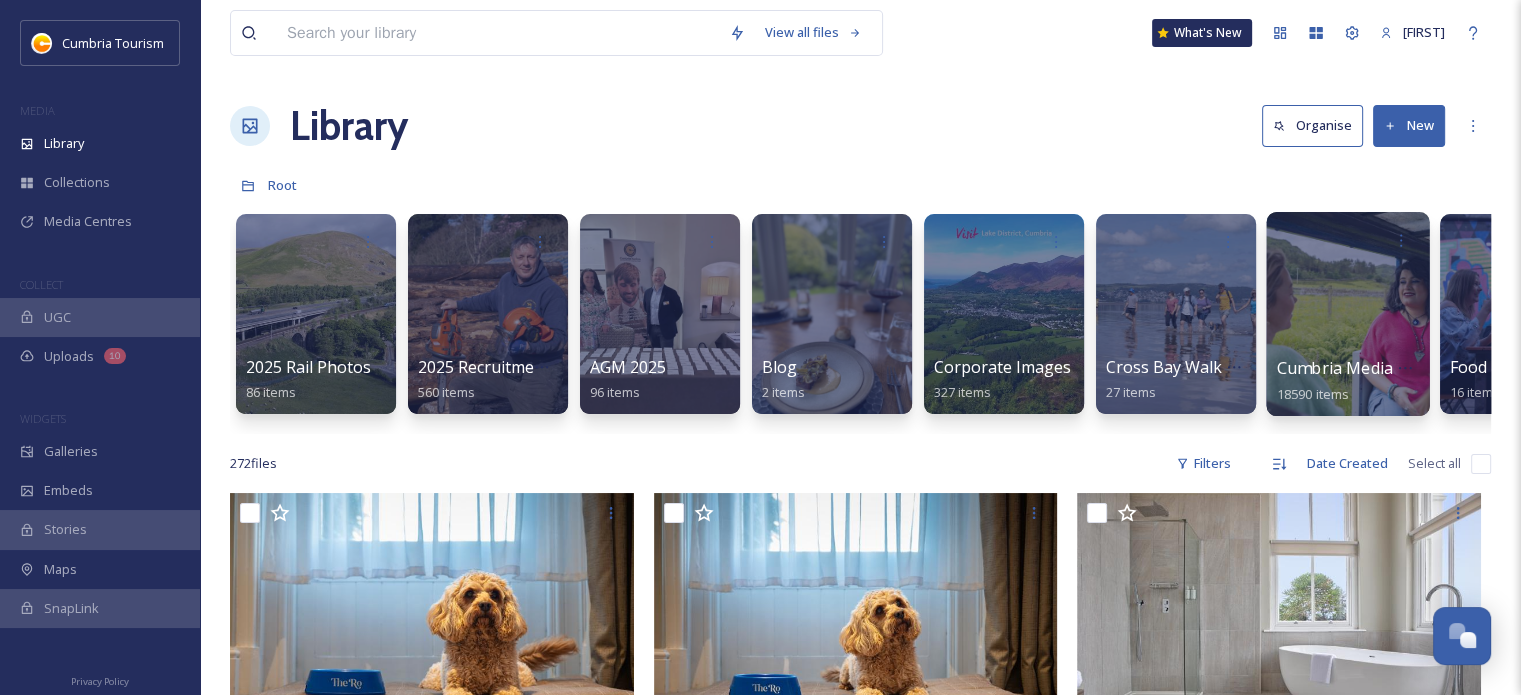 click on "Cumbria Media Library" at bounding box center [1364, 368] 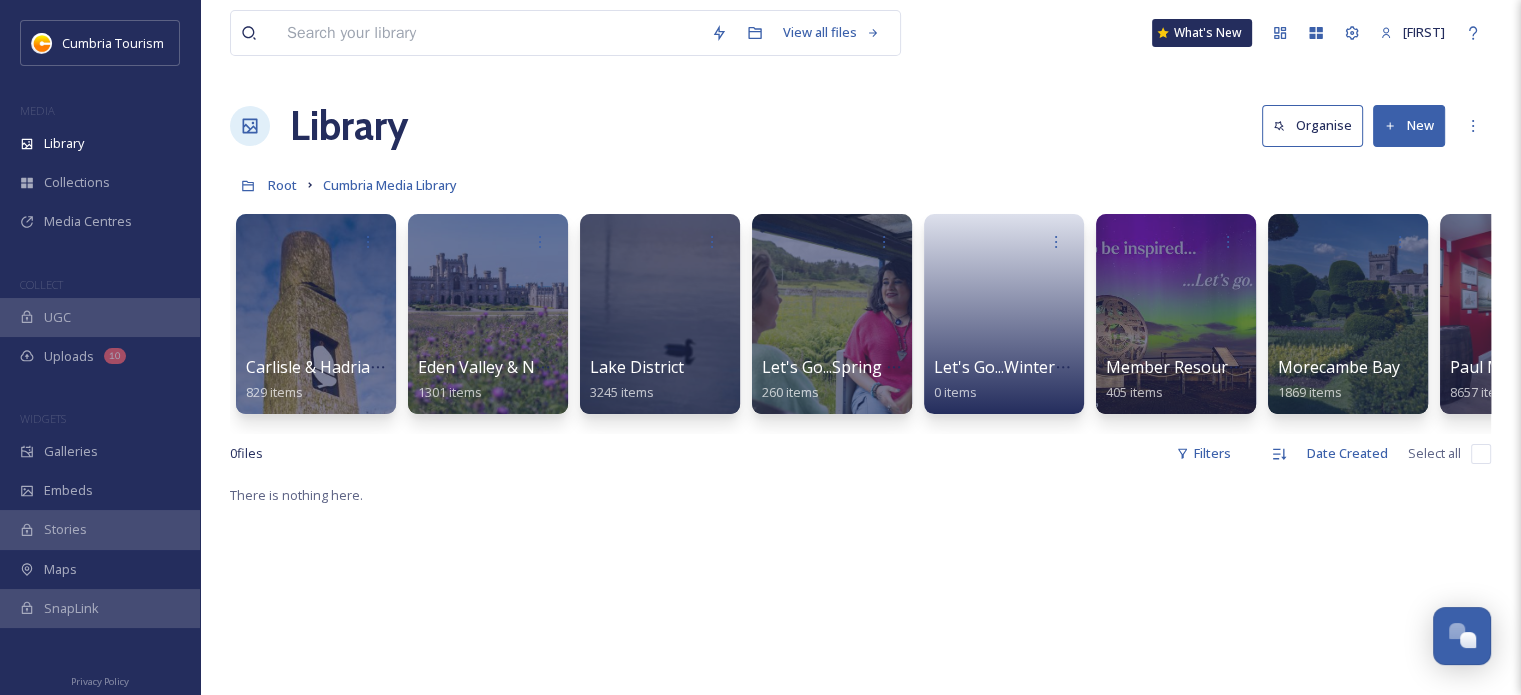 scroll, scrollTop: 0, scrollLeft: 19, axis: horizontal 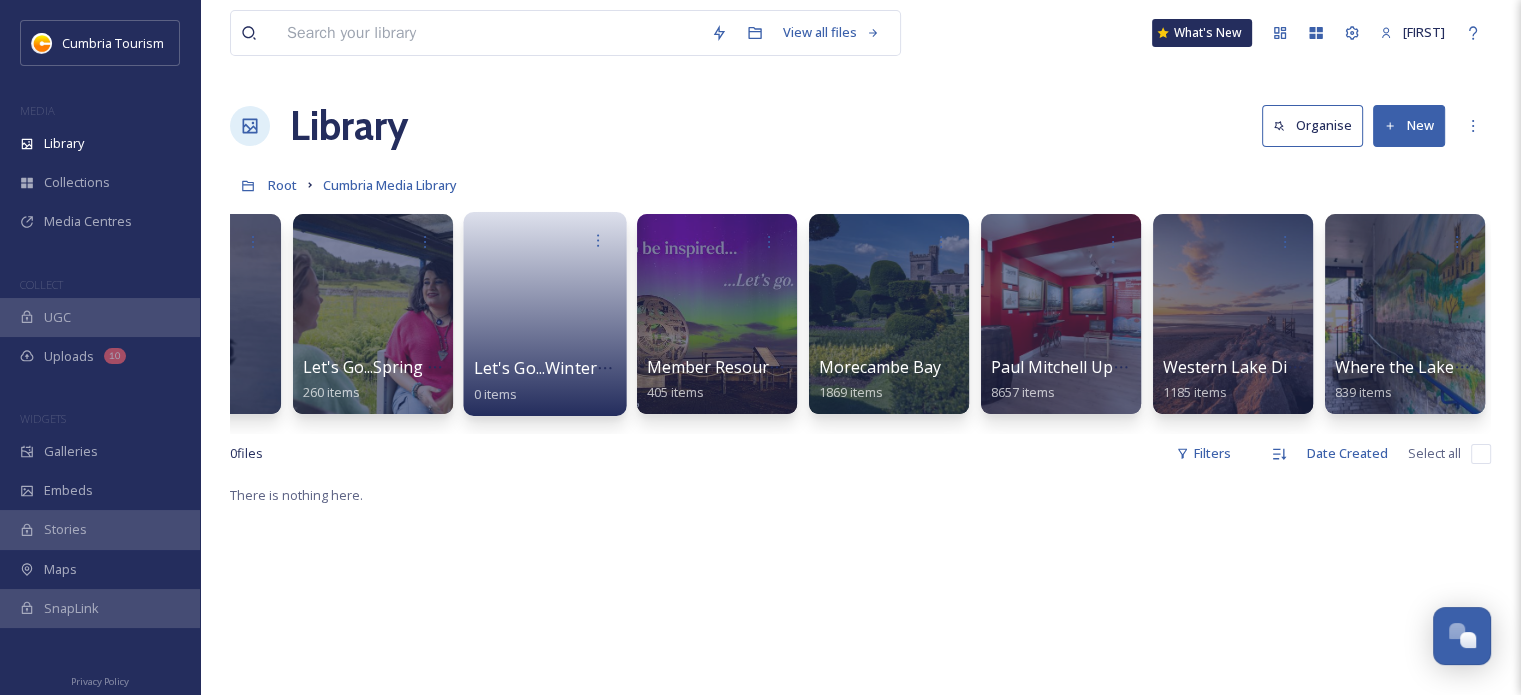 click on "Let's Go...Winter 2025/26" at bounding box center [568, 368] 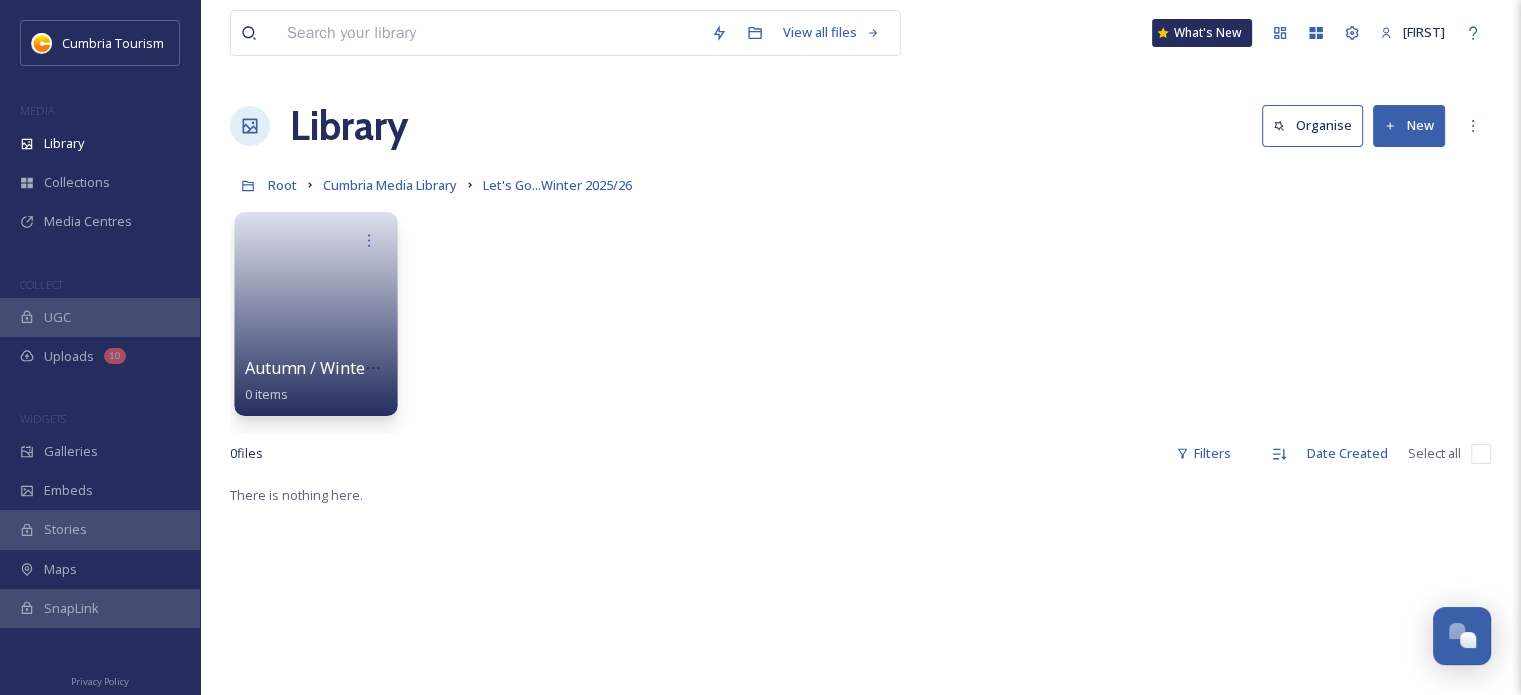 click at bounding box center [316, 307] 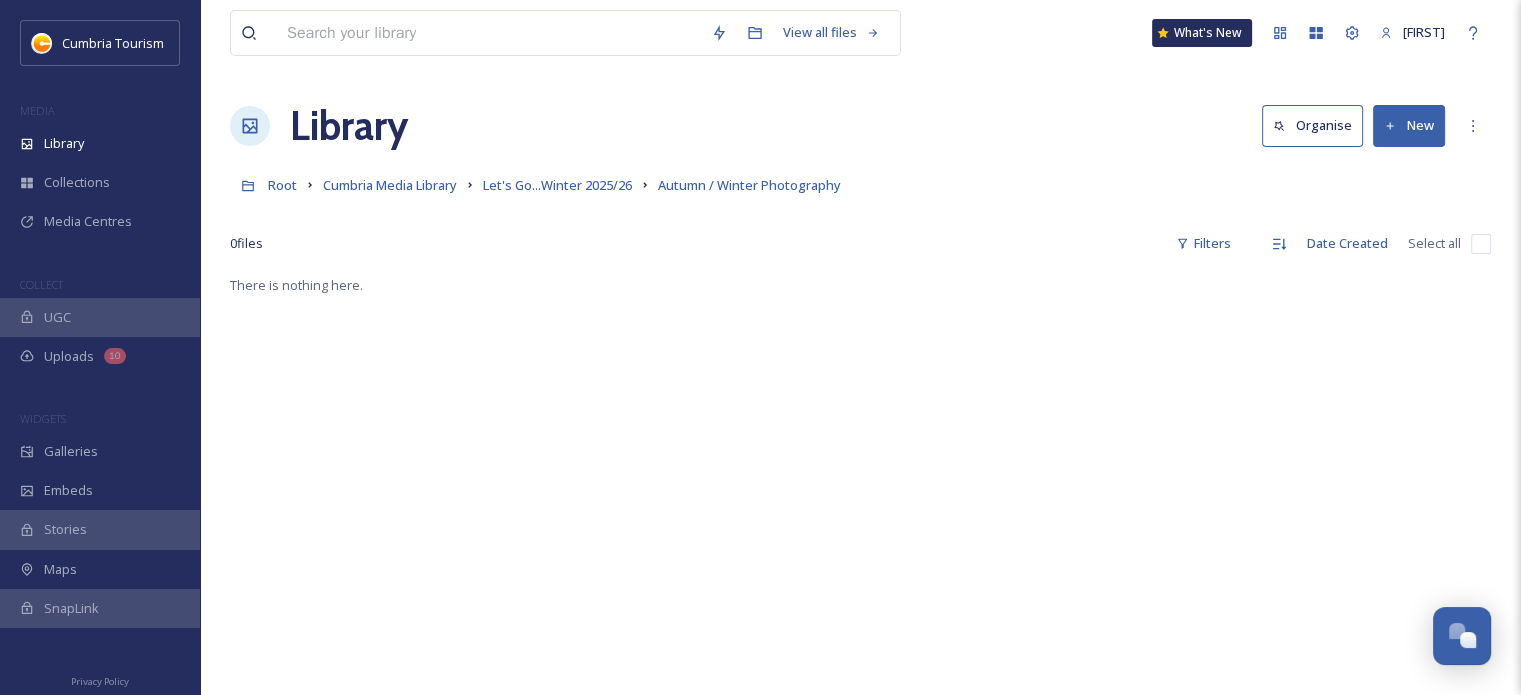 click on "New" at bounding box center (1409, 125) 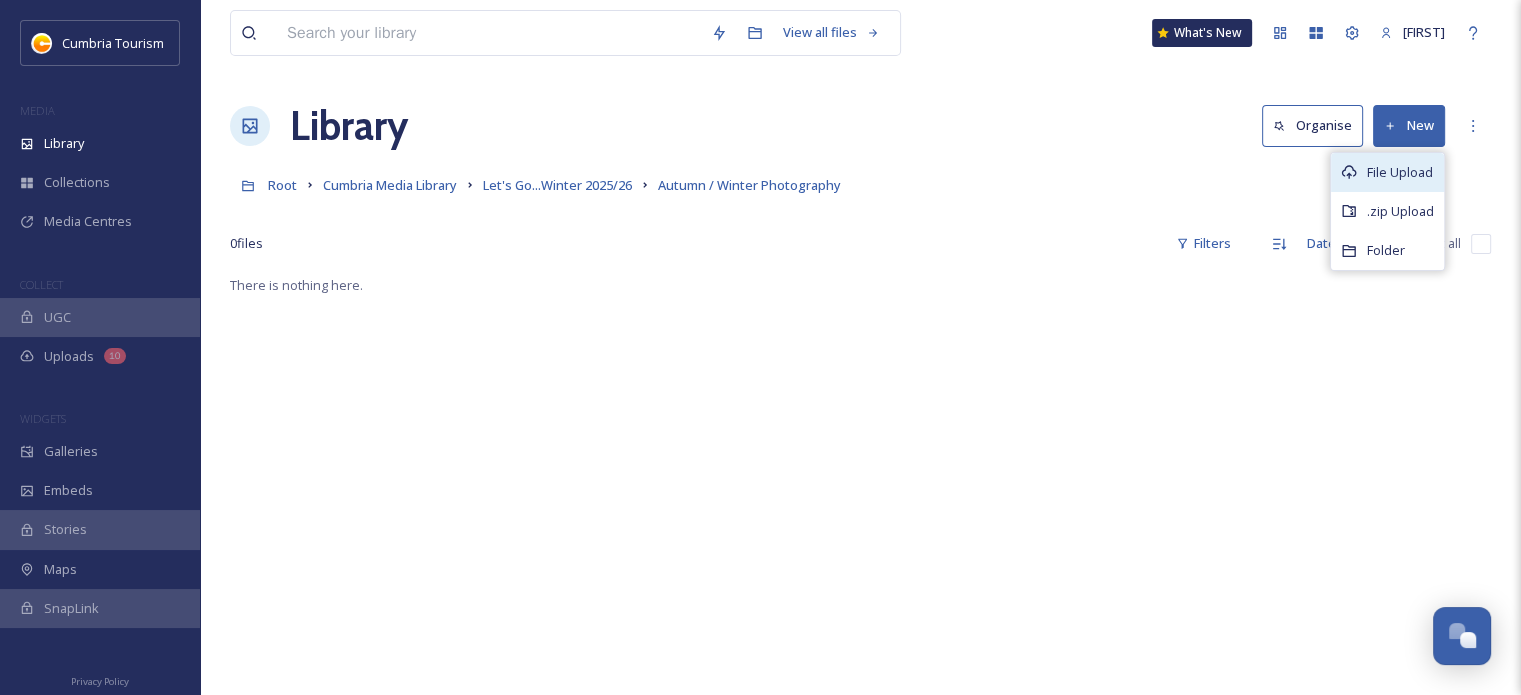 click on "File Upload" at bounding box center (1400, 172) 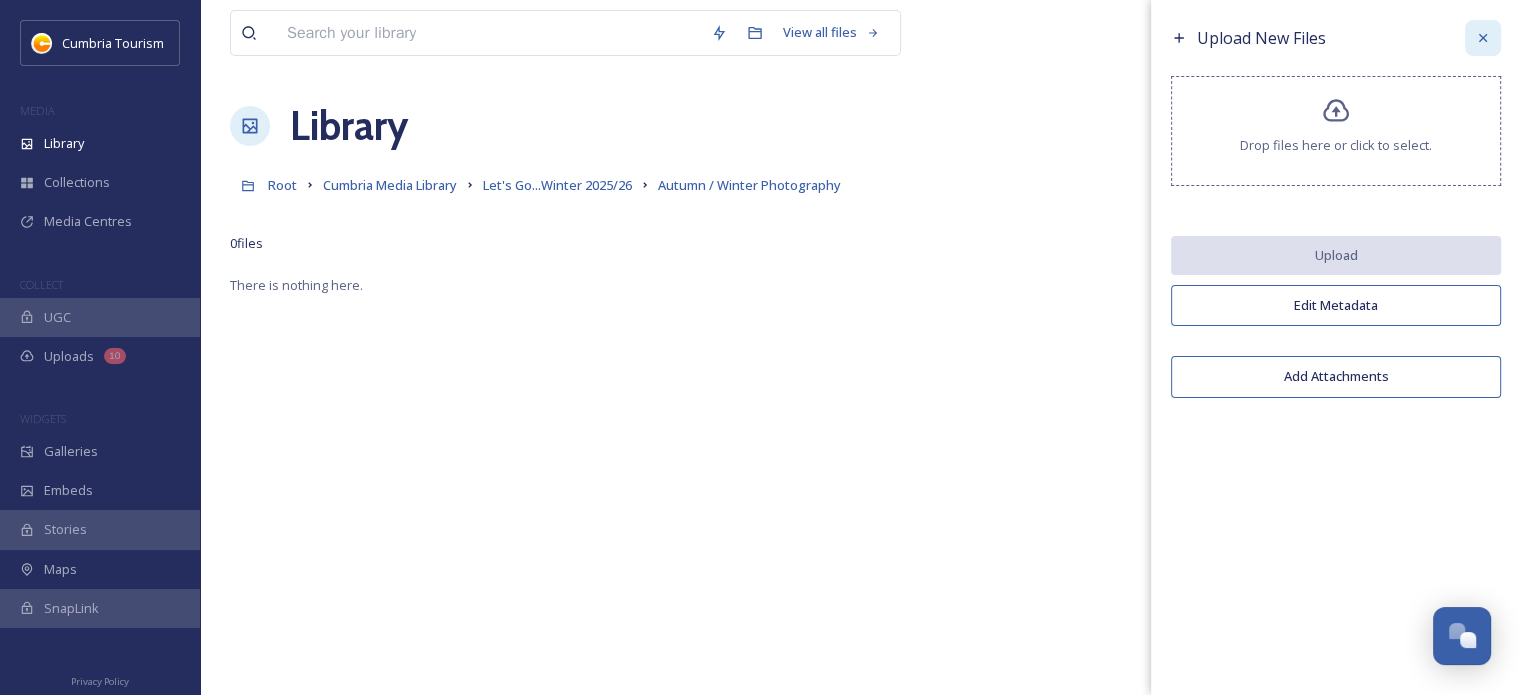 click 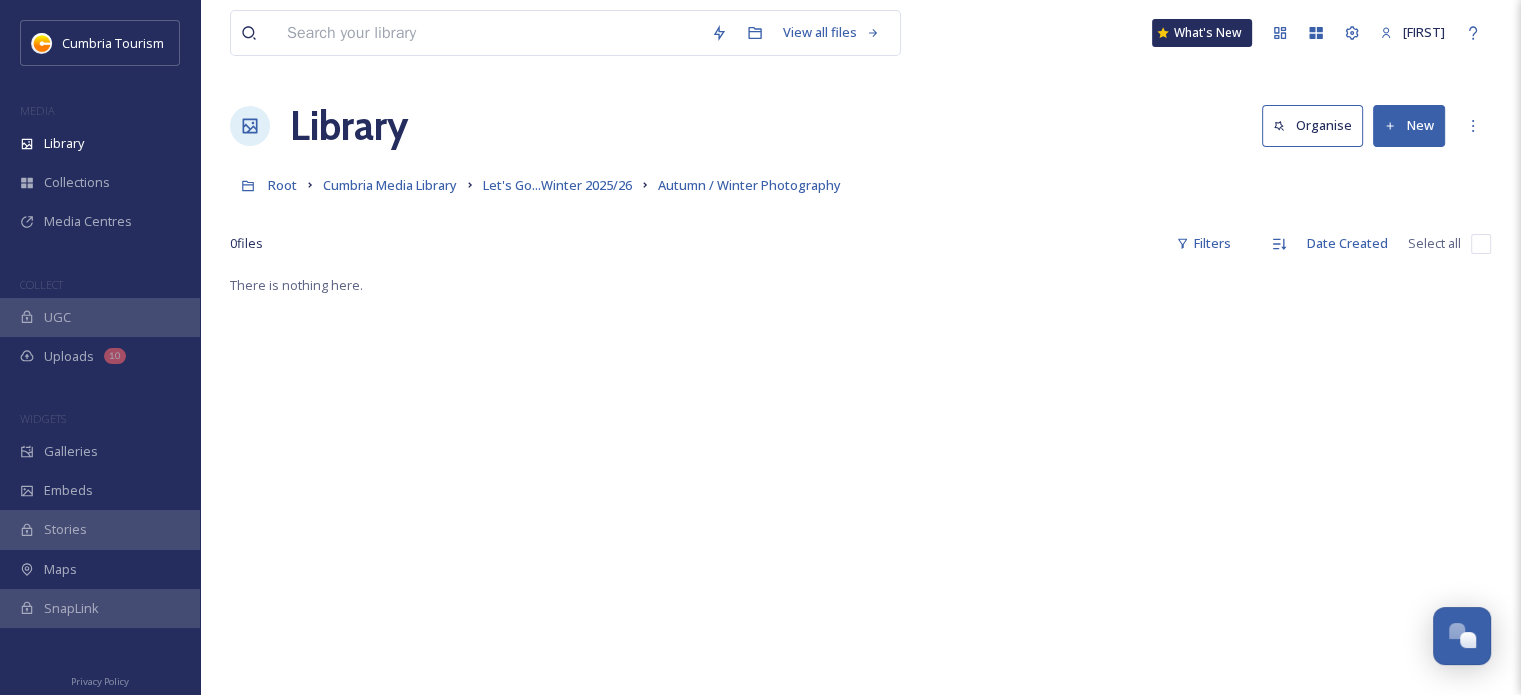 click on "New" at bounding box center (1409, 125) 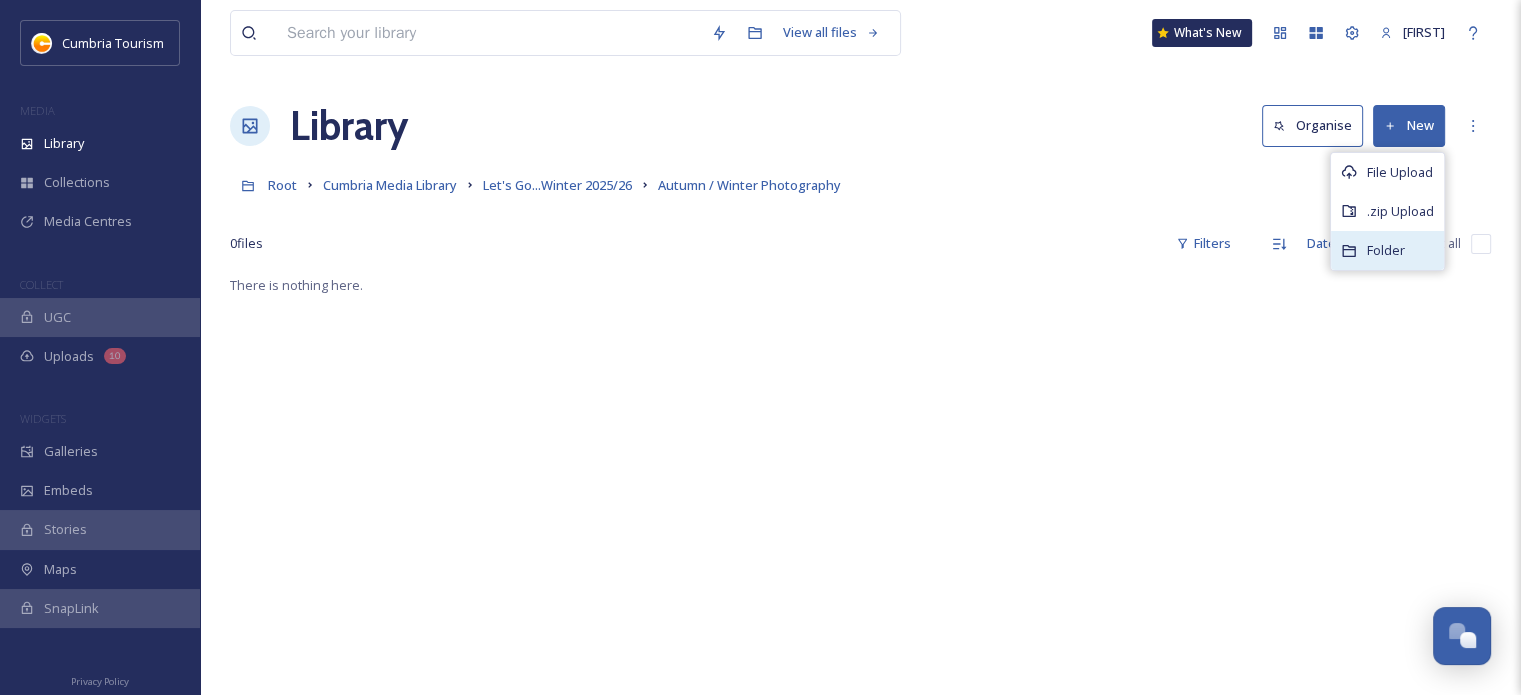 click on "Folder" at bounding box center (1387, 250) 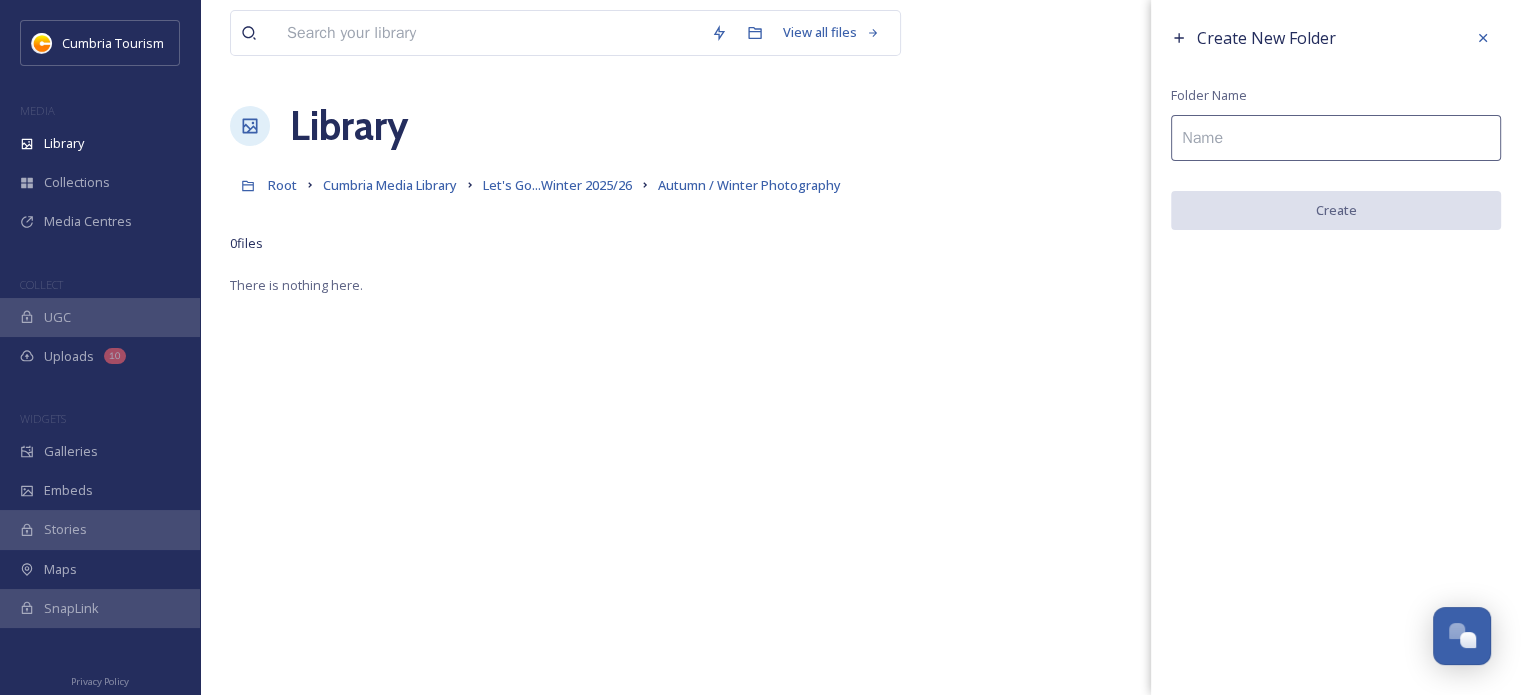 click on "Create New Folder" at bounding box center (1336, 38) 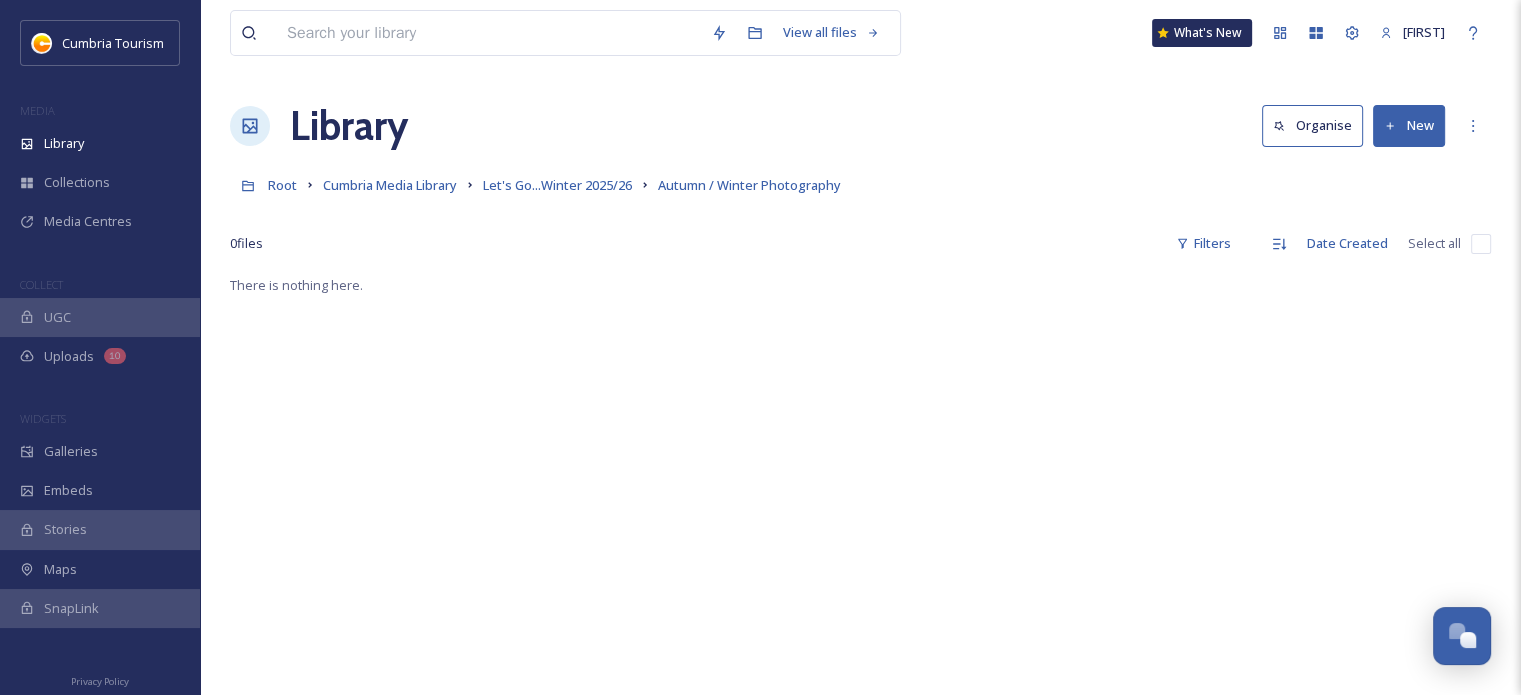 click on "New" at bounding box center [1409, 125] 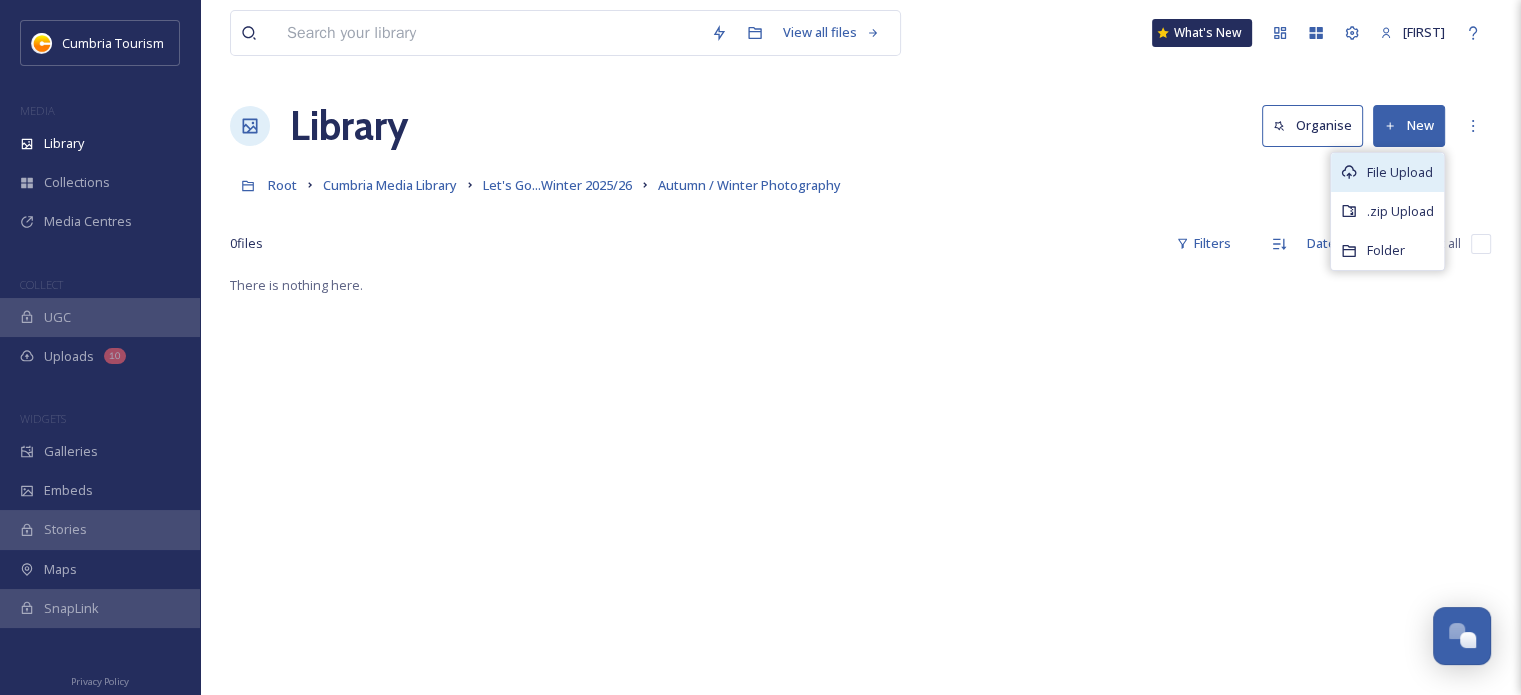 click on "File Upload" at bounding box center [1400, 172] 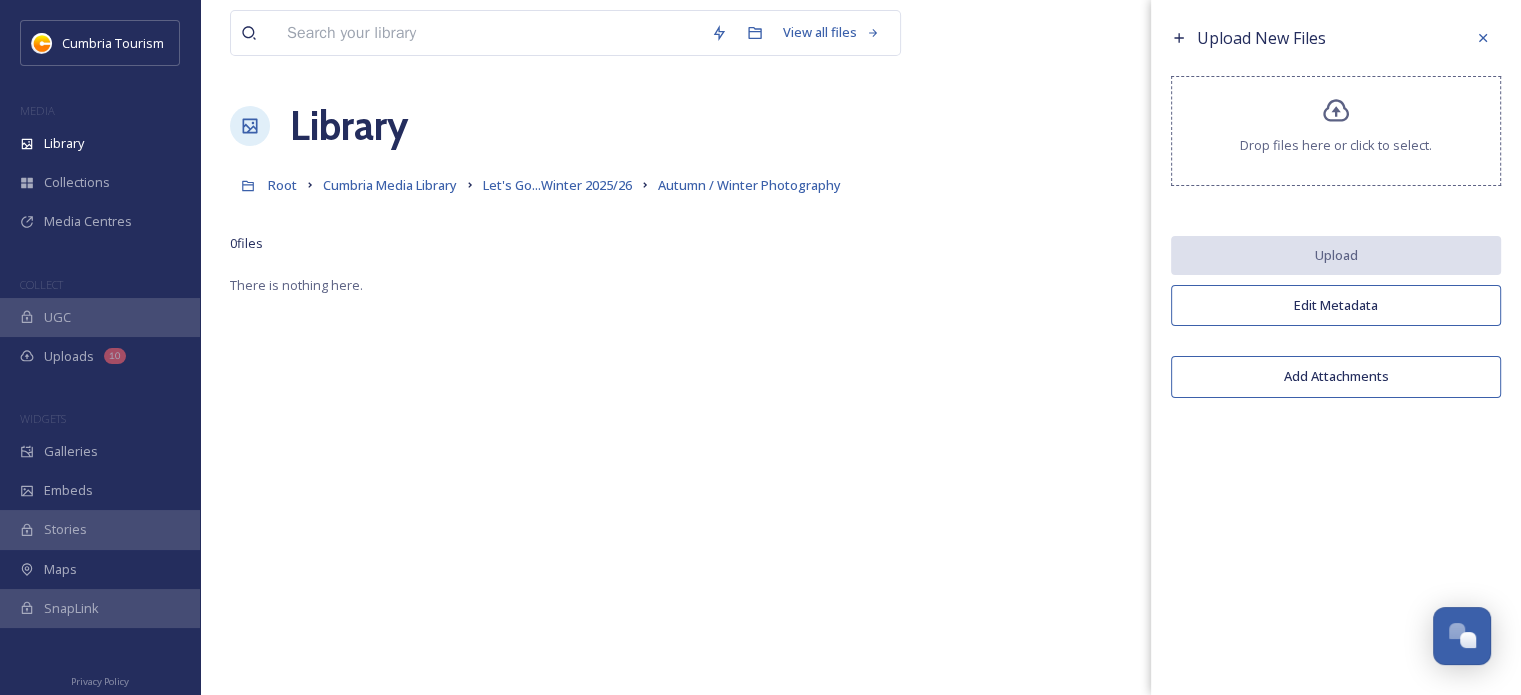 click on "Upload New Files" at bounding box center (1261, 38) 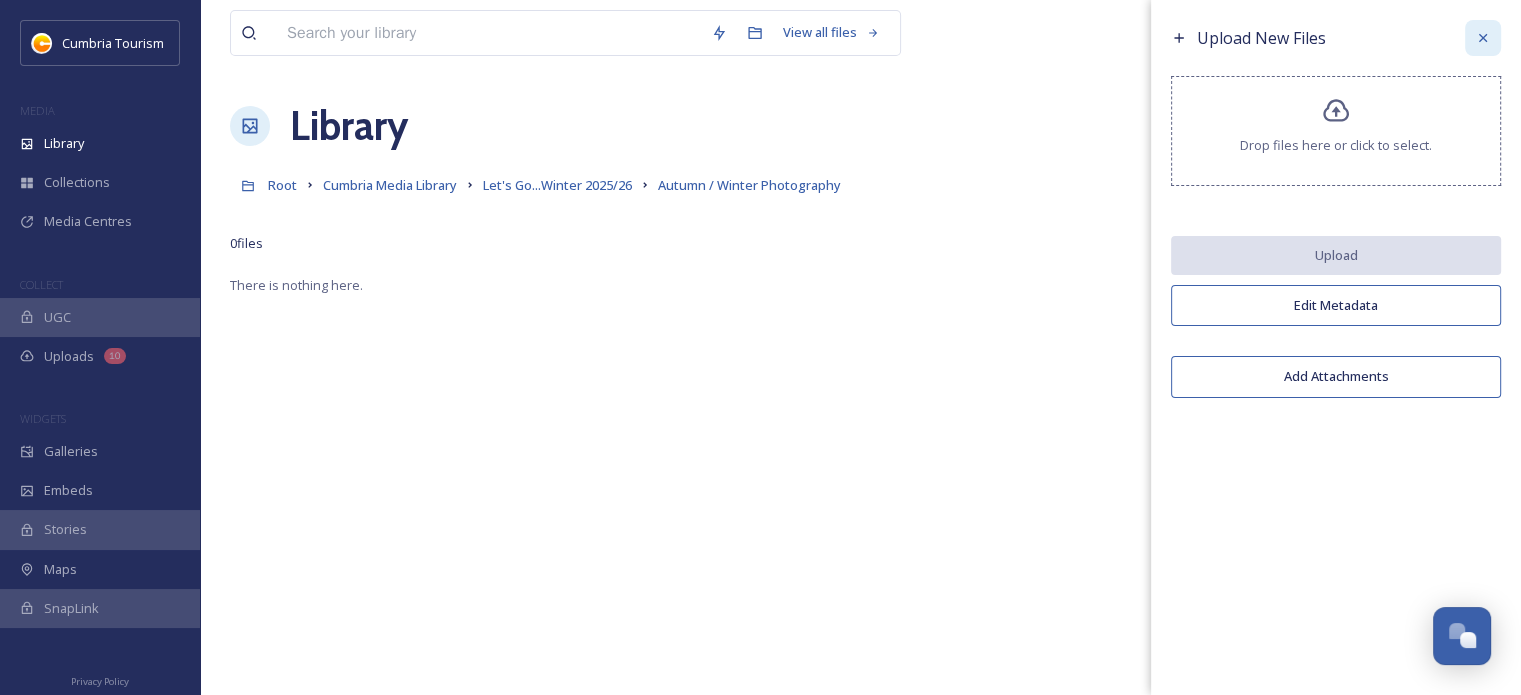 click 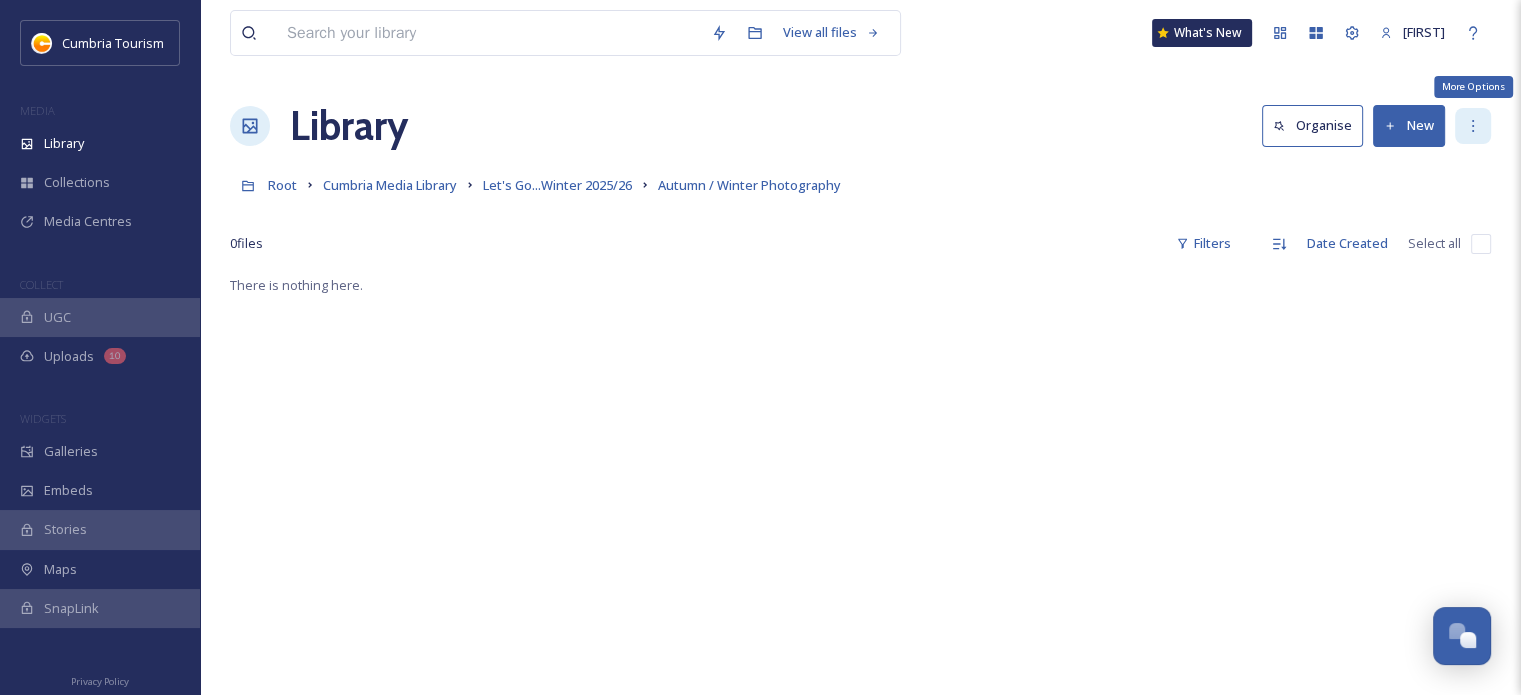 click on "More Options" at bounding box center (1473, 126) 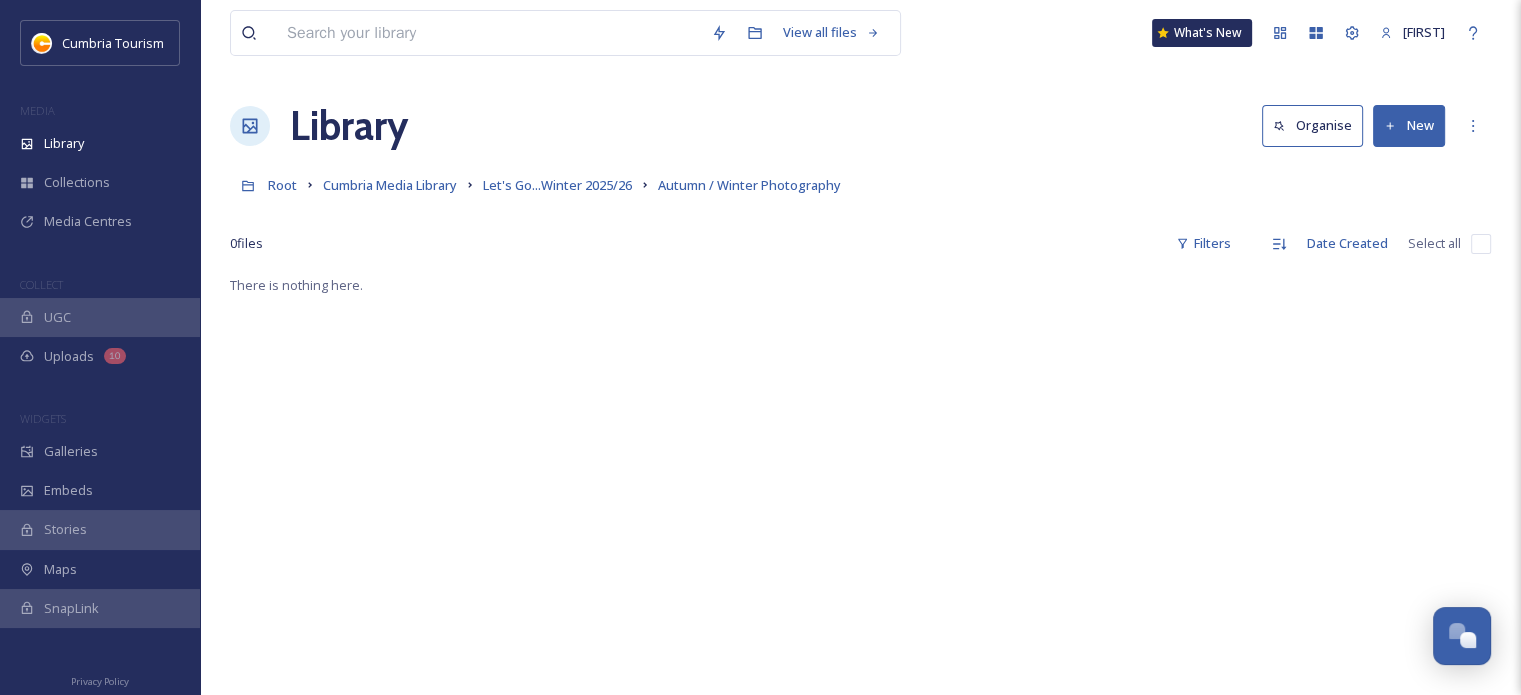 click on "There is nothing here." at bounding box center (860, 620) 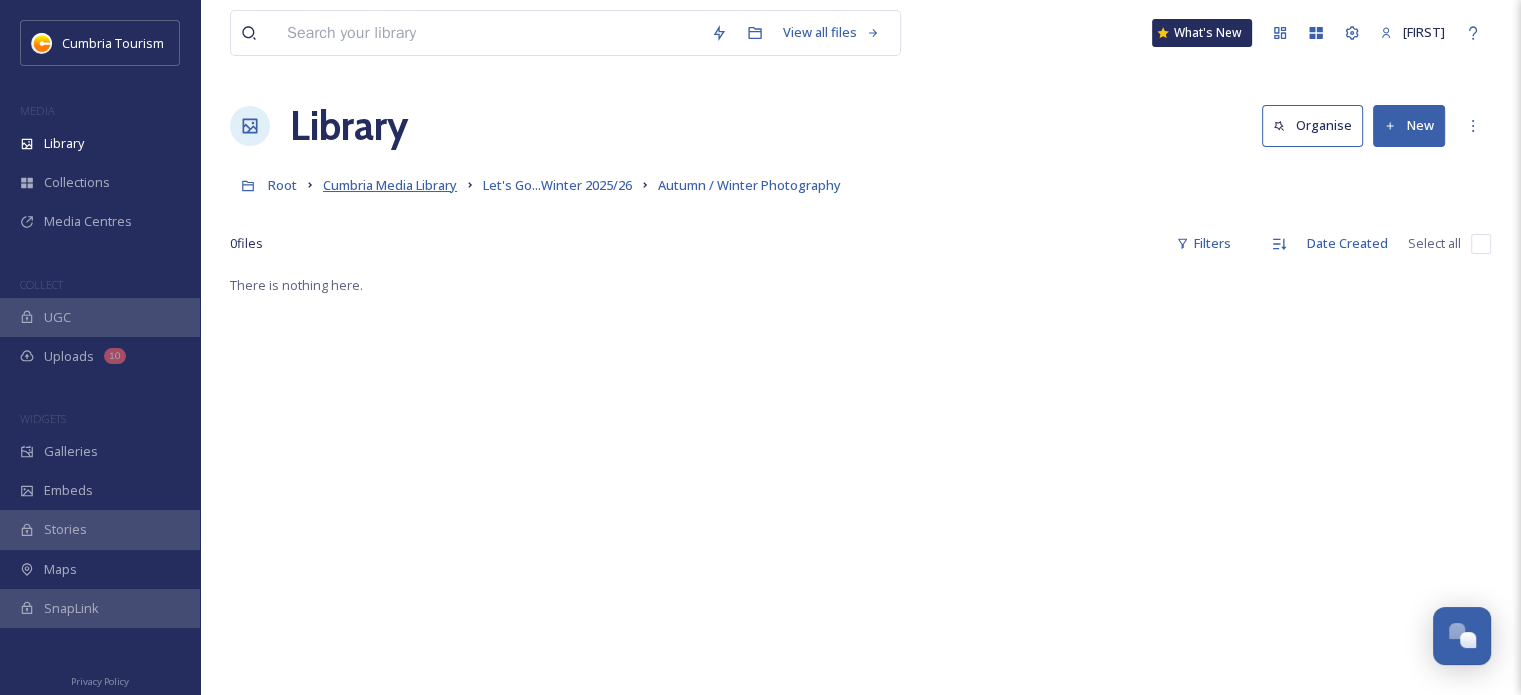 click on "Cumbria Media Library" at bounding box center (390, 185) 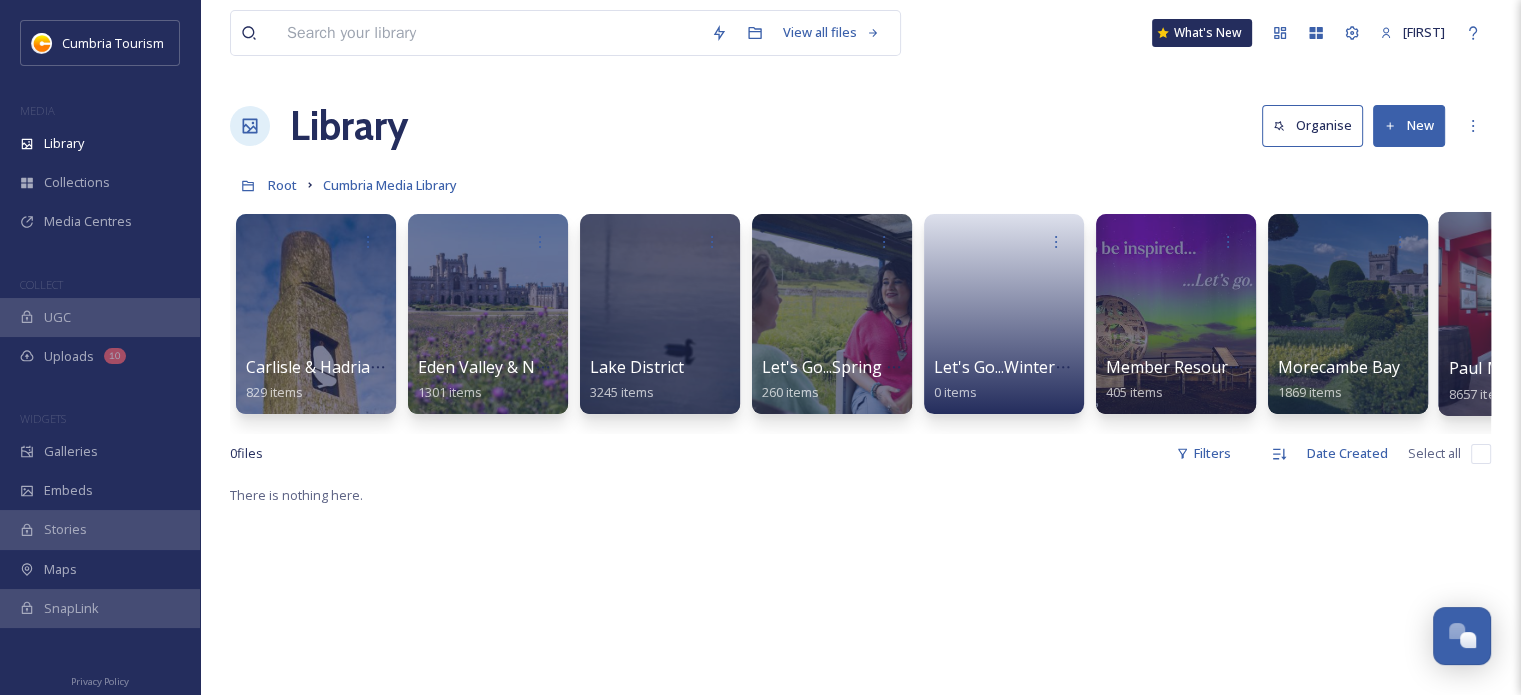 click on "Paul Mitchell Uploads" at bounding box center [1531, 368] 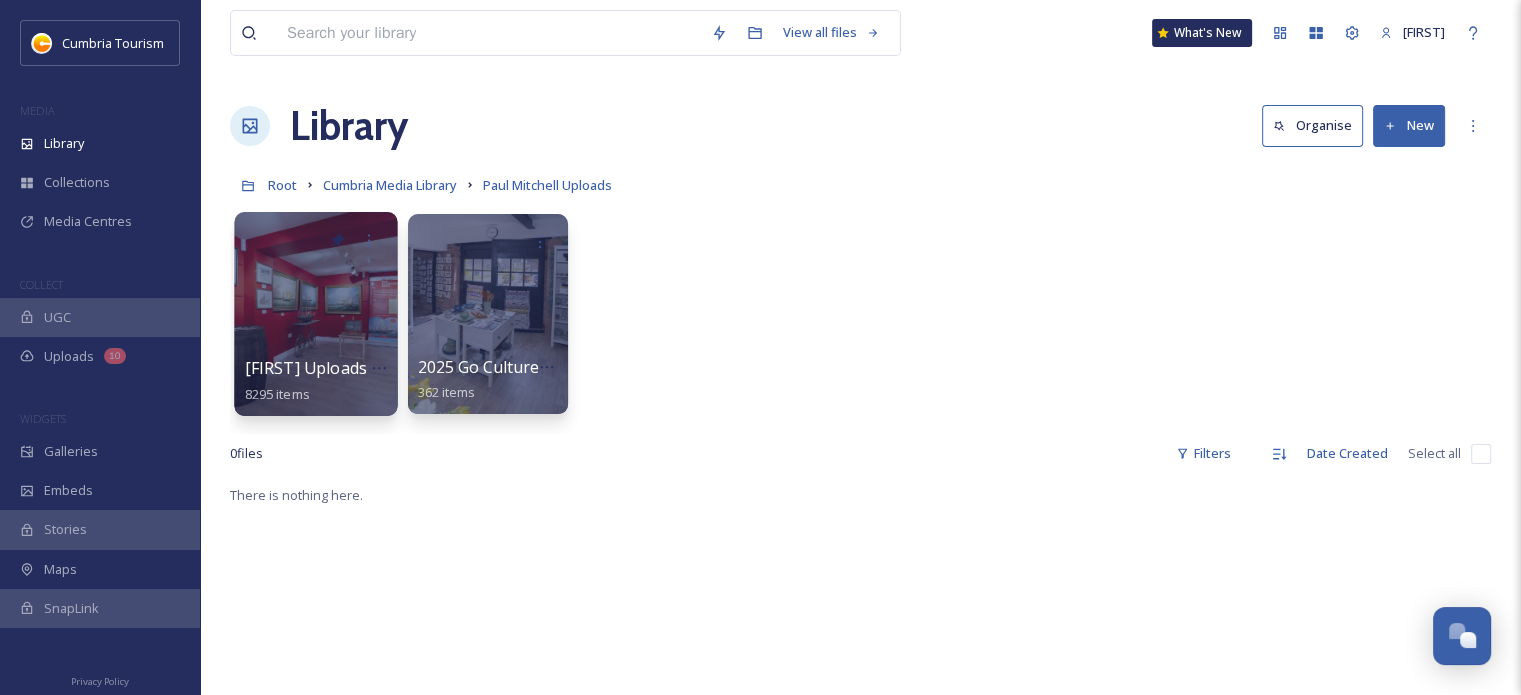 click on "[FIRST] Uploads - [MONTH] [YEAR]" at bounding box center [378, 368] 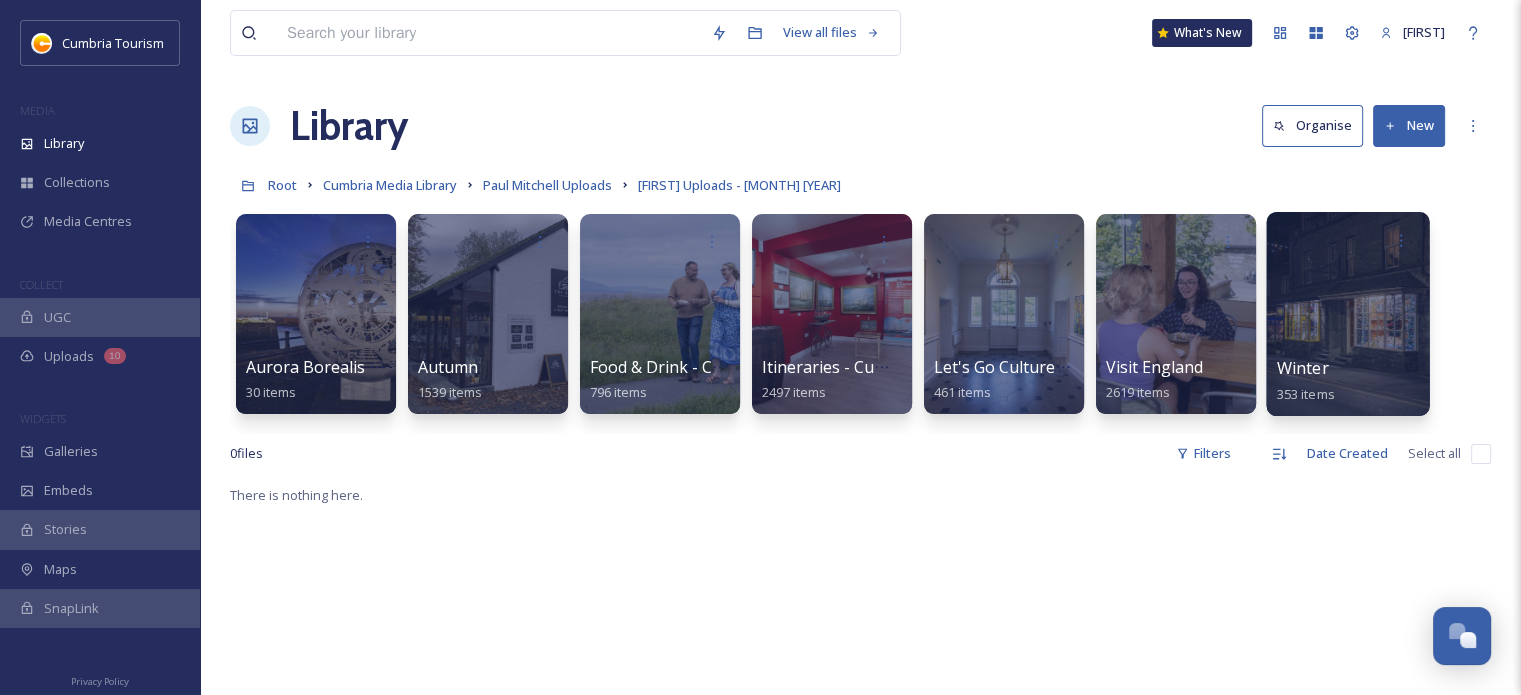 click at bounding box center (1347, 314) 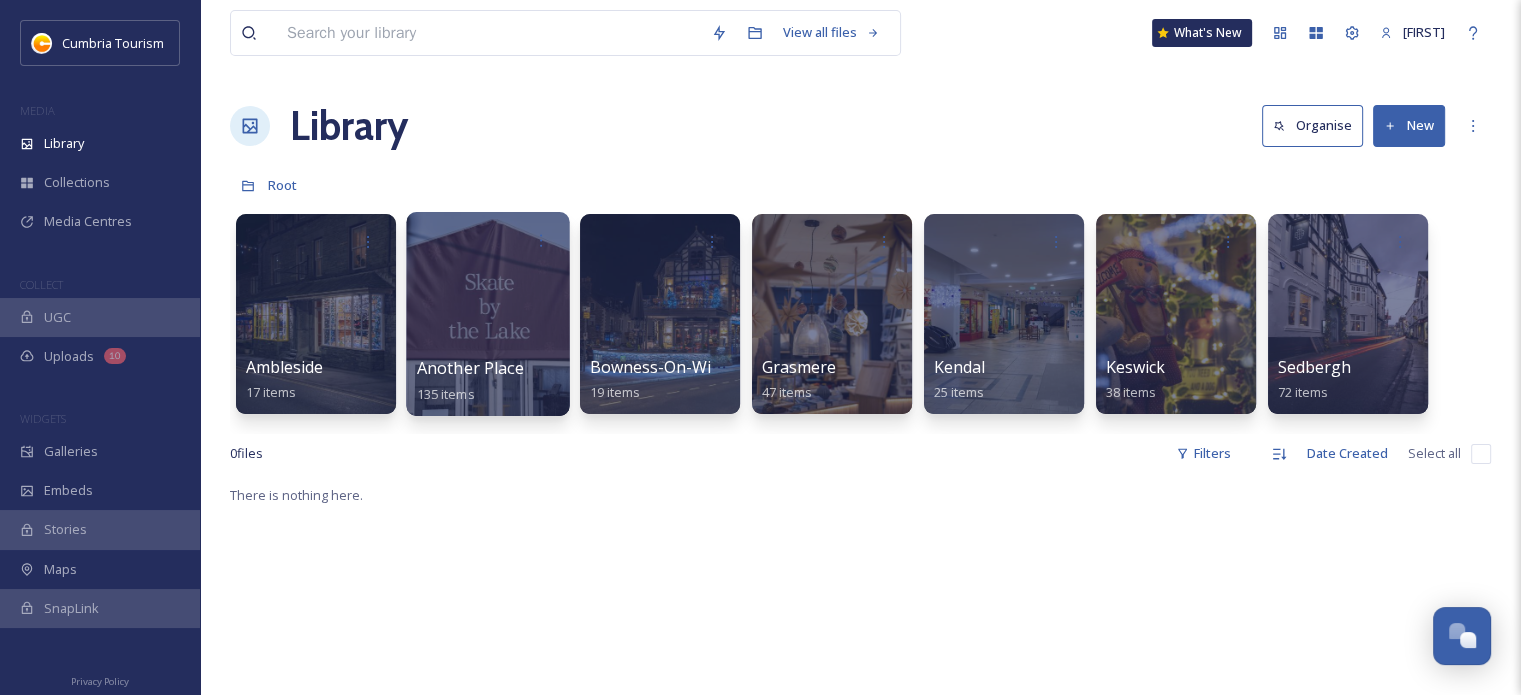 click on "Another Place" at bounding box center (470, 368) 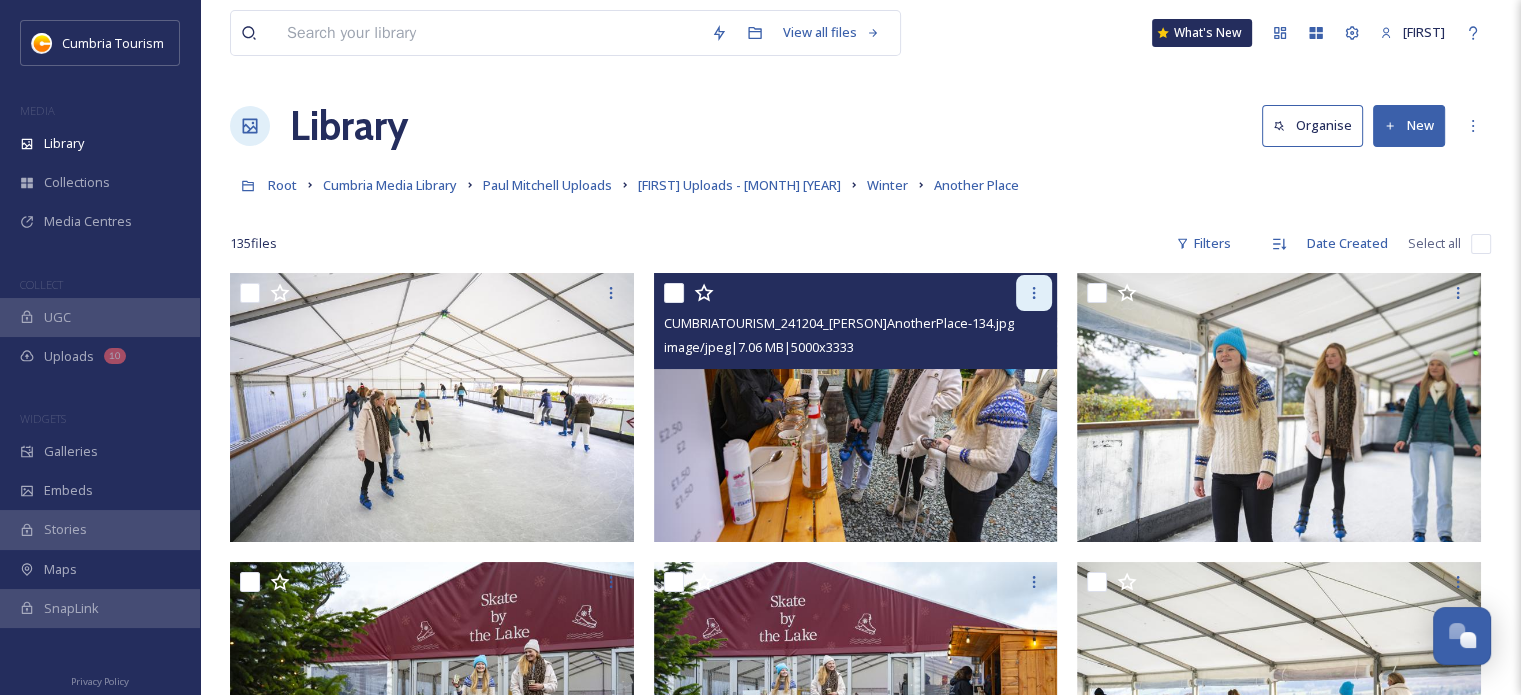 click at bounding box center (1034, 293) 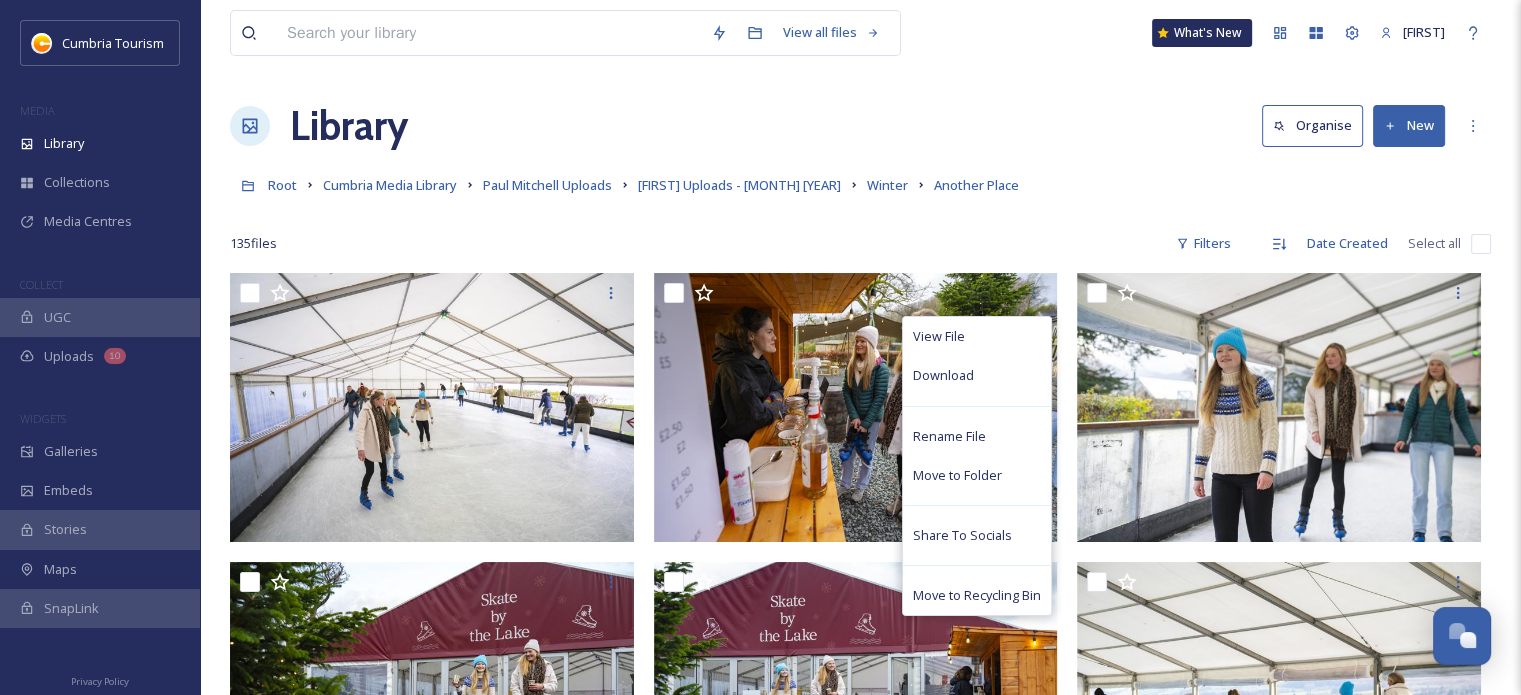 click on "Library Organise New" at bounding box center [860, 126] 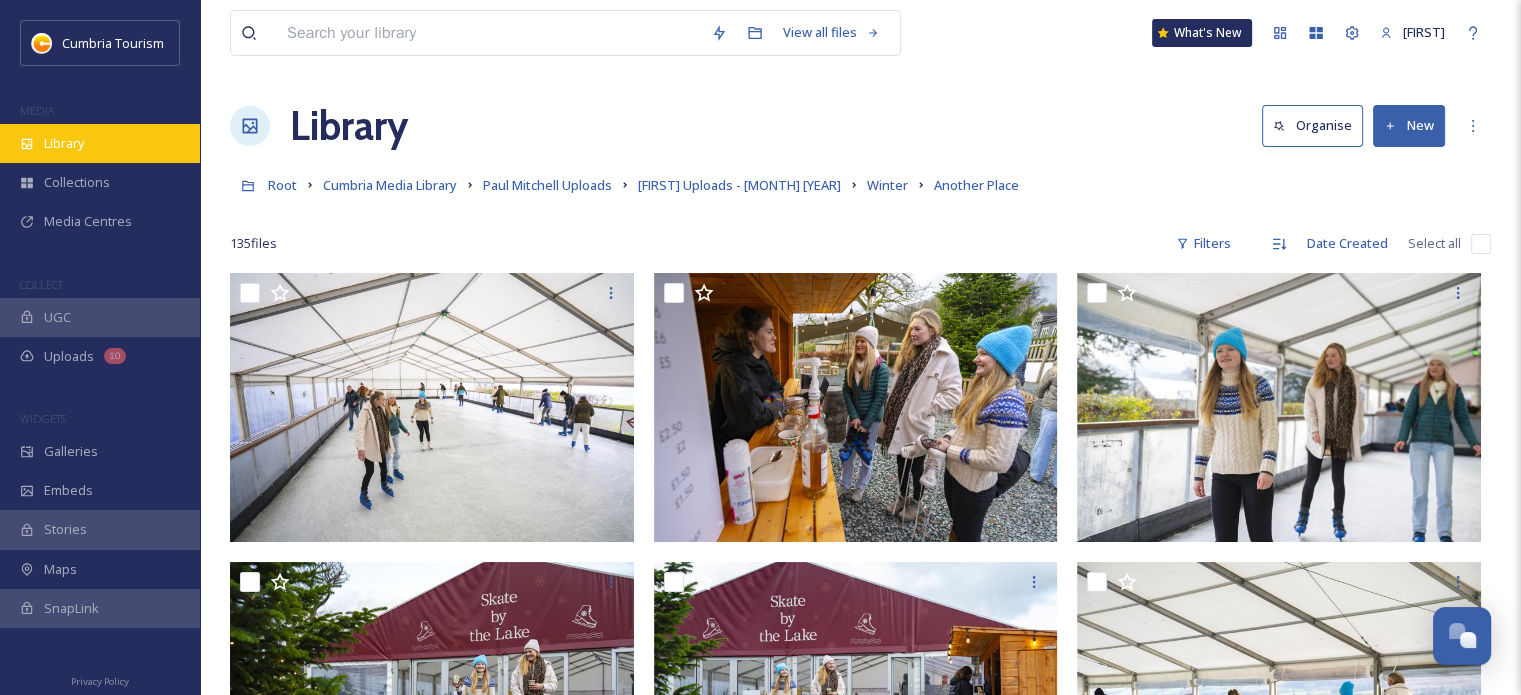 click on "Library" at bounding box center (64, 143) 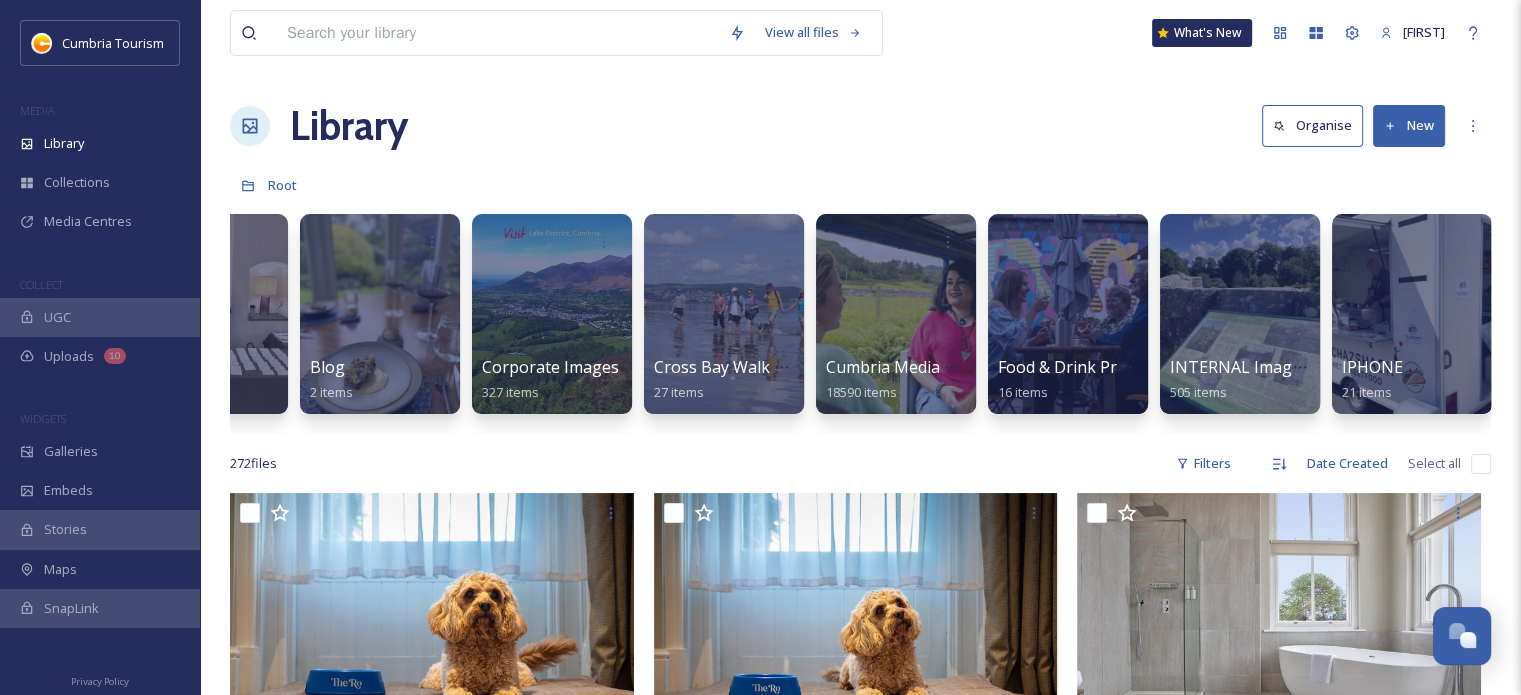 scroll, scrollTop: 0, scrollLeft: 456, axis: horizontal 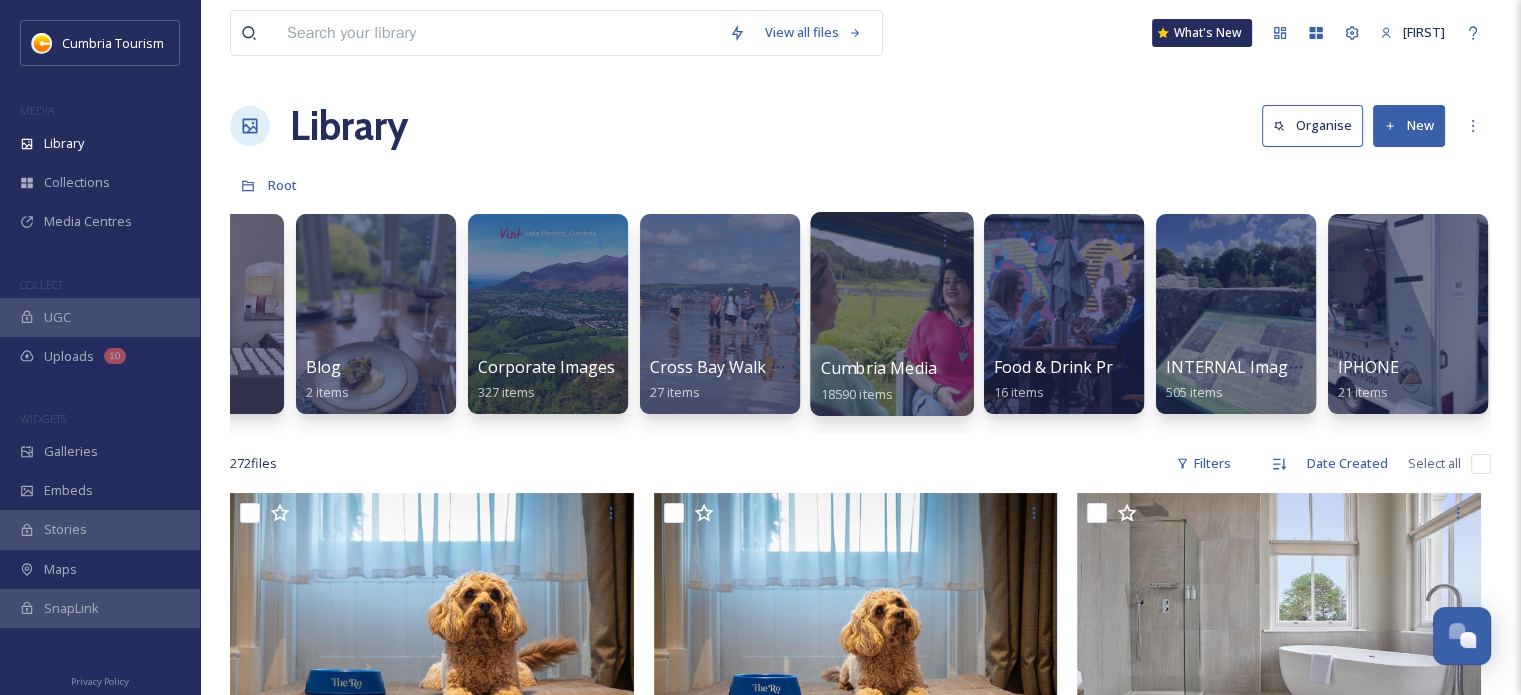 click on "Cumbria Media Library" at bounding box center [908, 368] 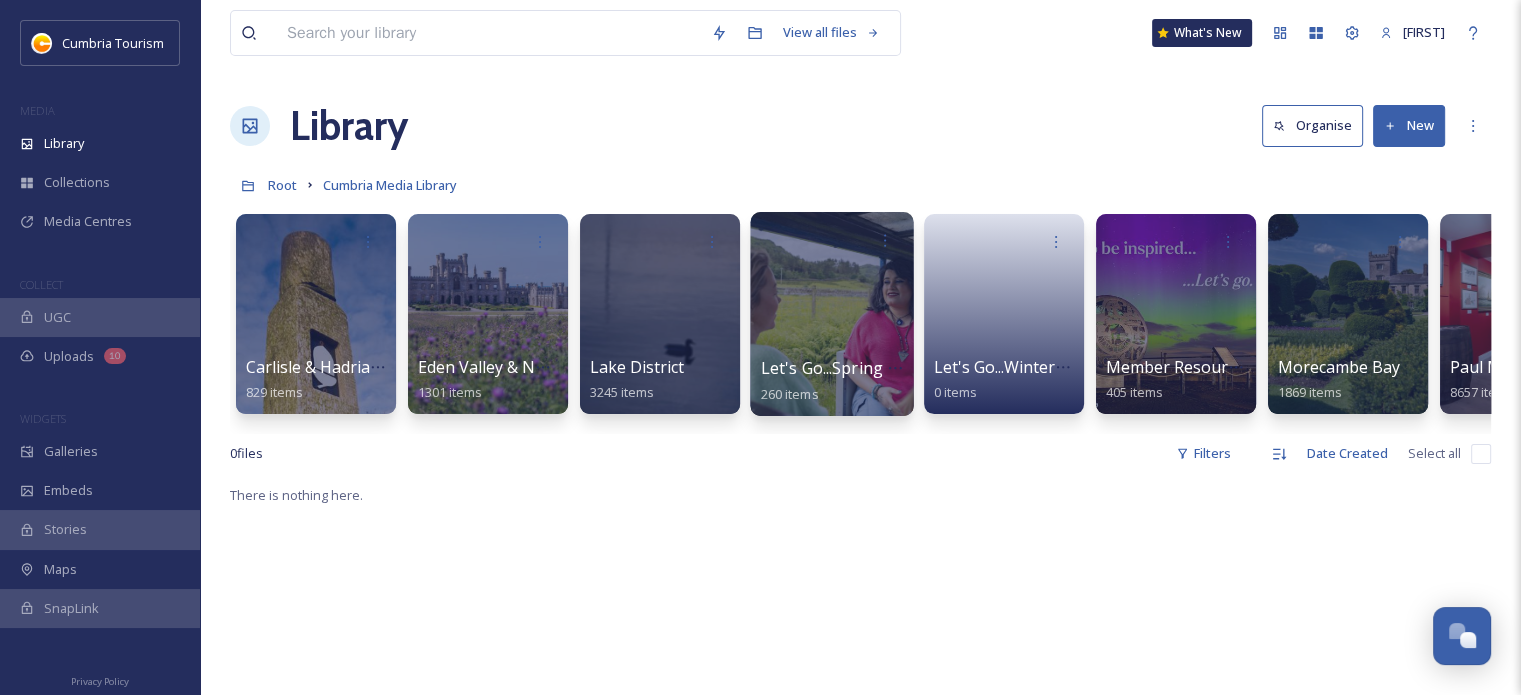 click on "Let's Go...Spring / Summer 2025 Resource Hub" at bounding box center (938, 368) 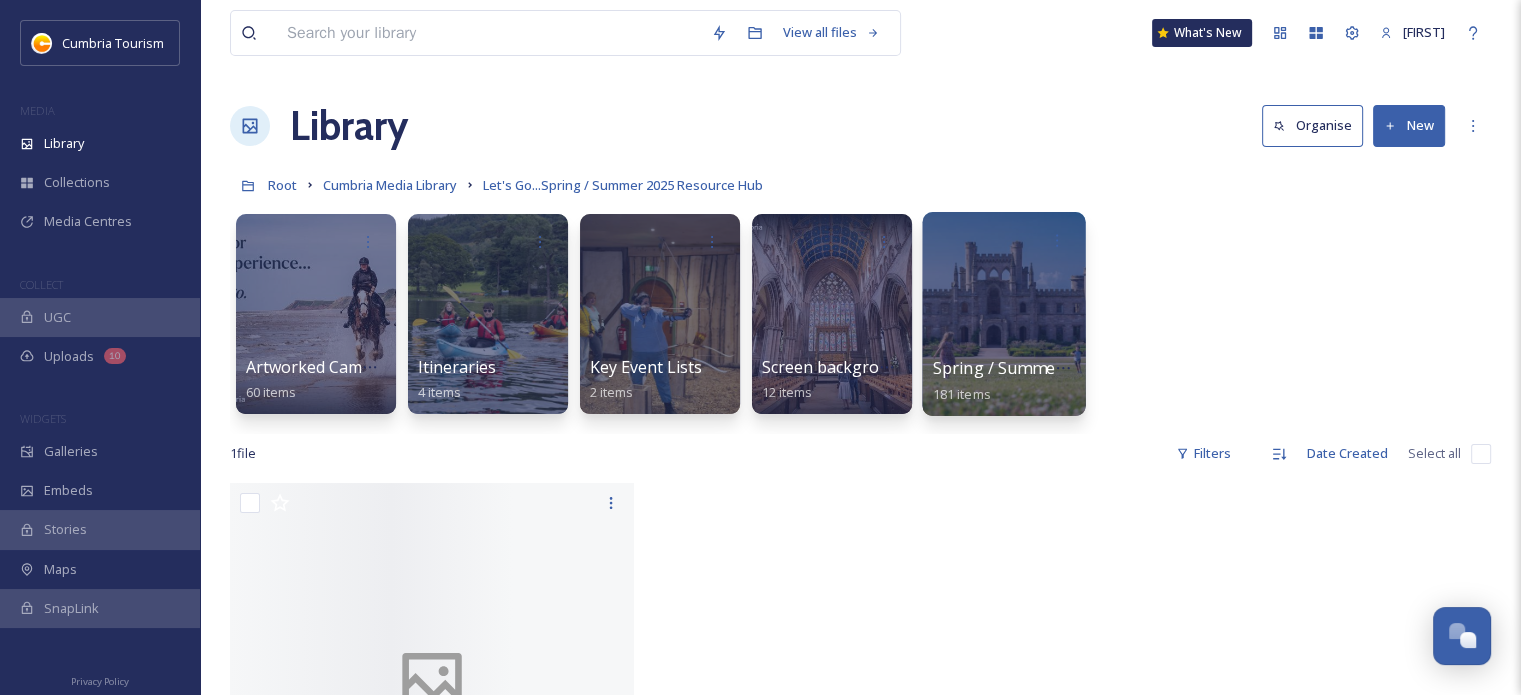 click on "Spring / Summer Photography" at bounding box center [1051, 368] 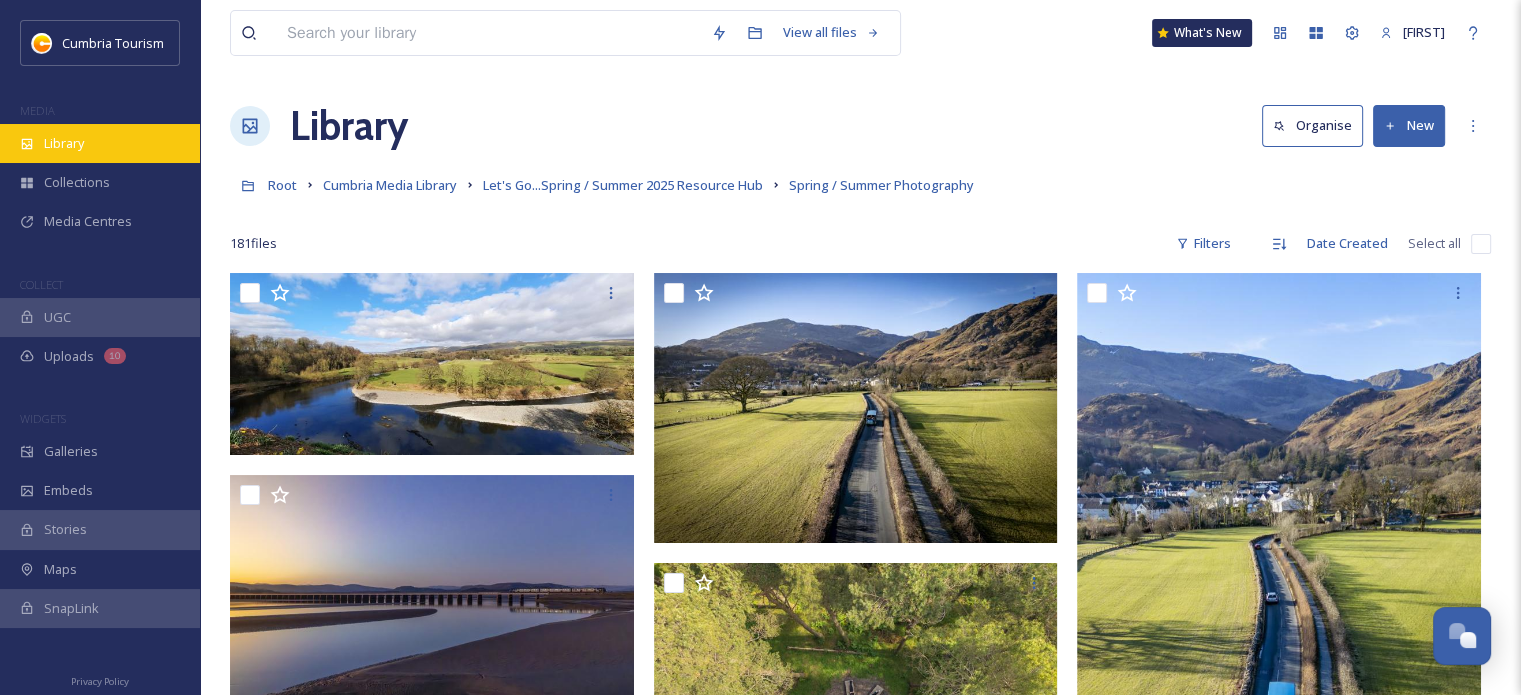 click on "Library" at bounding box center [64, 143] 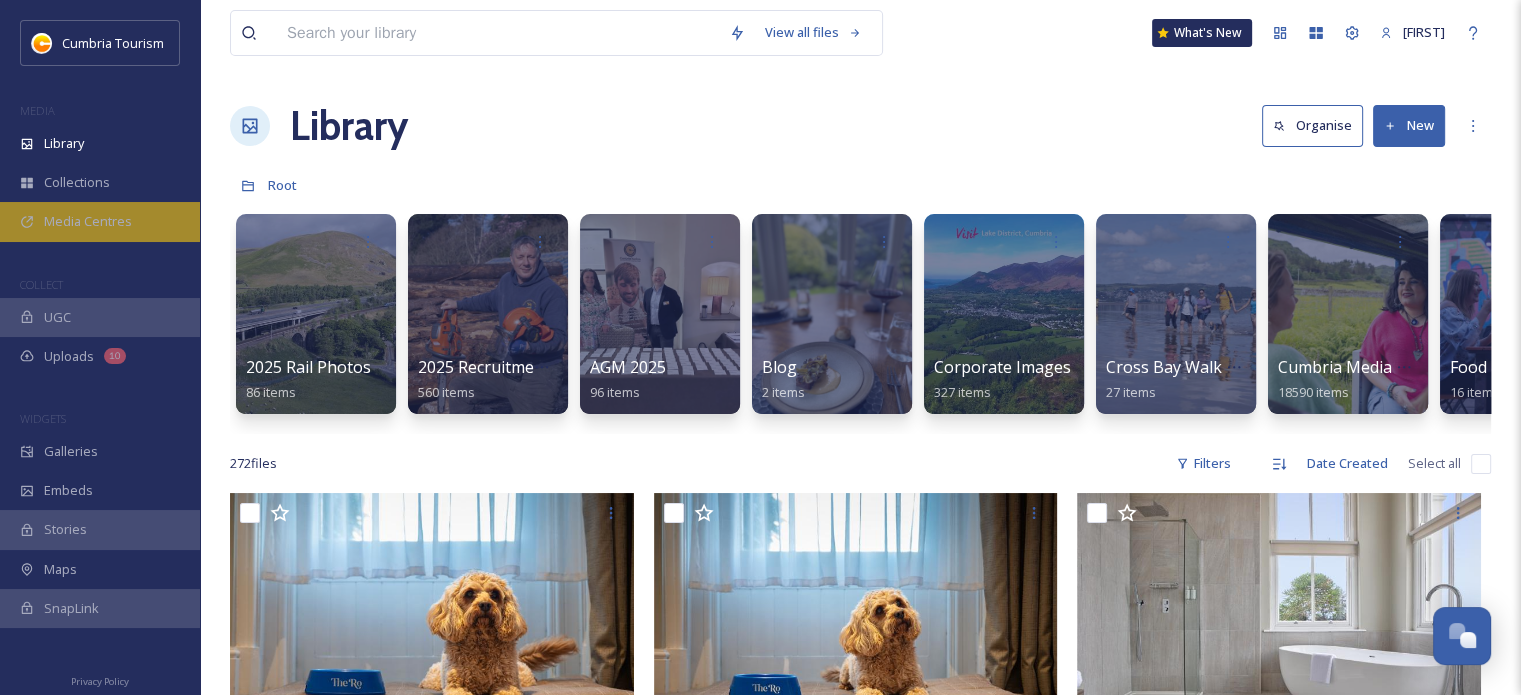 click on "Media Centres" at bounding box center [100, 221] 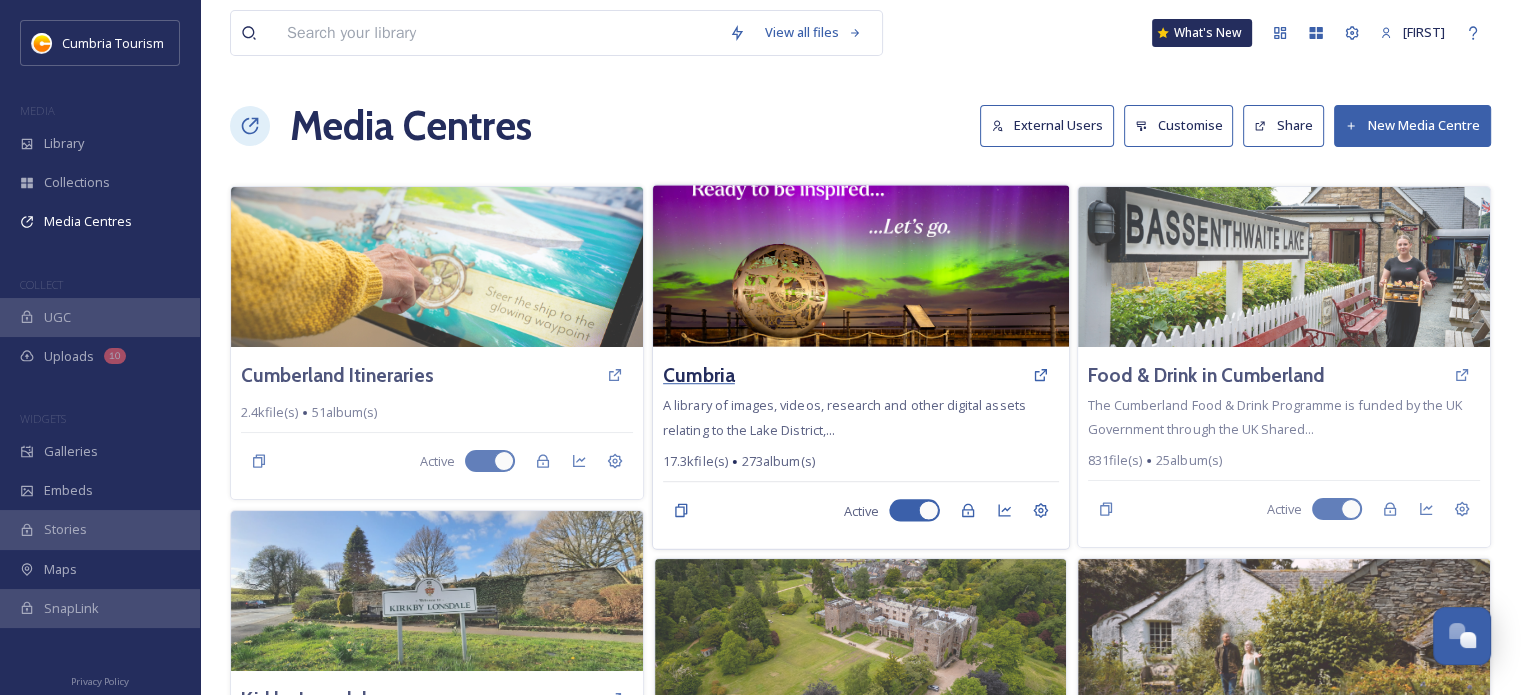 click on "Cumbria" at bounding box center (699, 375) 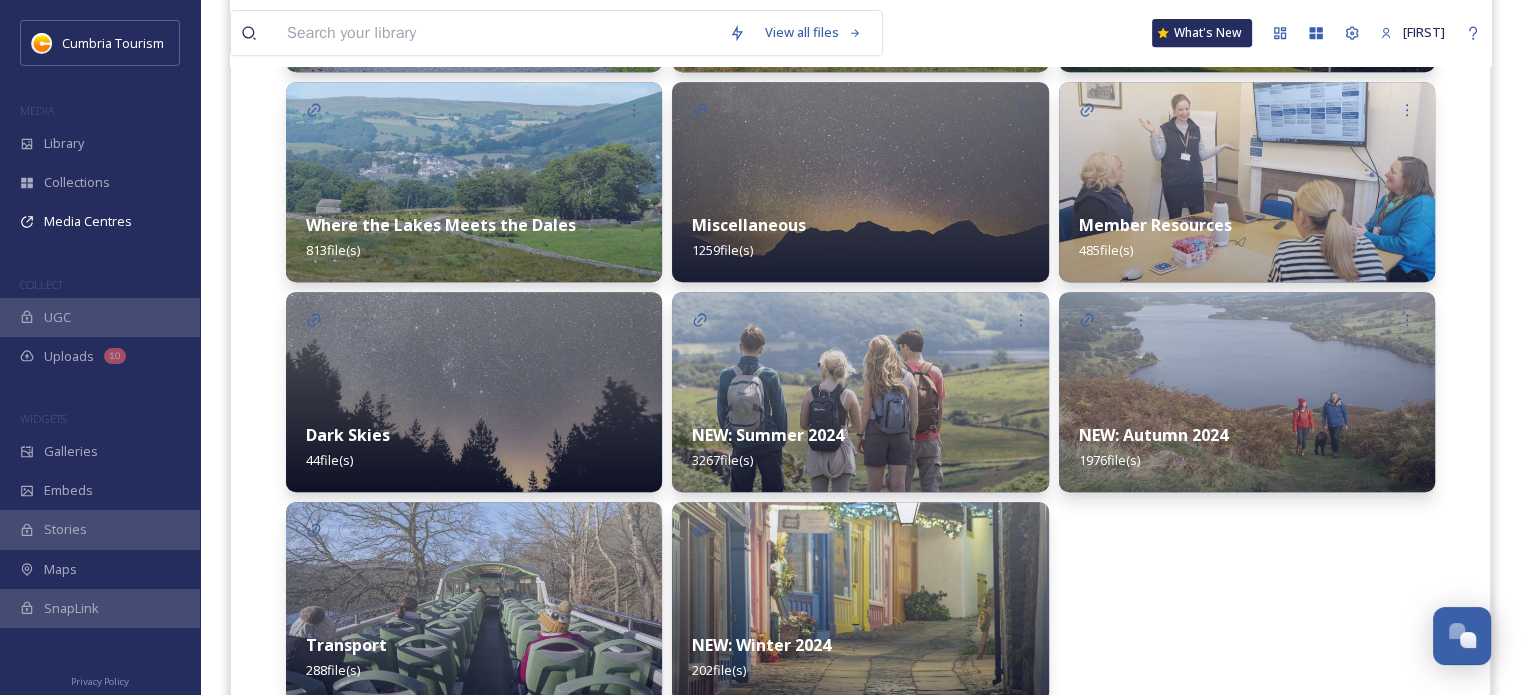 scroll, scrollTop: 1011, scrollLeft: 0, axis: vertical 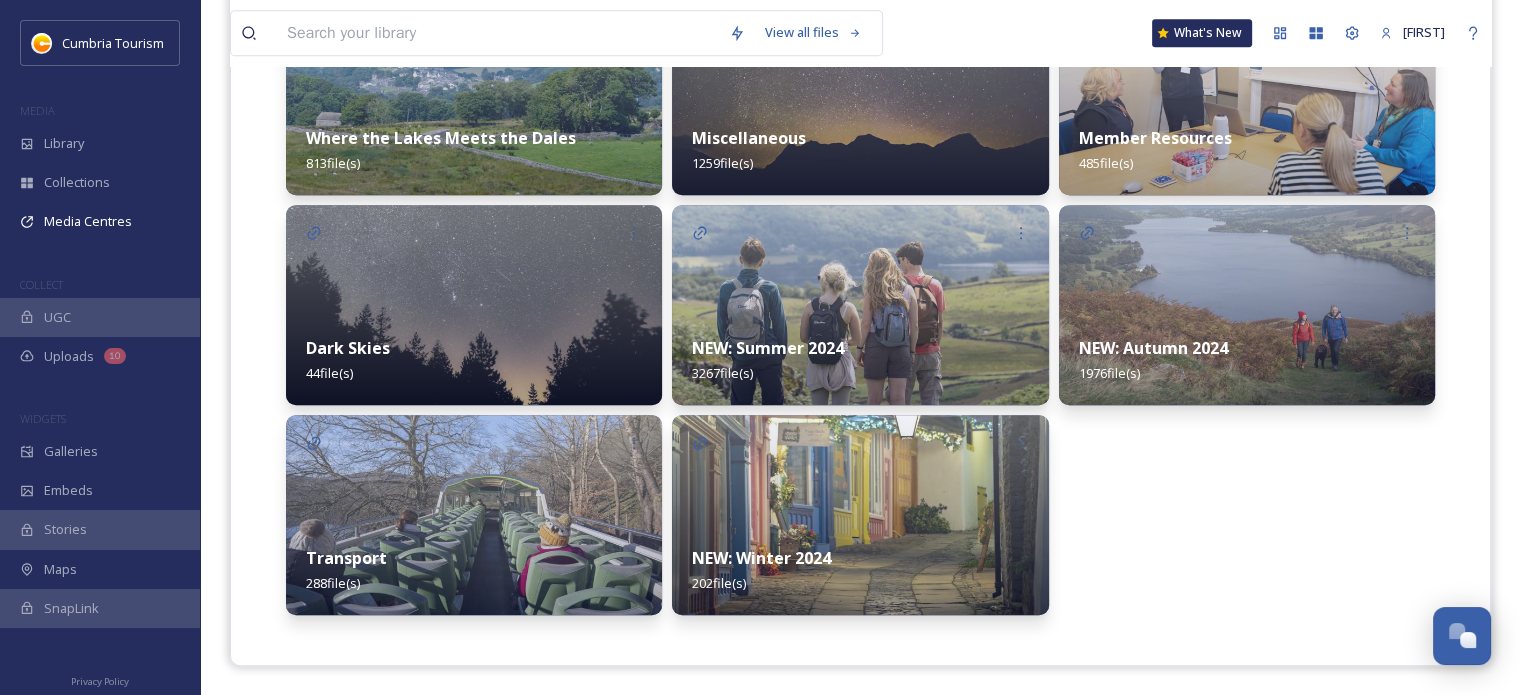 click on "Member Resources" at bounding box center [1155, 138] 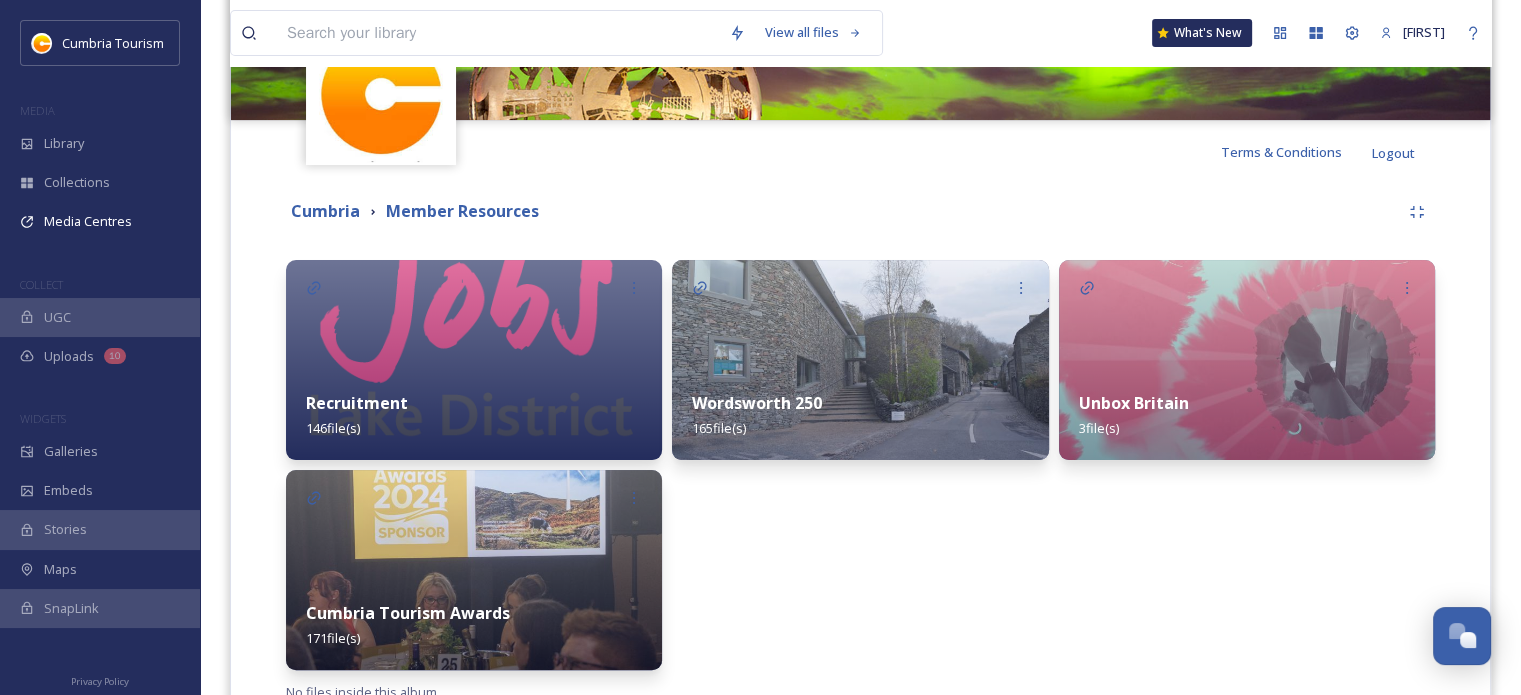 scroll, scrollTop: 404, scrollLeft: 0, axis: vertical 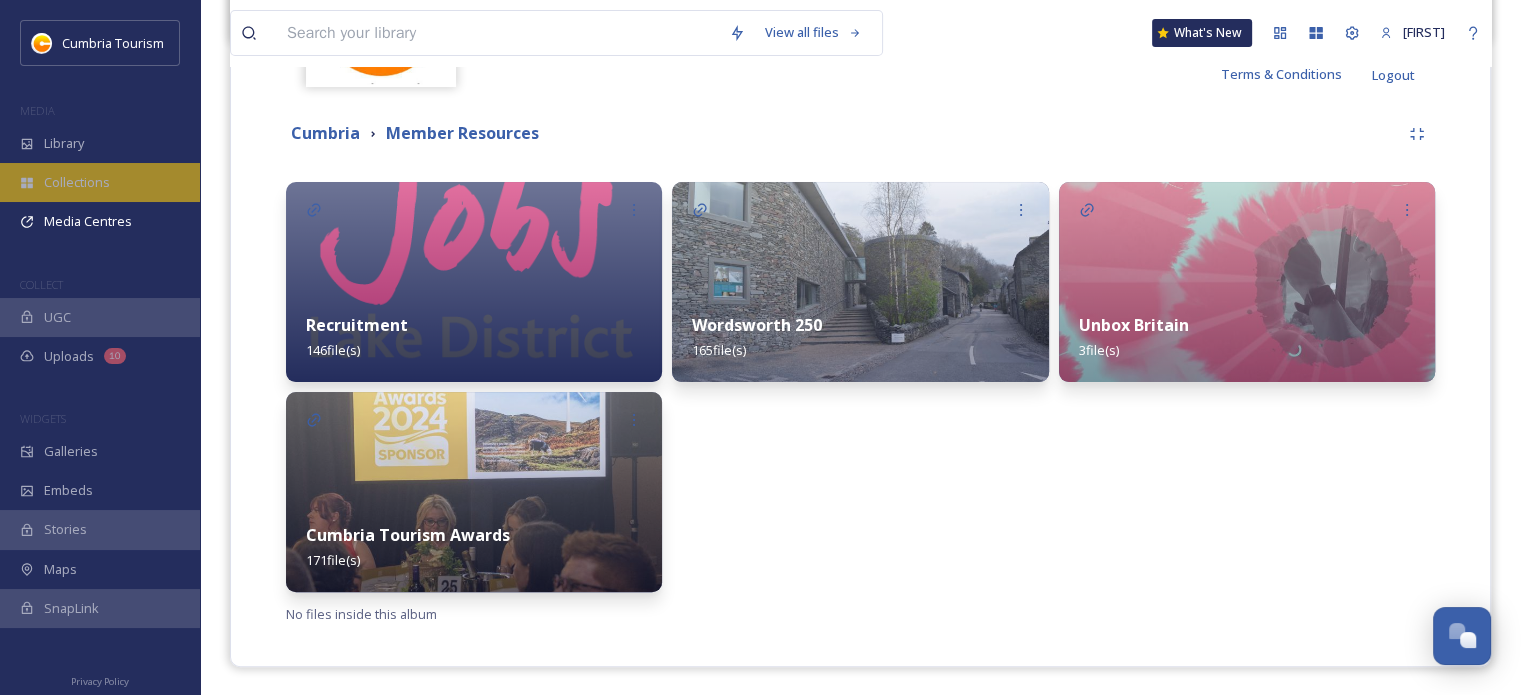click on "Collections" at bounding box center [100, 182] 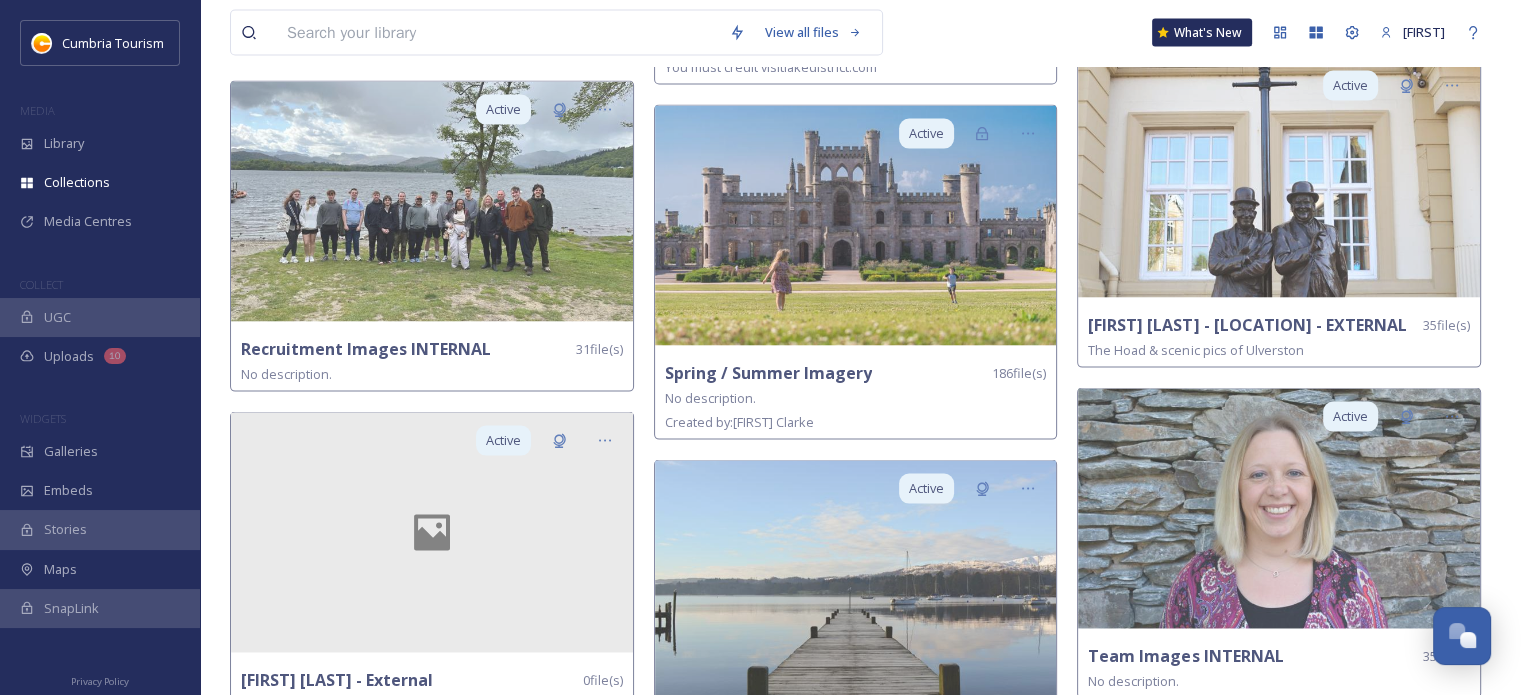 scroll, scrollTop: 4200, scrollLeft: 0, axis: vertical 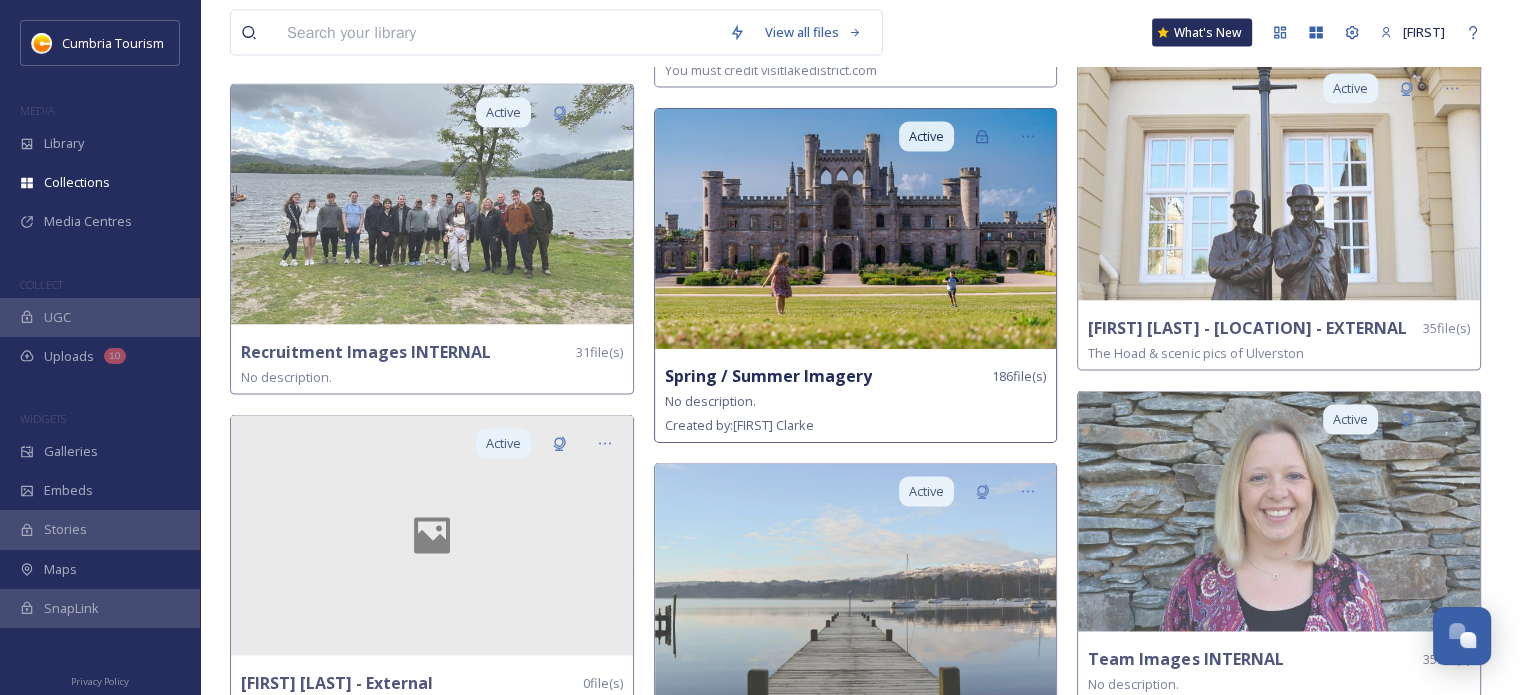 click on "Spring / Summer Imagery" at bounding box center (768, 376) 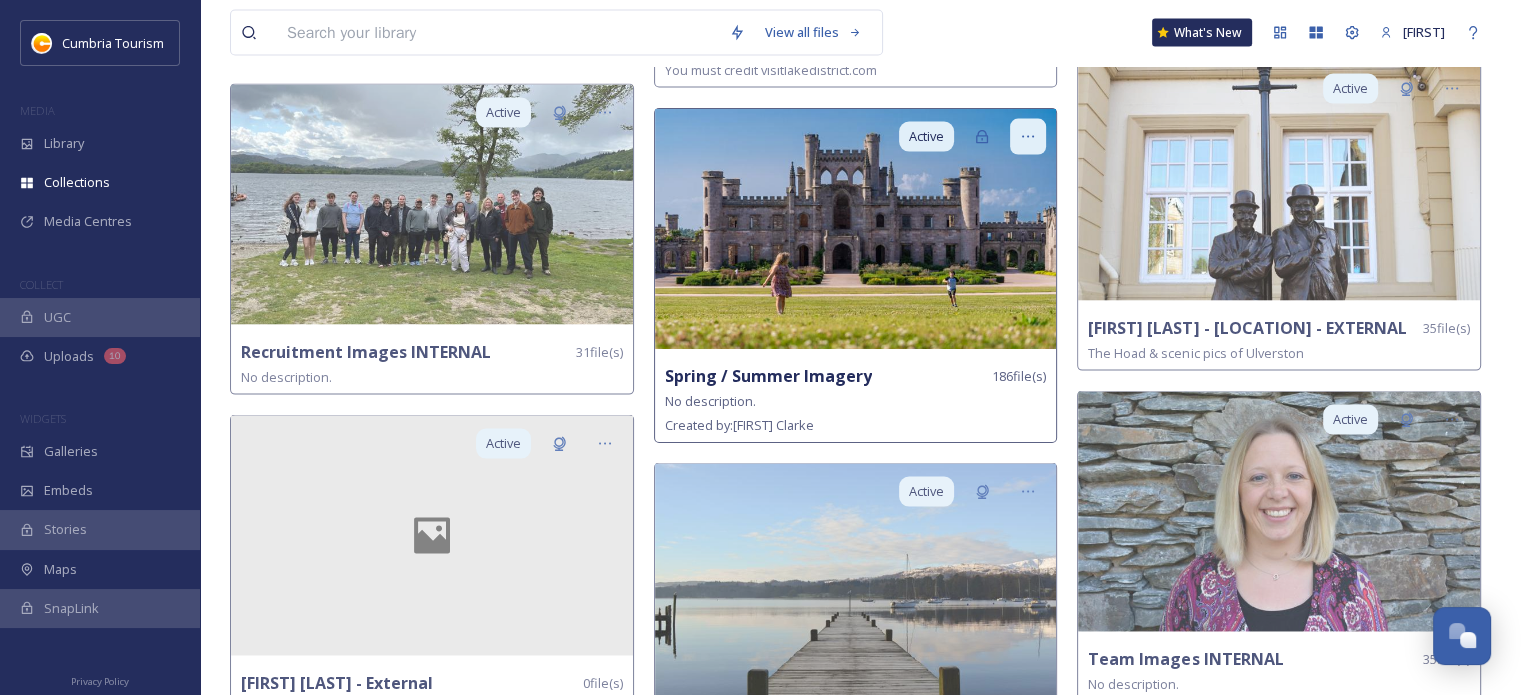 click 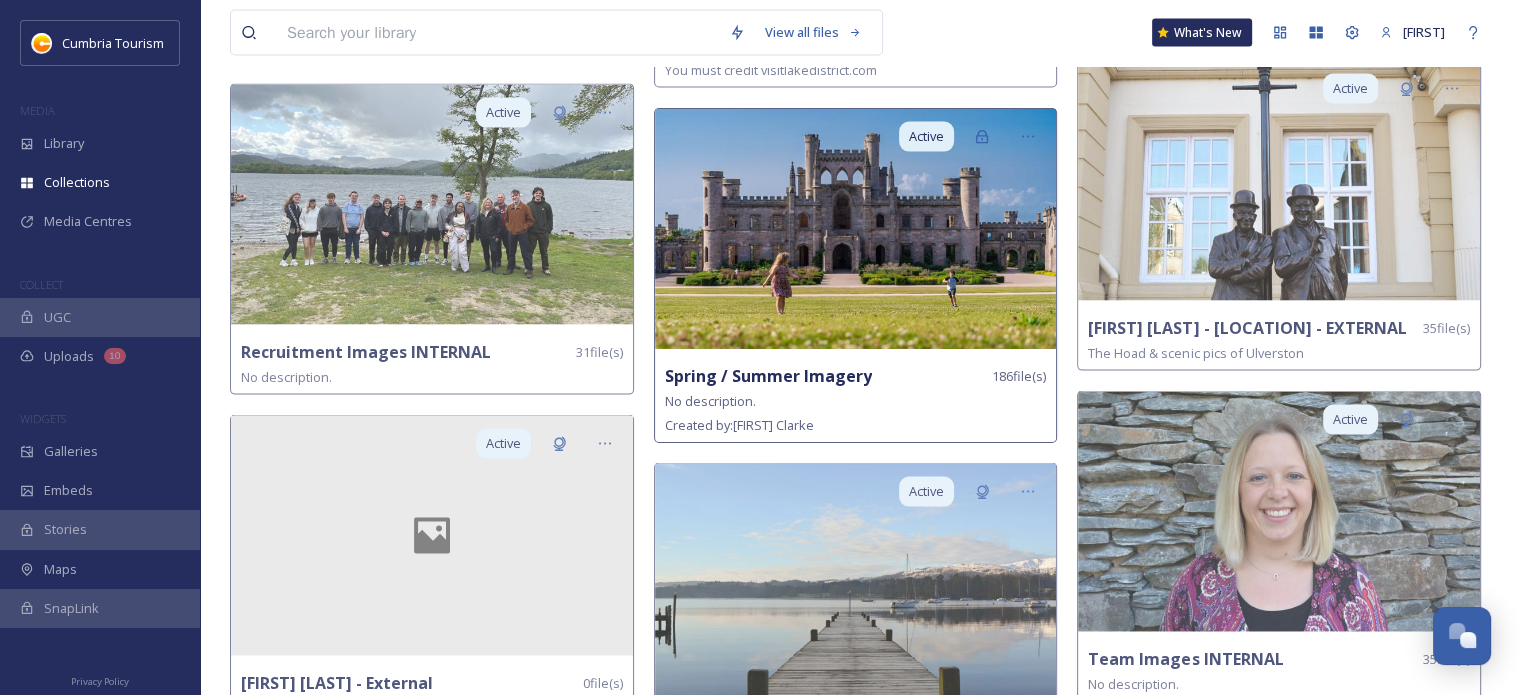 click on "Spring / Summer Imagery" at bounding box center (768, 376) 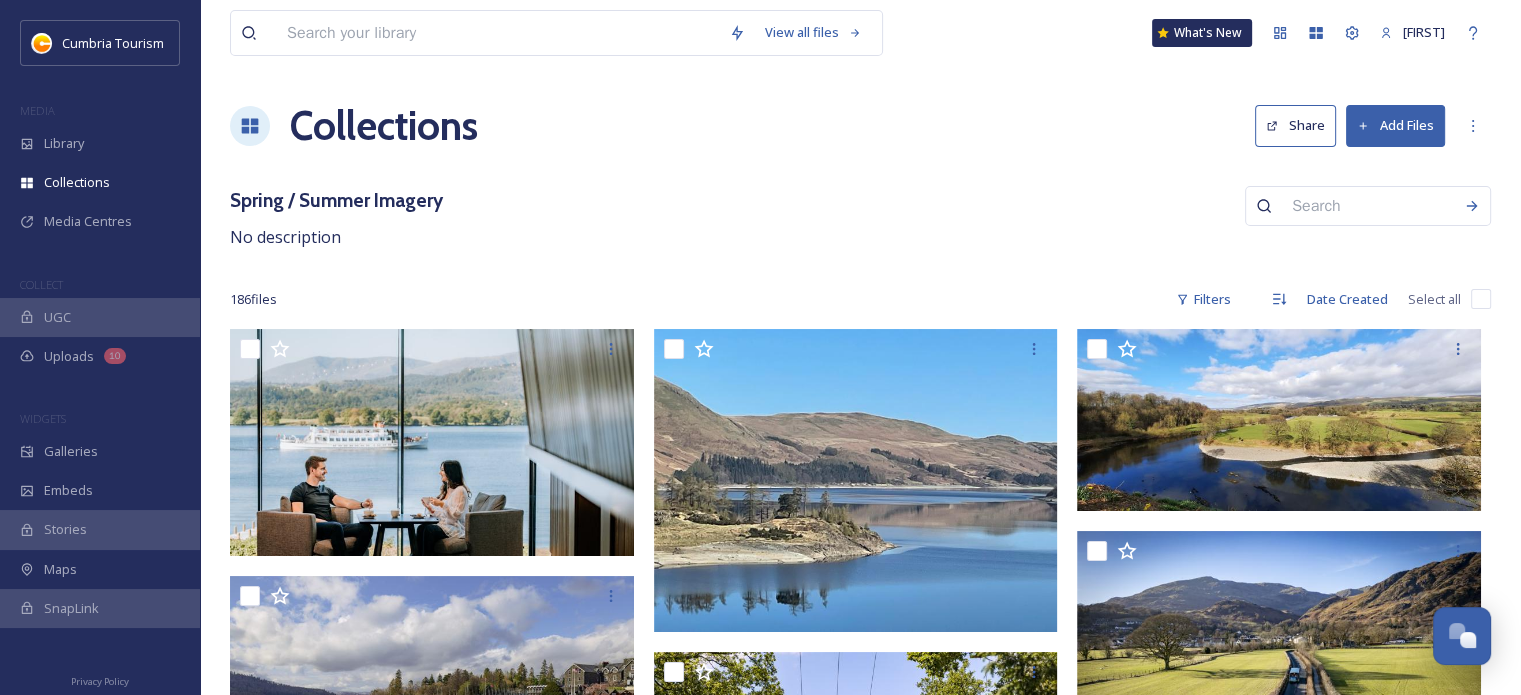 click at bounding box center (1481, 299) 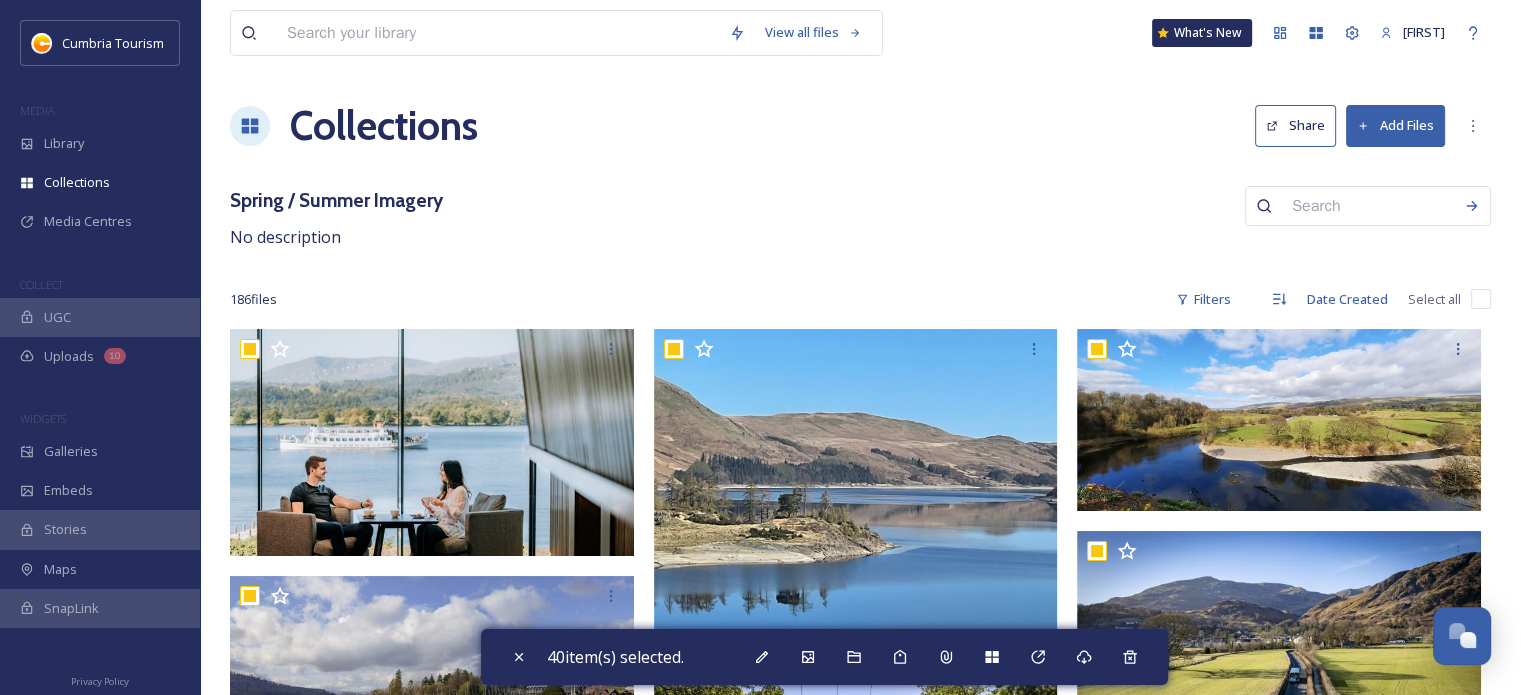 drag, startPoint x: 700, startPoint y: 163, endPoint x: 680, endPoint y: 171, distance: 21.540659 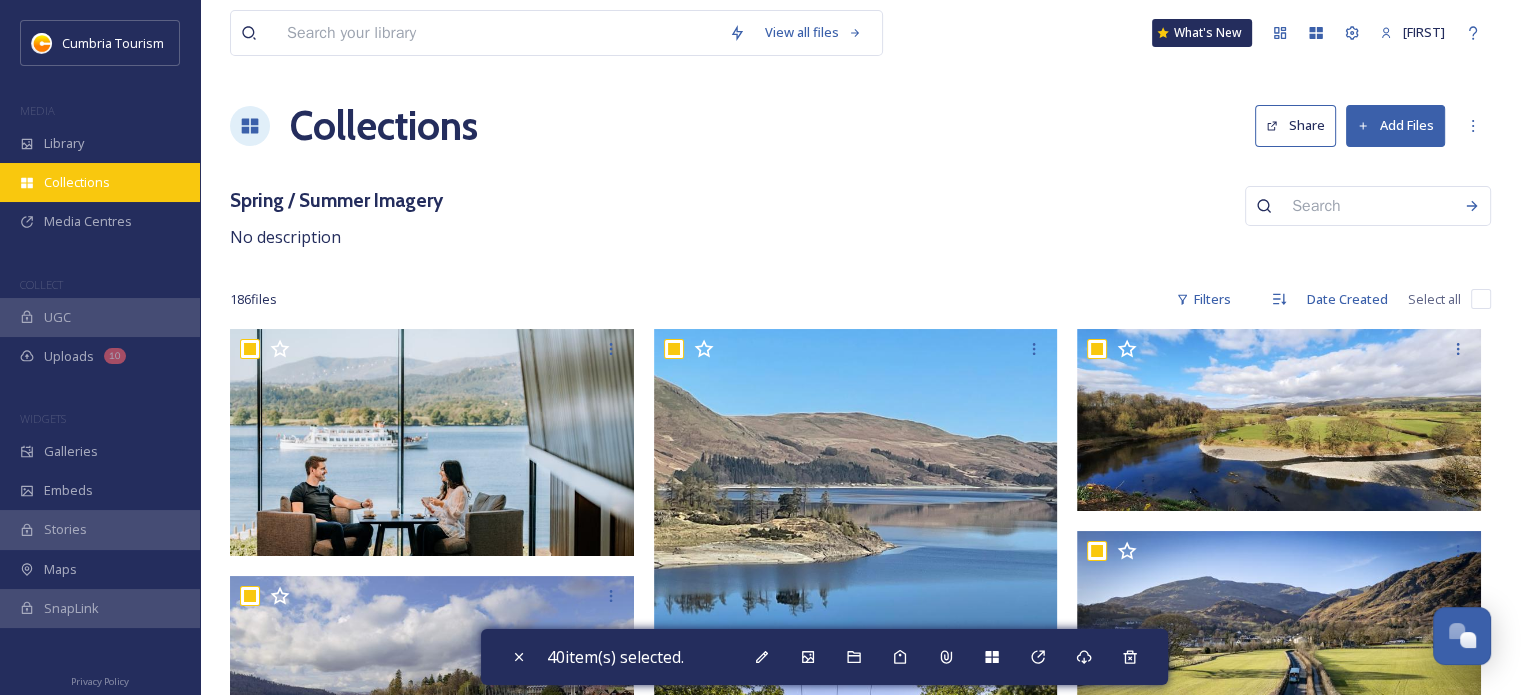 click on "Collections" at bounding box center (100, 182) 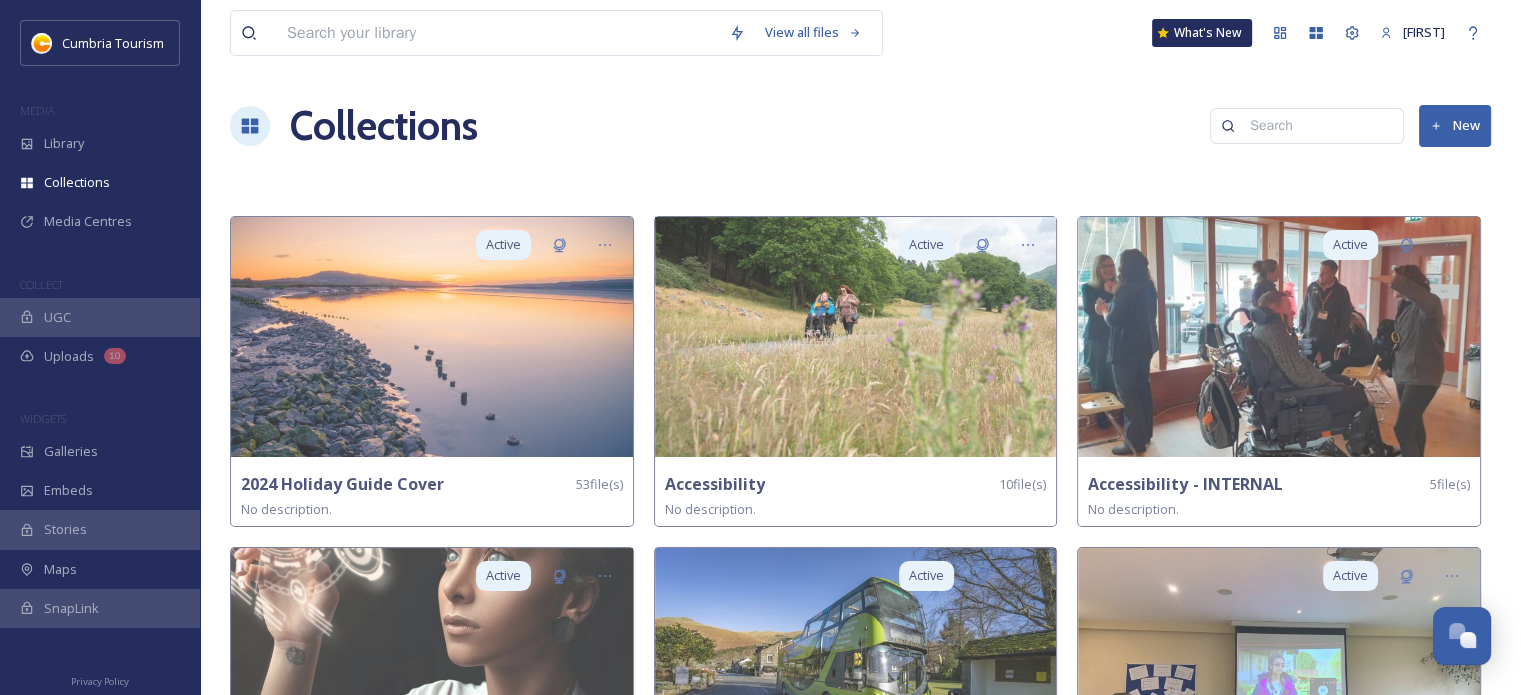 click on "New" at bounding box center [1455, 125] 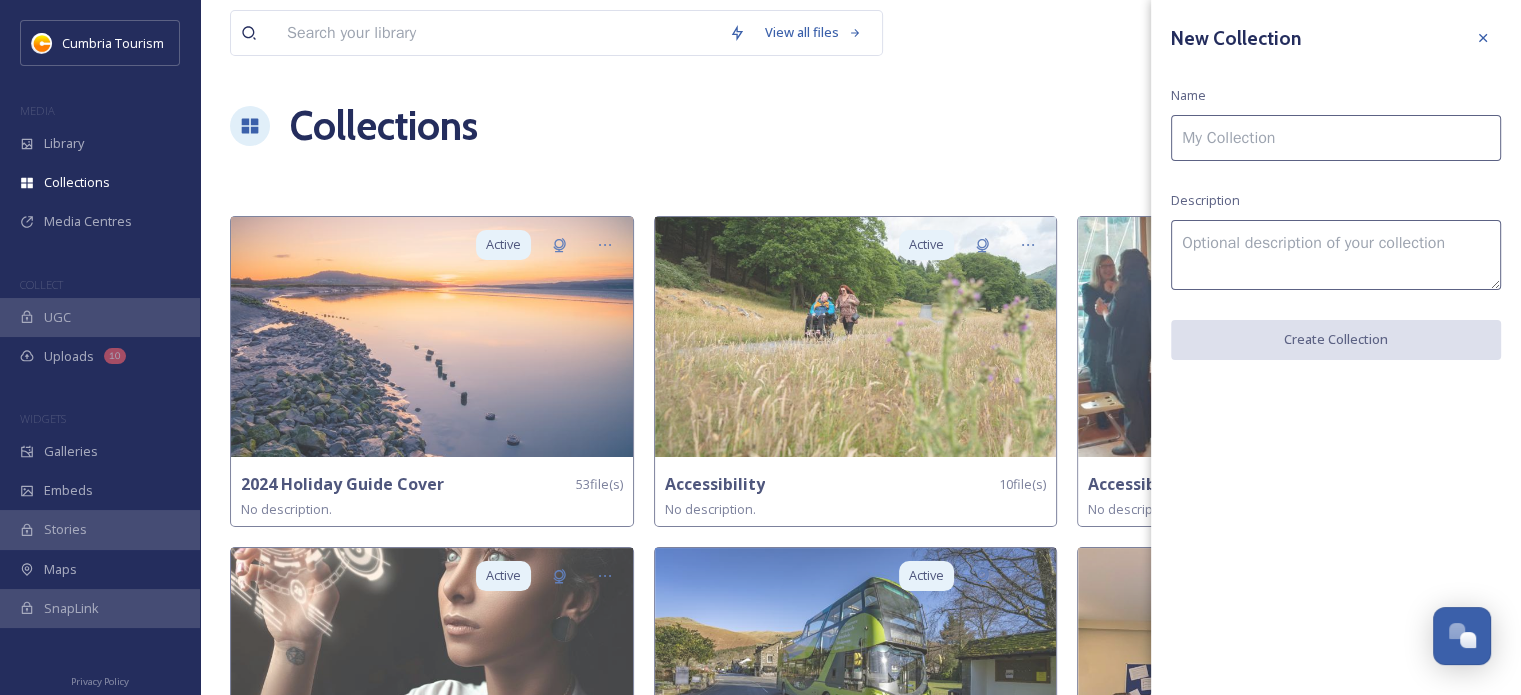 click at bounding box center [1336, 138] 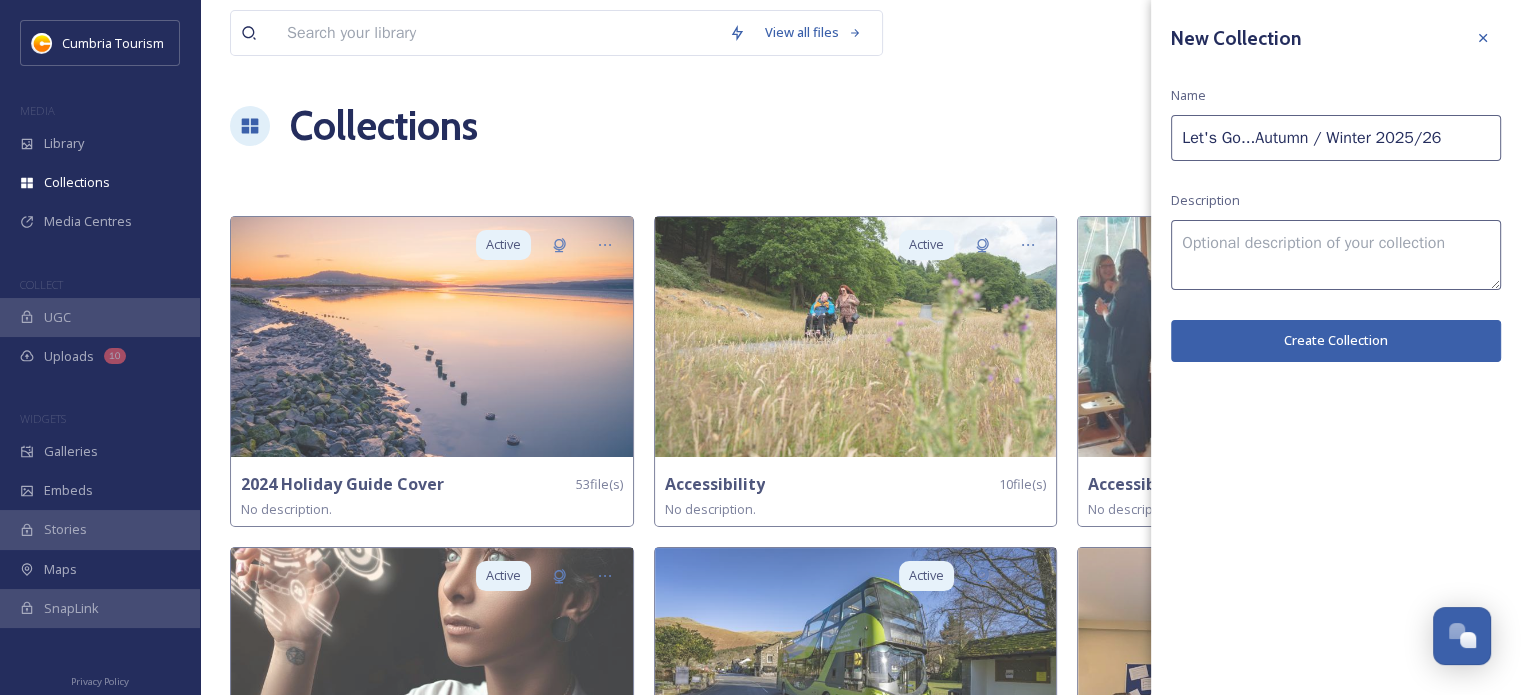 click at bounding box center (1336, 255) 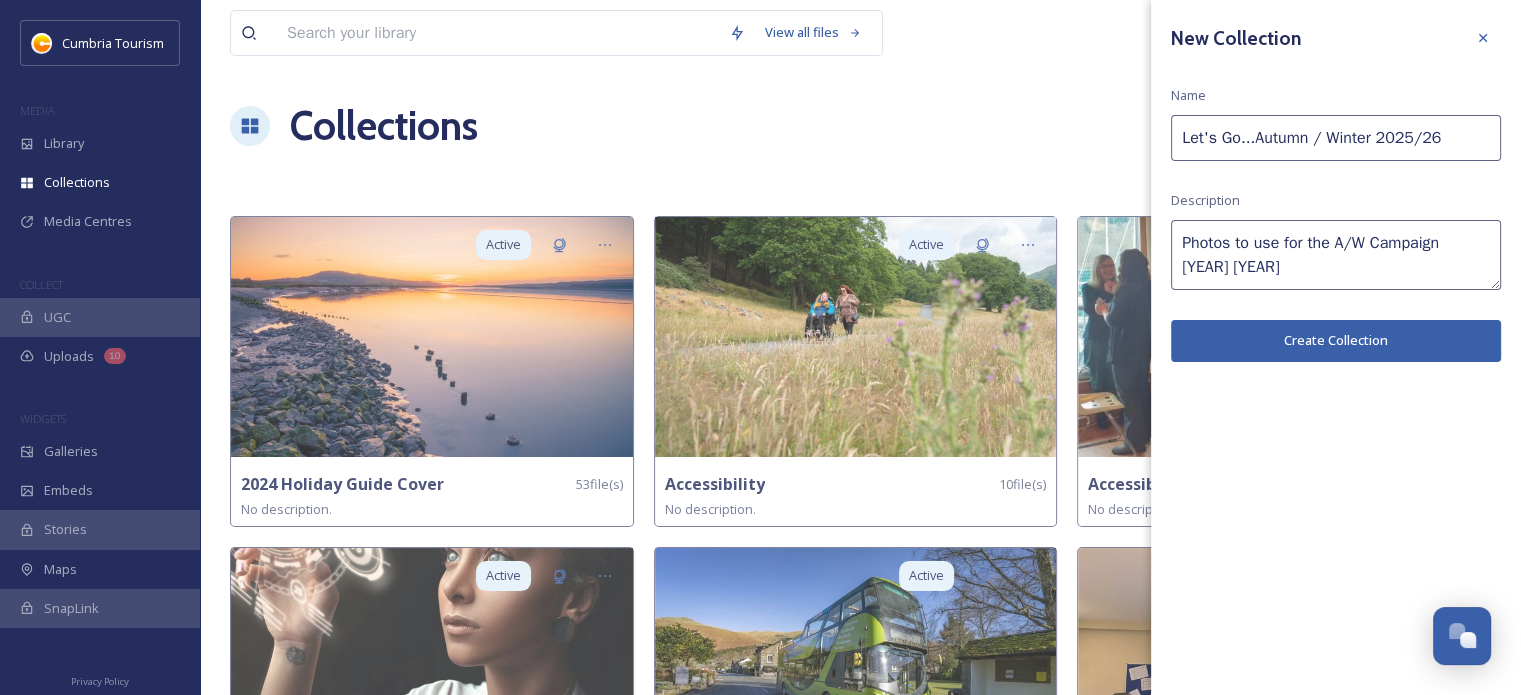 click on "Create Collection" at bounding box center (1336, 340) 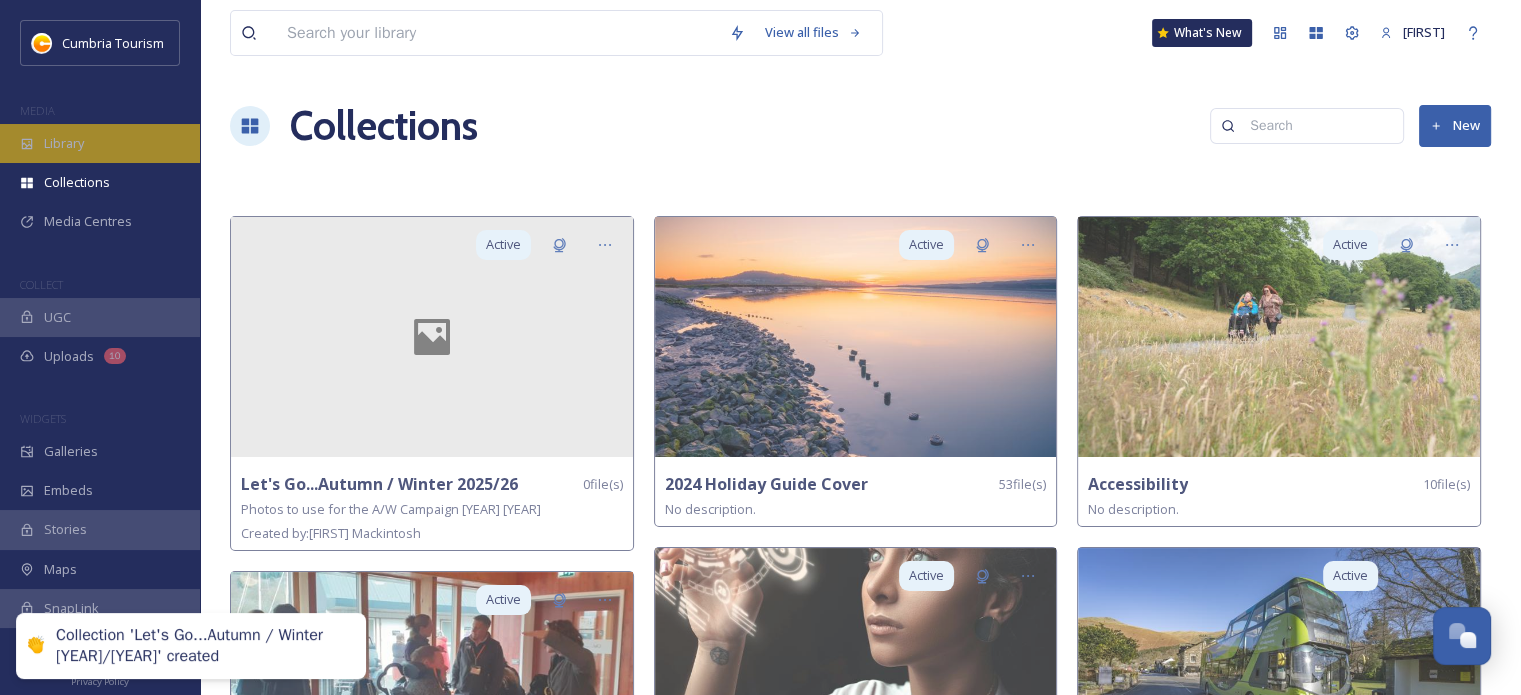 click on "Library" at bounding box center (64, 143) 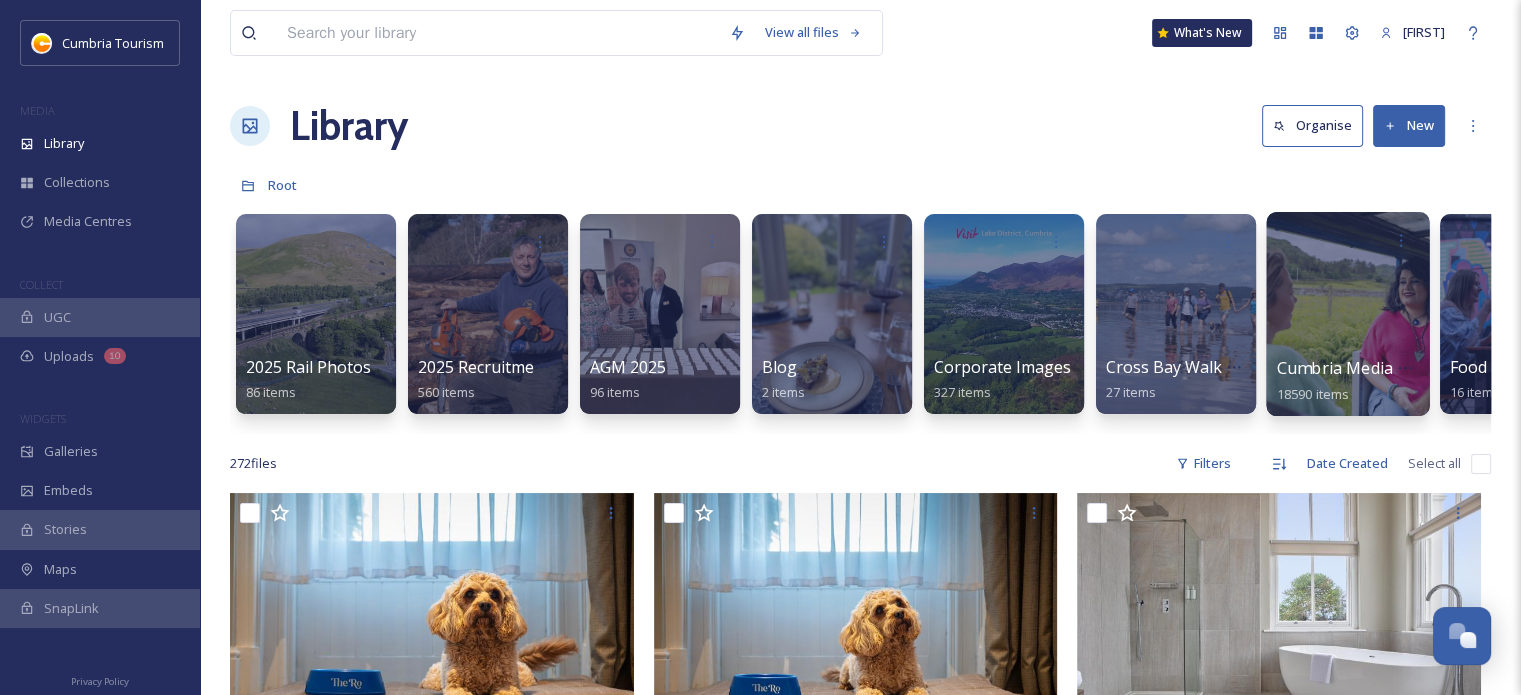 click on "Cumbria Media Library" at bounding box center [1364, 368] 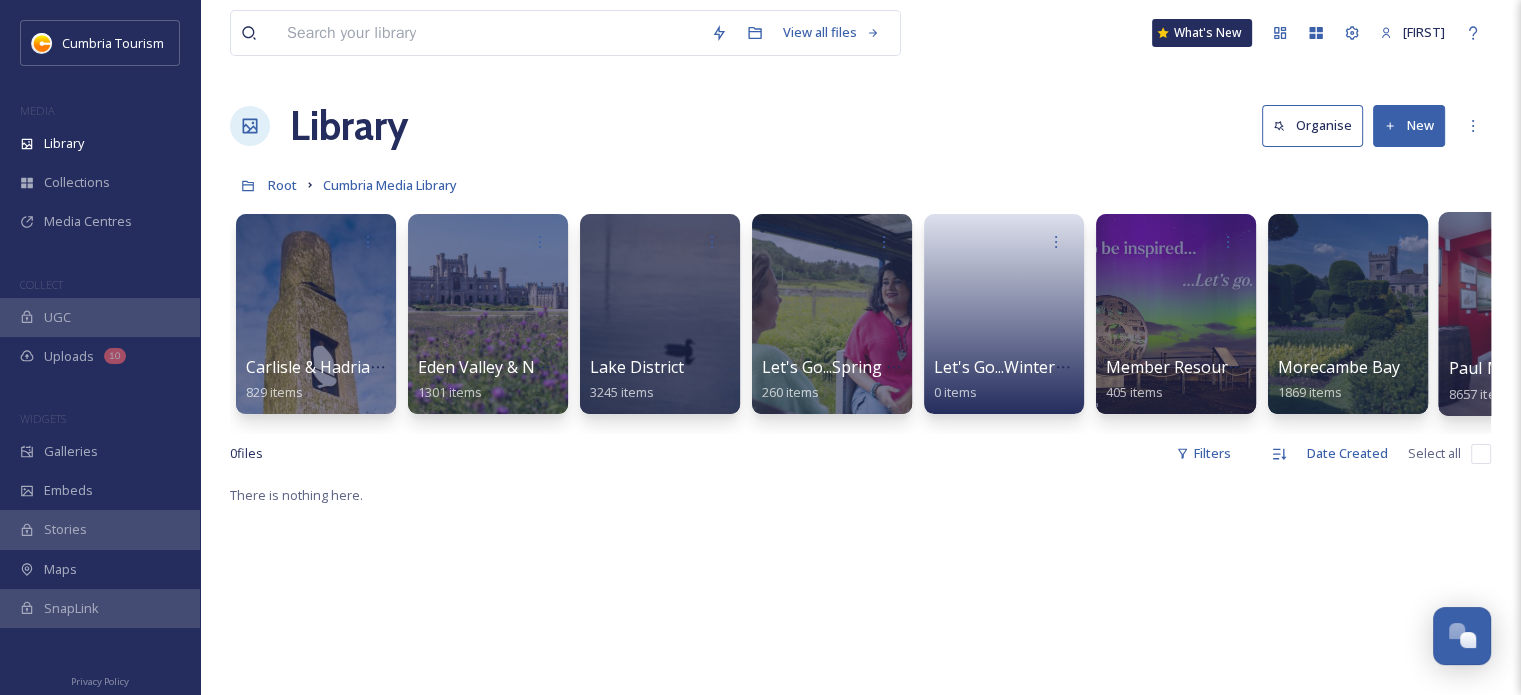 click on "[FIRST] [LAST] Uploads [NUMBER] items" at bounding box center (1520, 381) 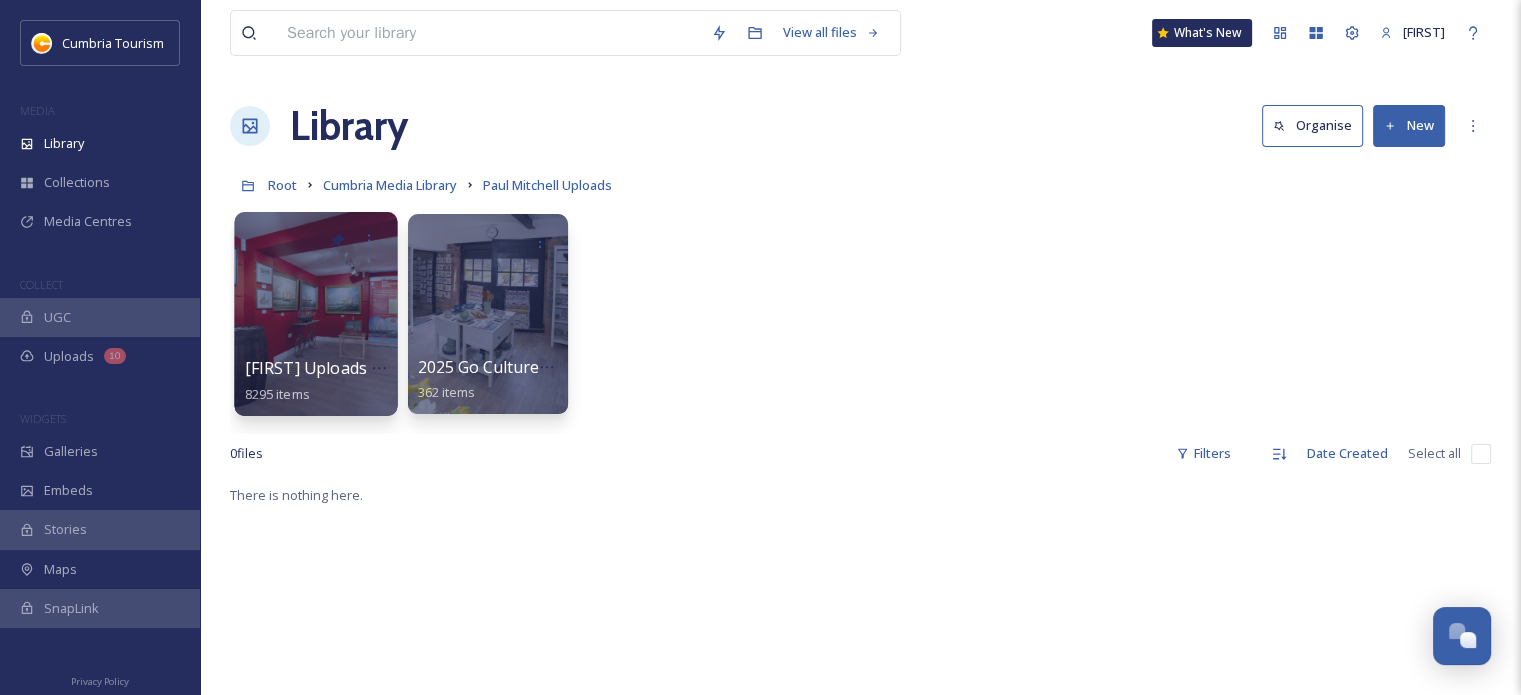 click on "[FIRST] Uploads - [MONTH] [YEAR]" at bounding box center (378, 368) 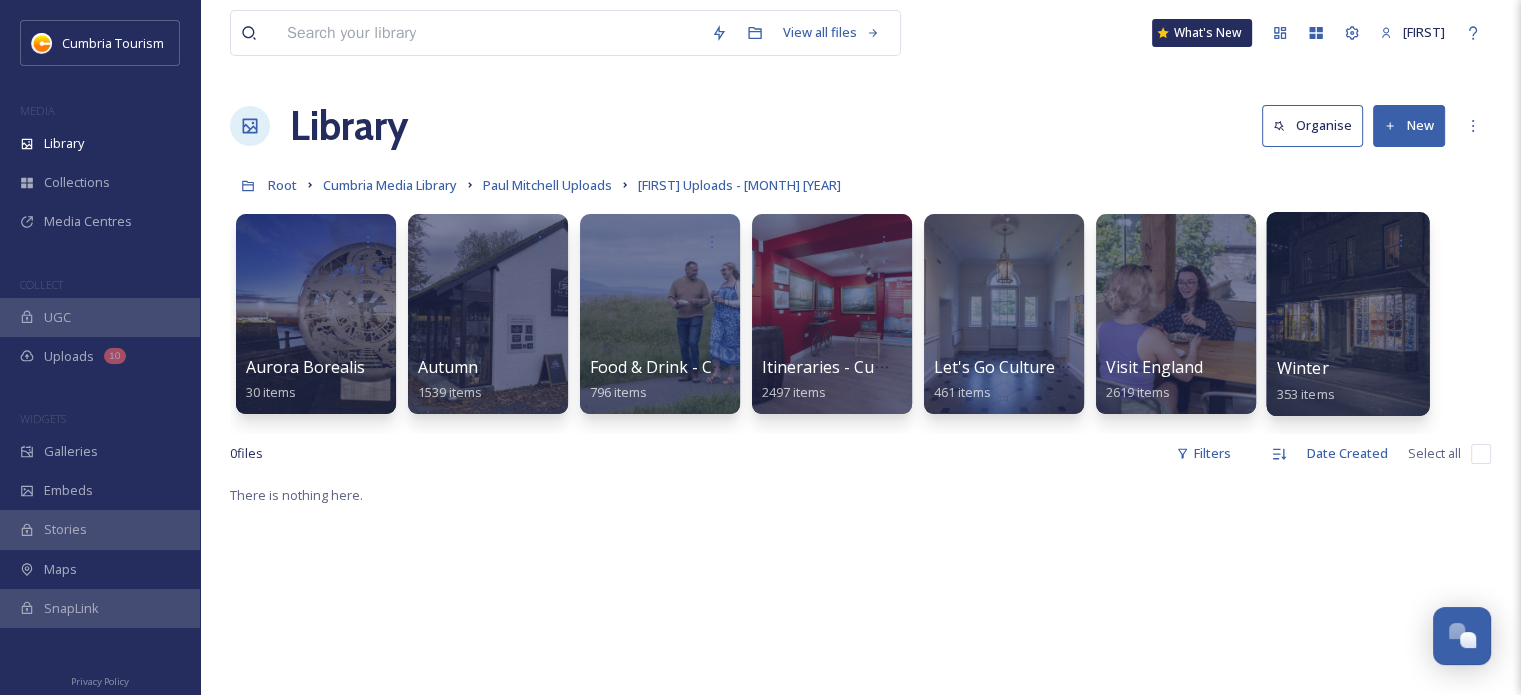 click on "Winter" at bounding box center (1303, 368) 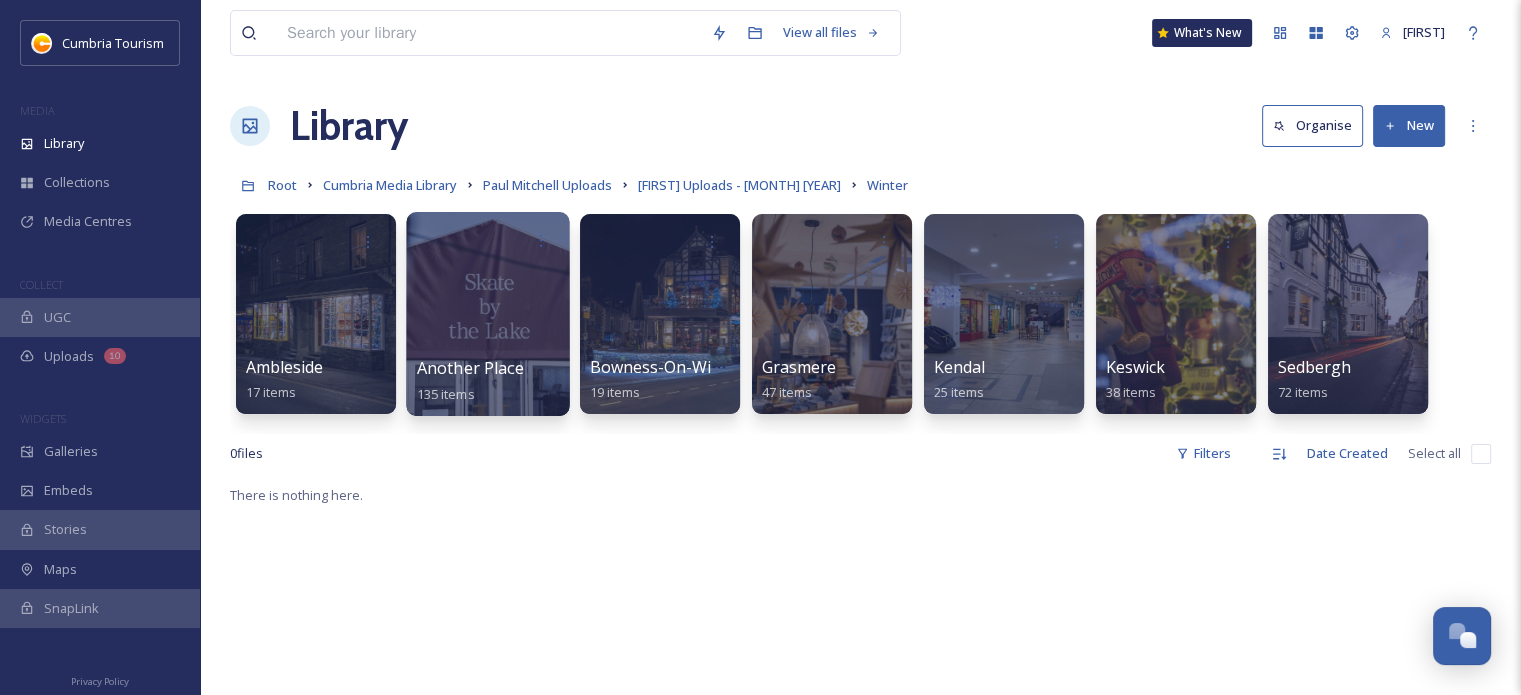 click on "Another Place" at bounding box center [470, 368] 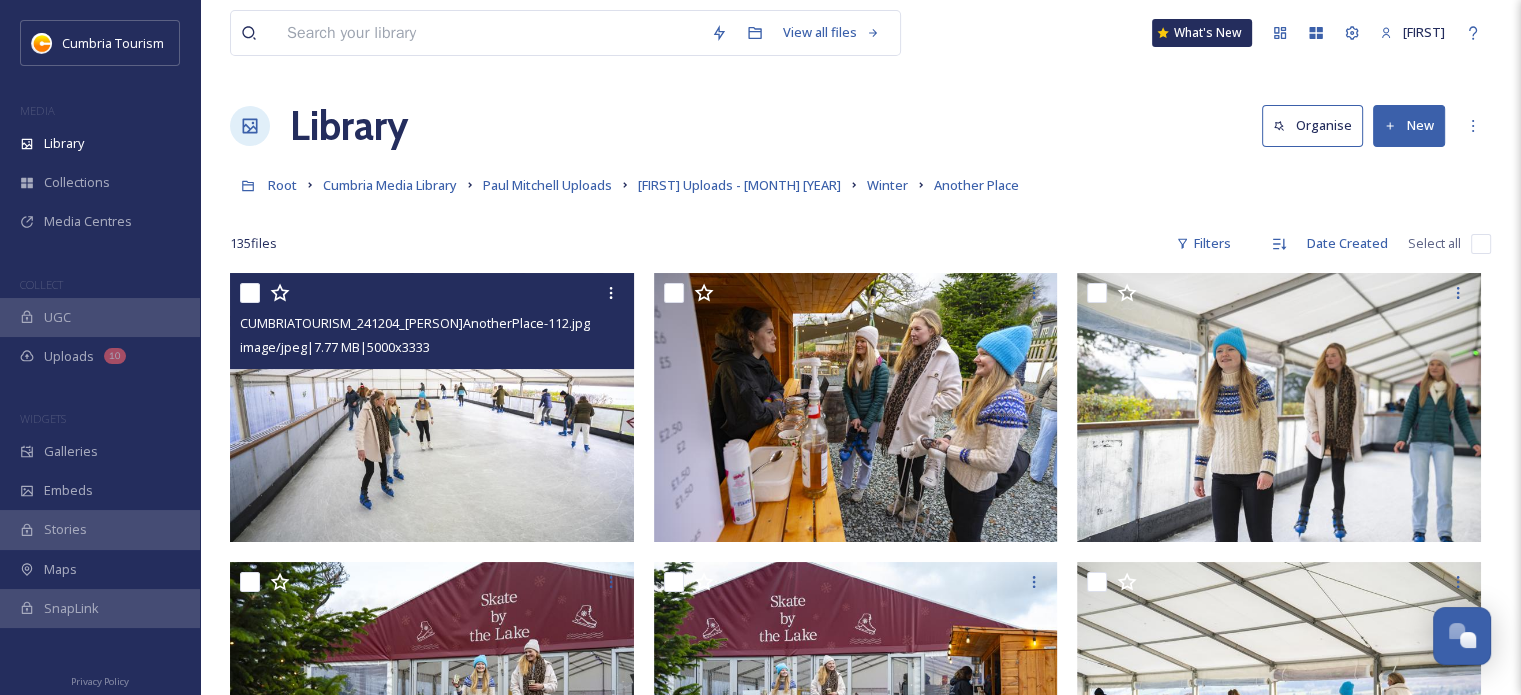 click at bounding box center [250, 293] 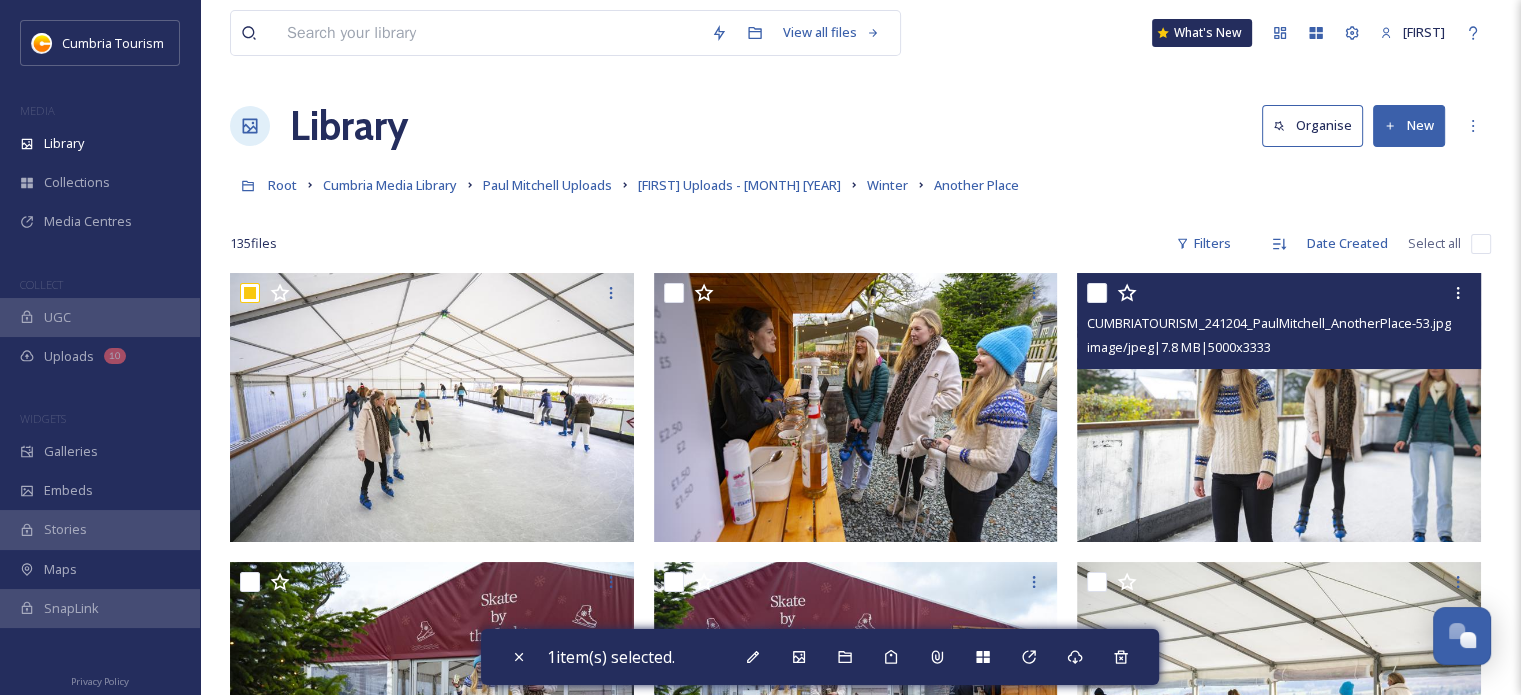 click at bounding box center [1097, 293] 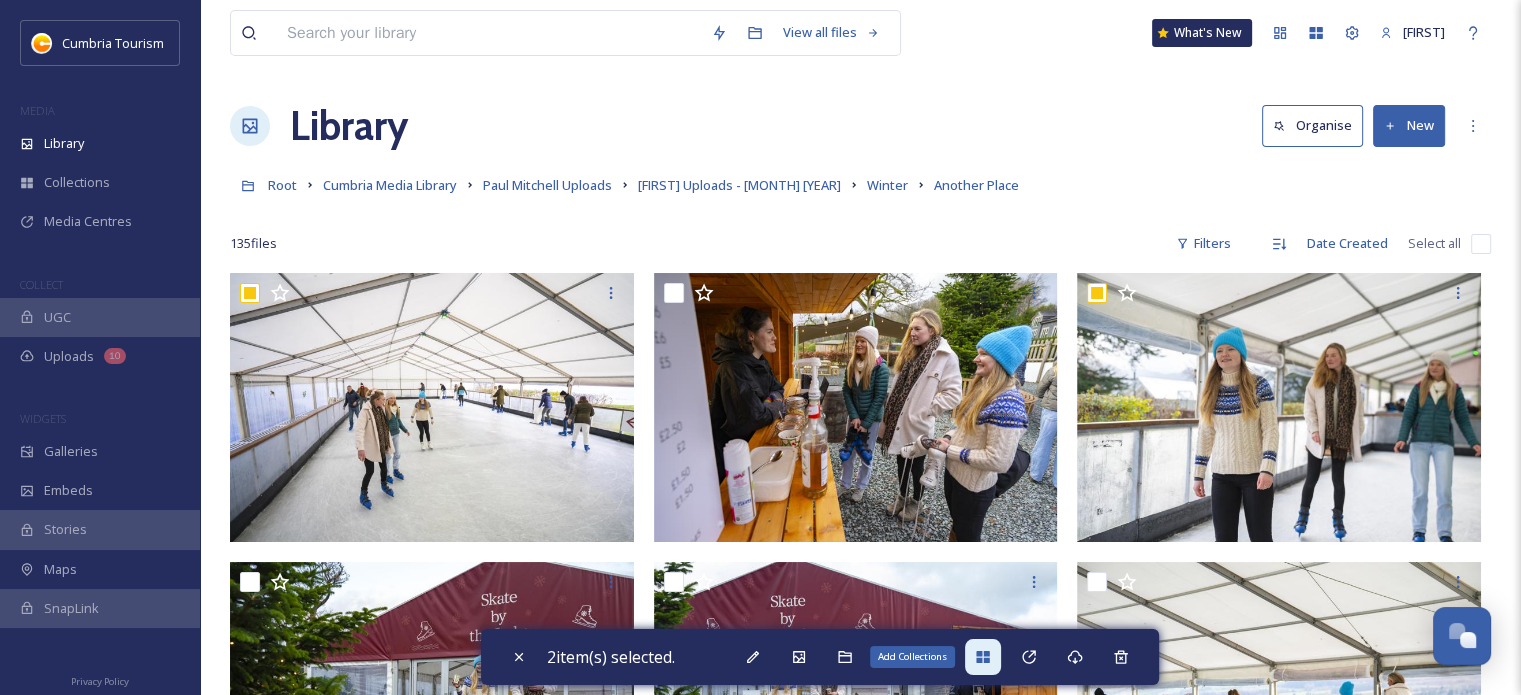 click 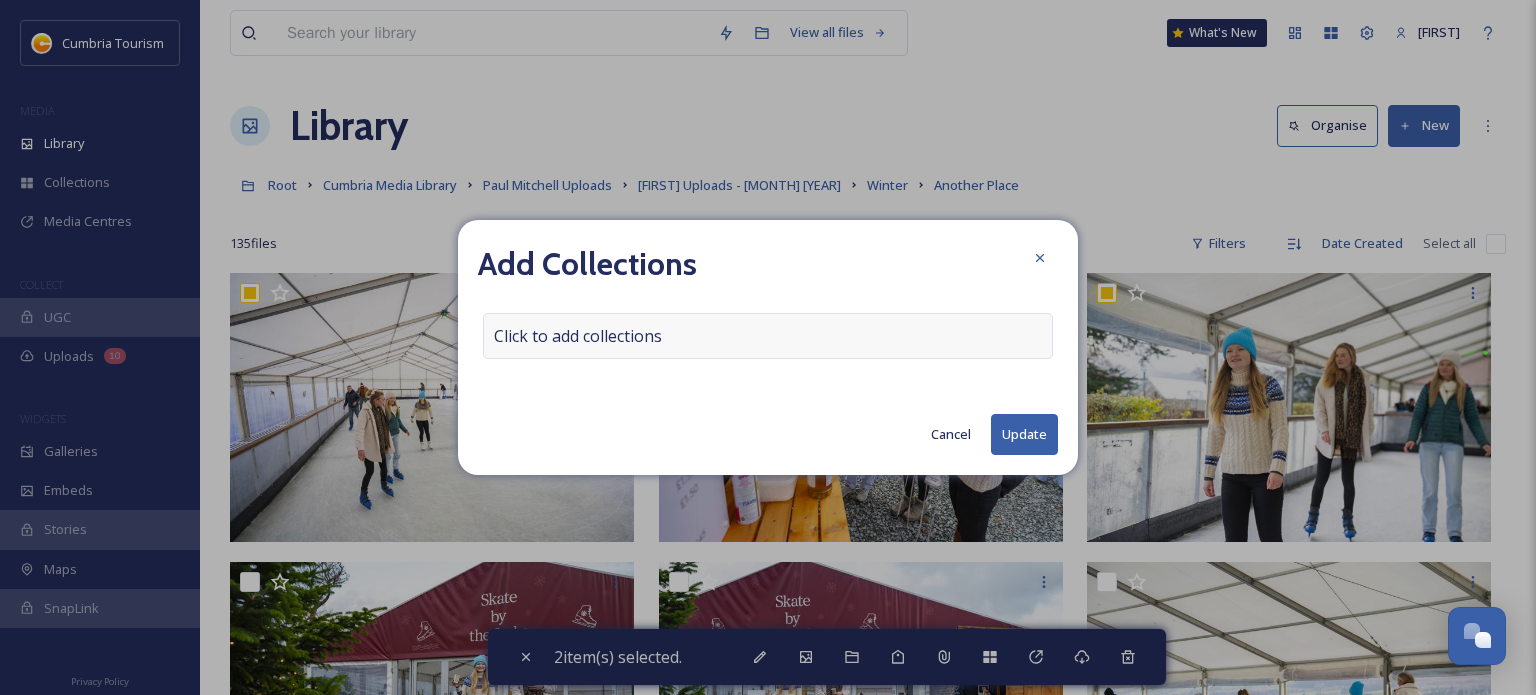 click on "Click to add collections" at bounding box center [578, 336] 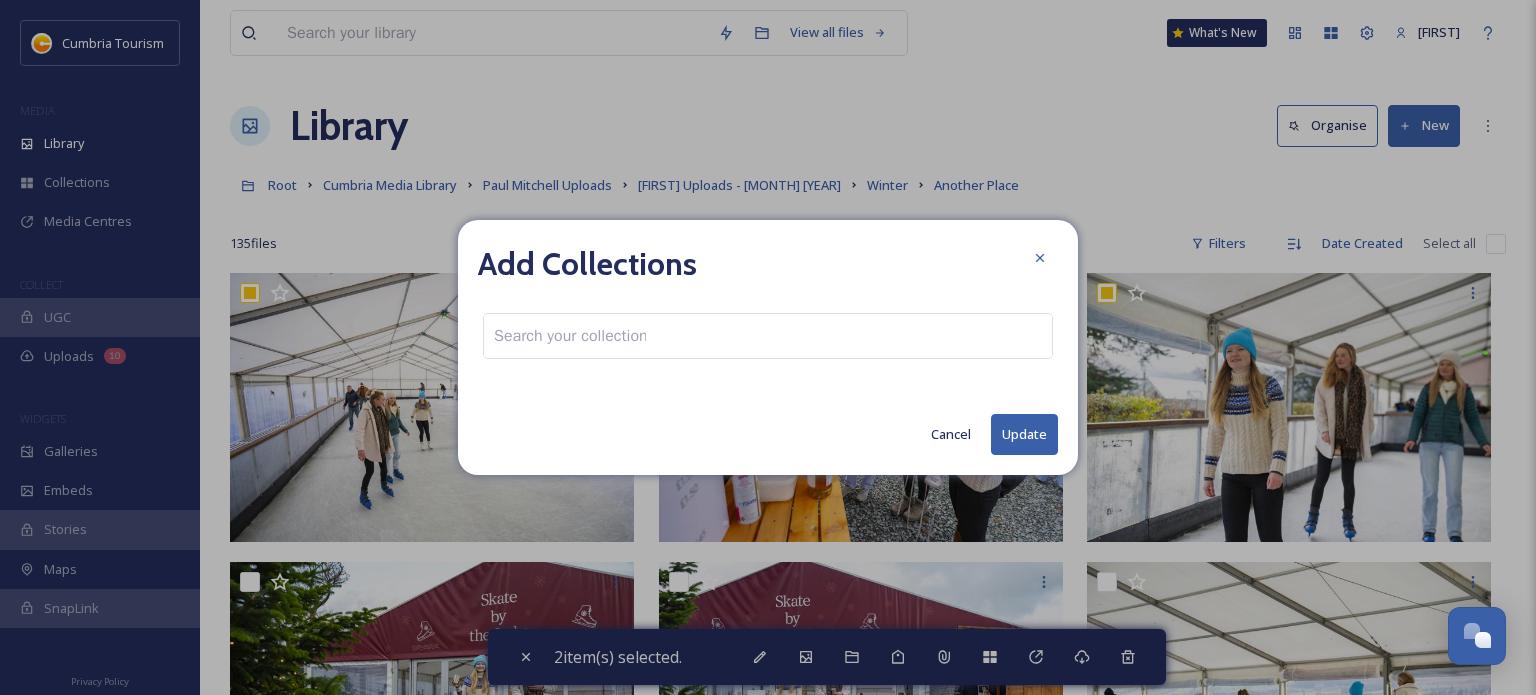 click at bounding box center [570, 336] 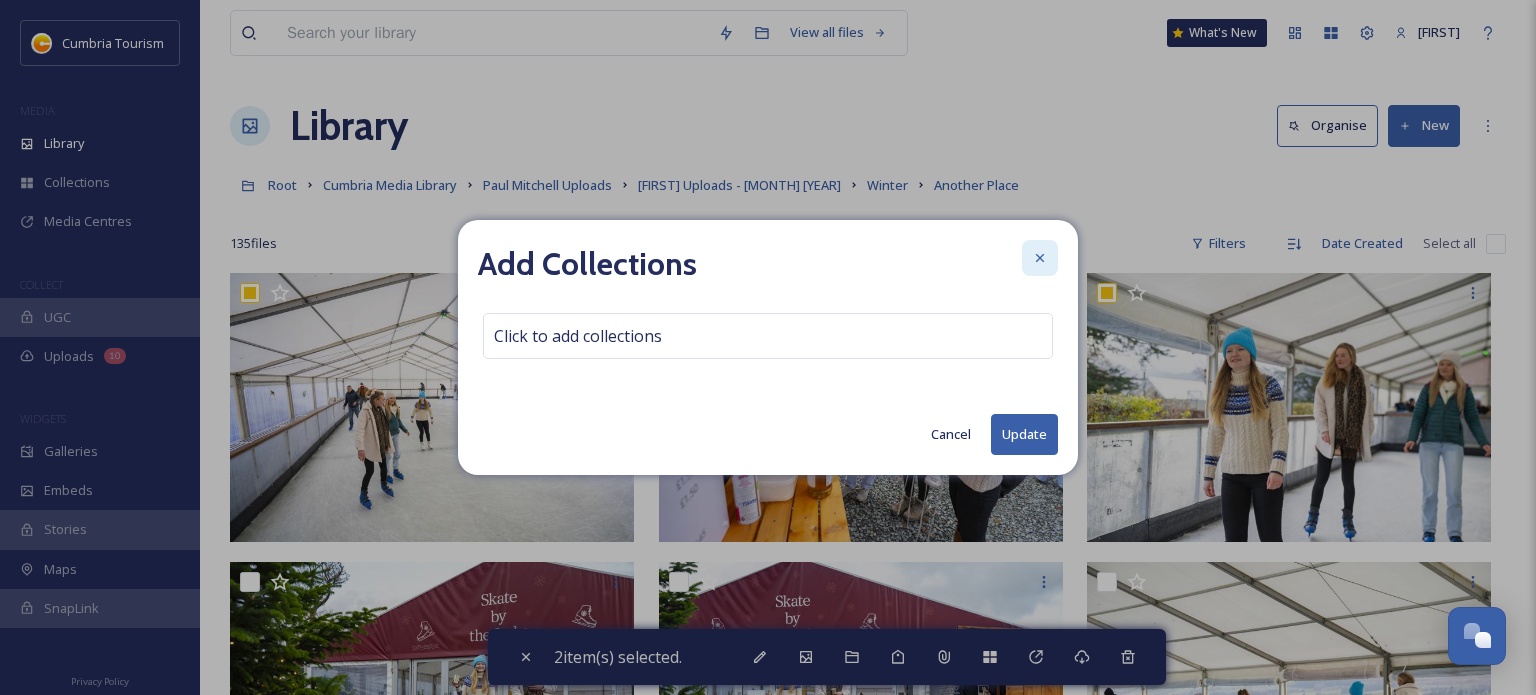 click 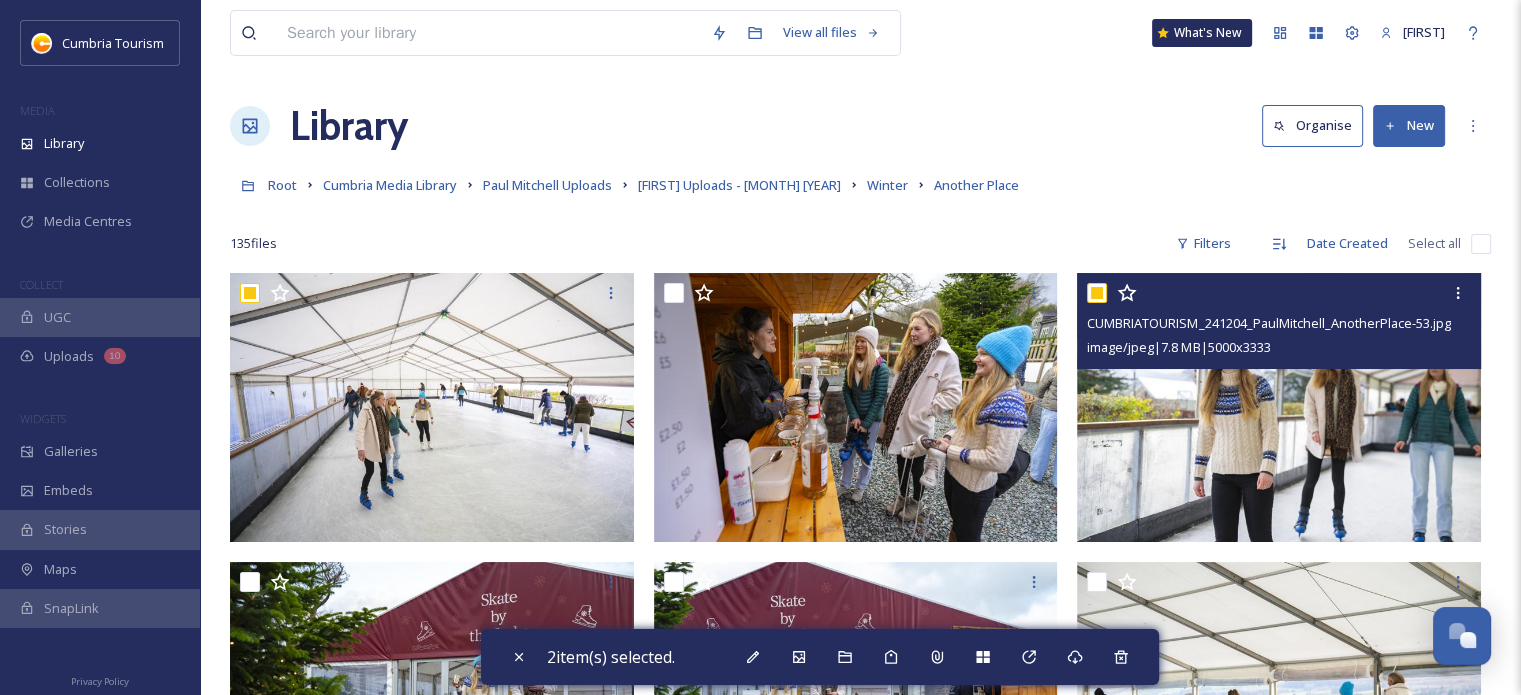 click at bounding box center [1097, 293] 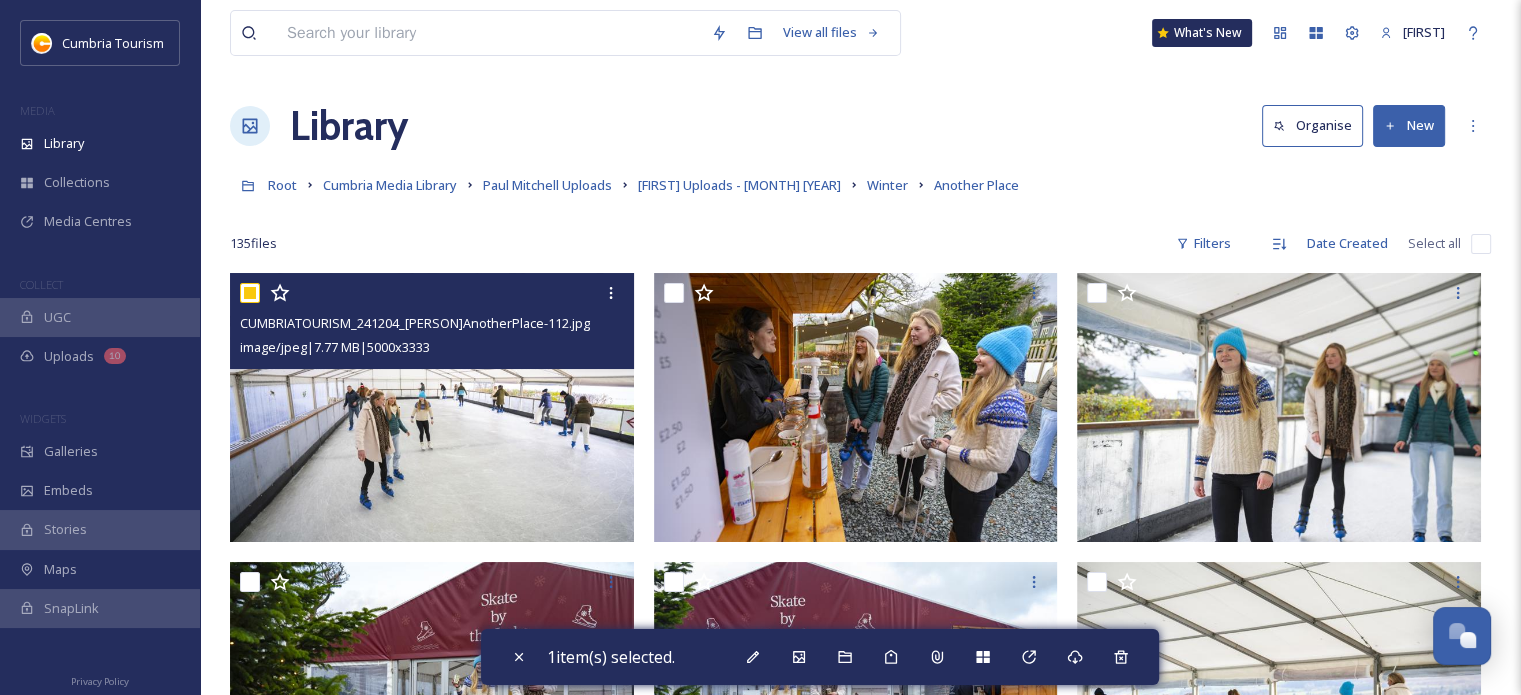 click at bounding box center (250, 293) 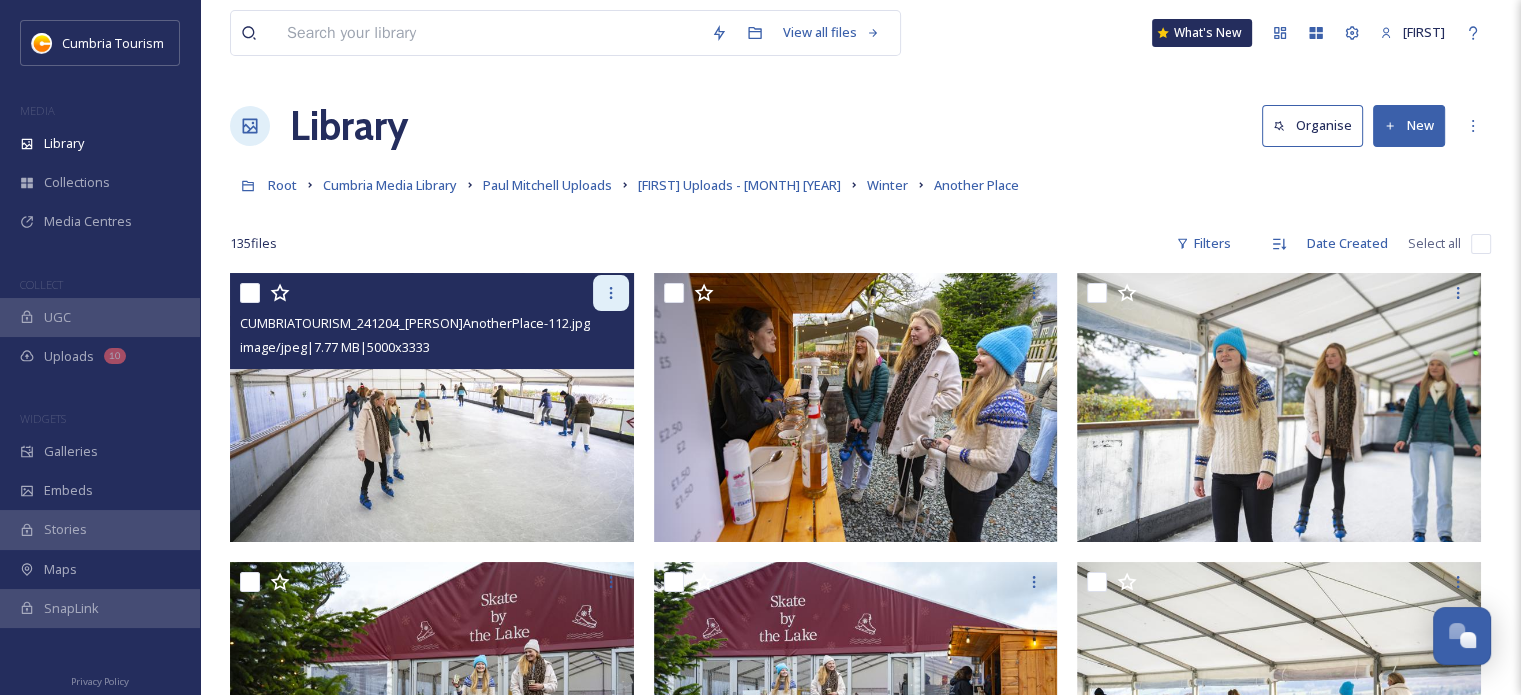 click 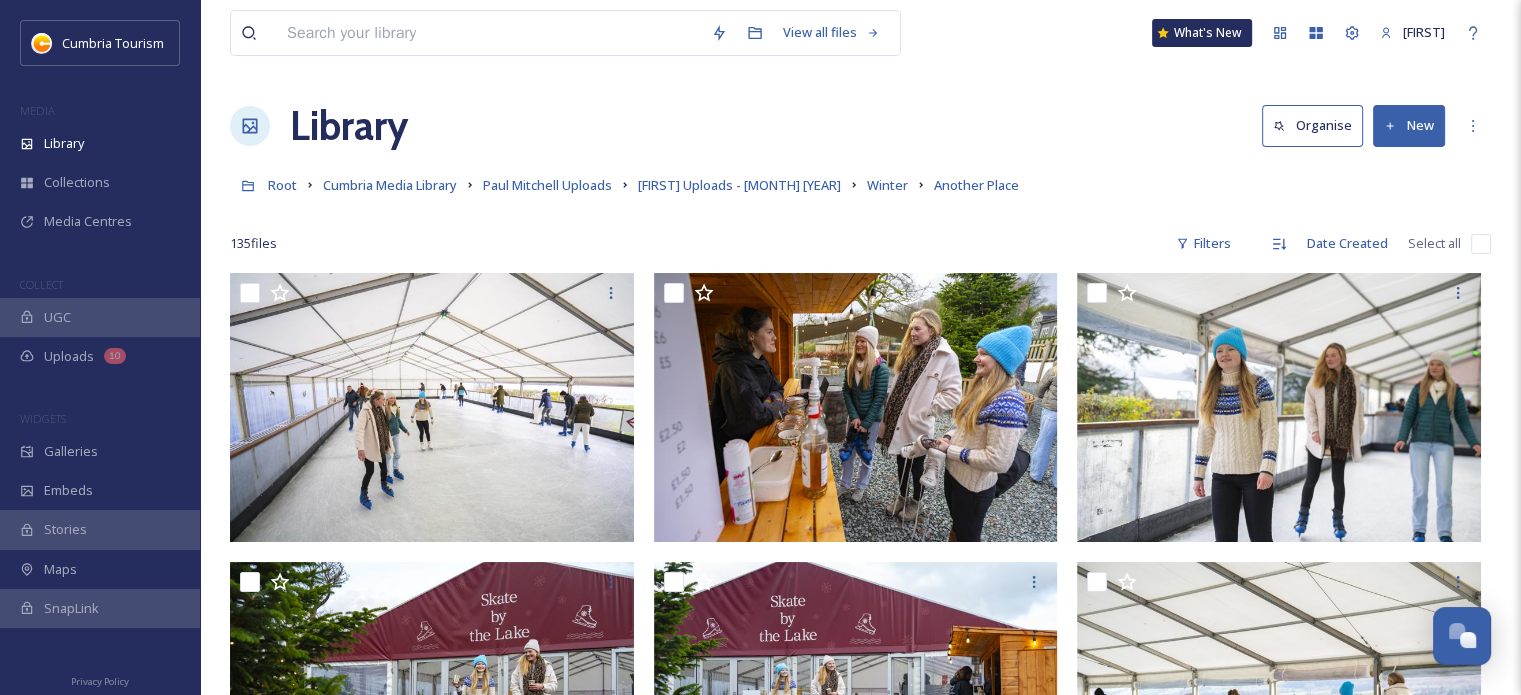 click on "135  file s Filters Date Created Select all" at bounding box center [860, 243] 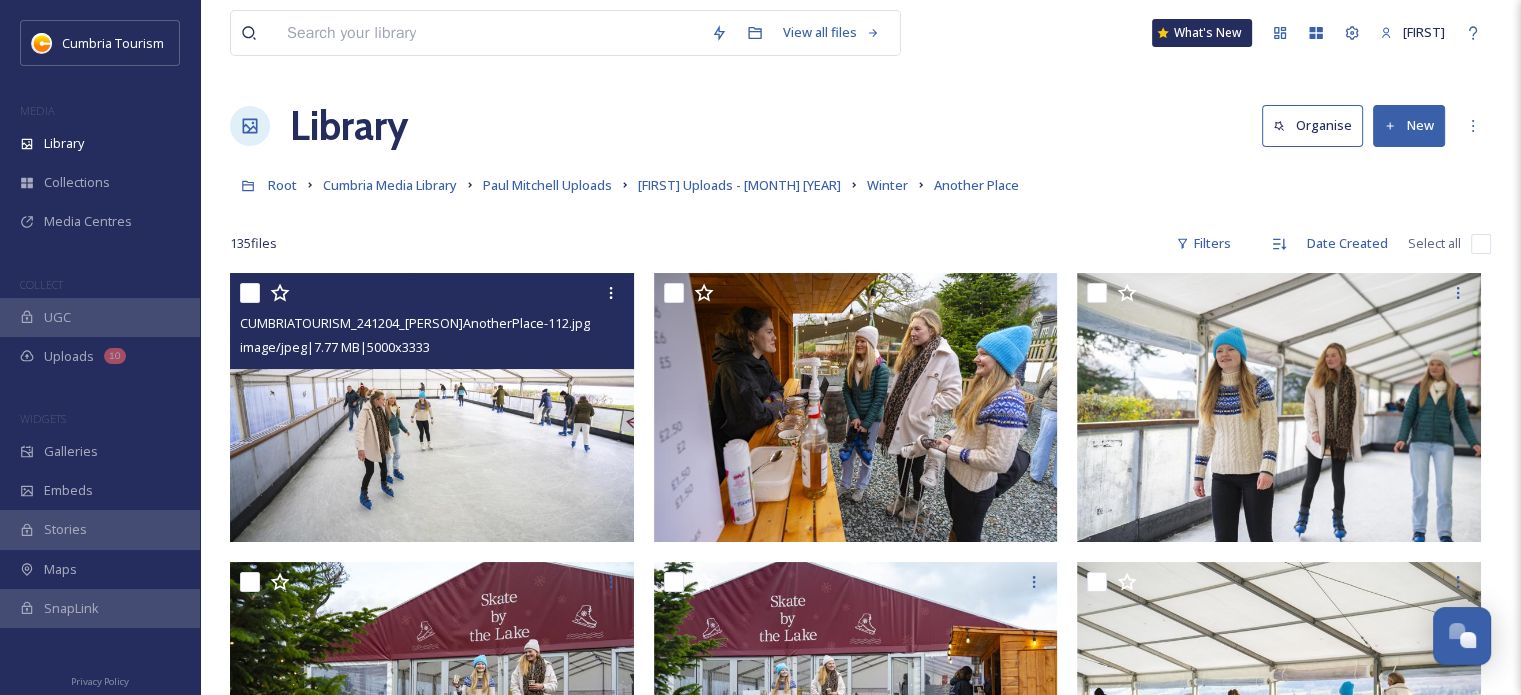click at bounding box center [250, 293] 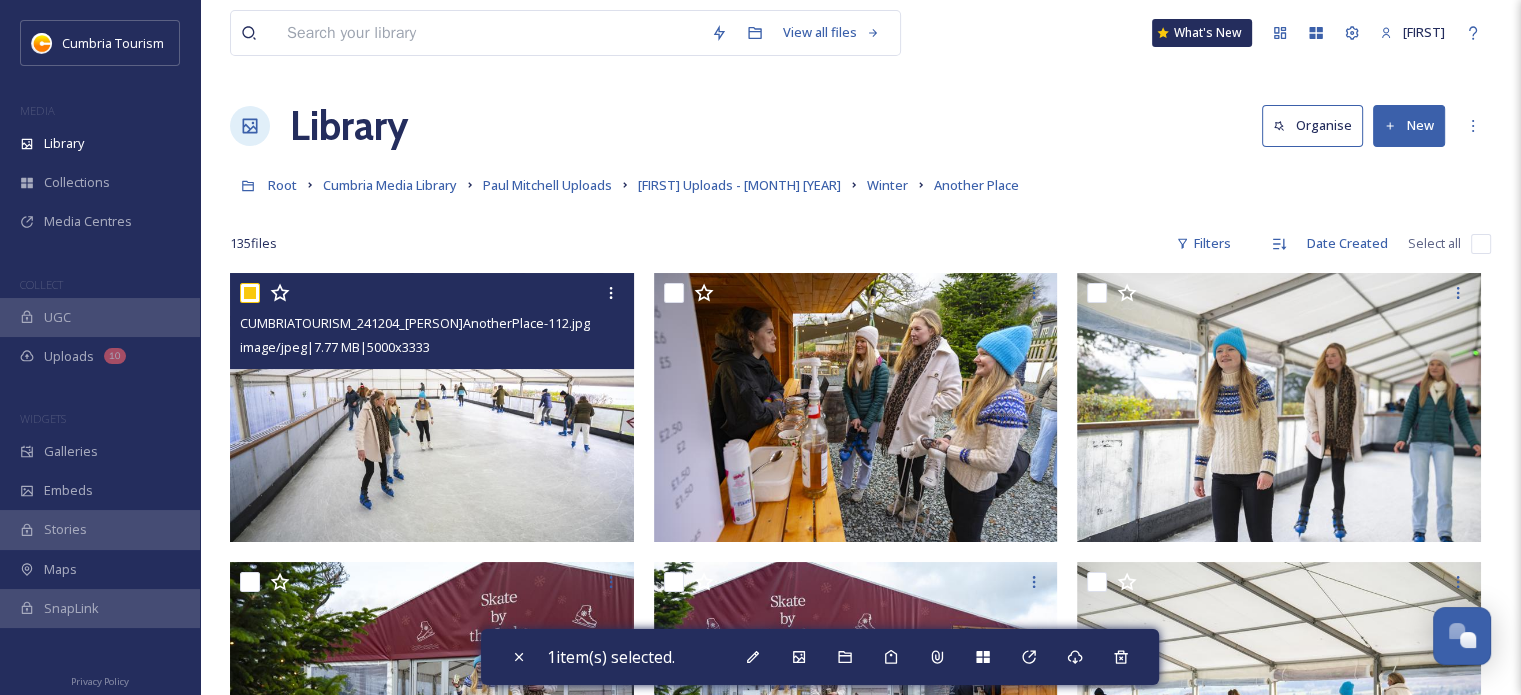 click at bounding box center (250, 293) 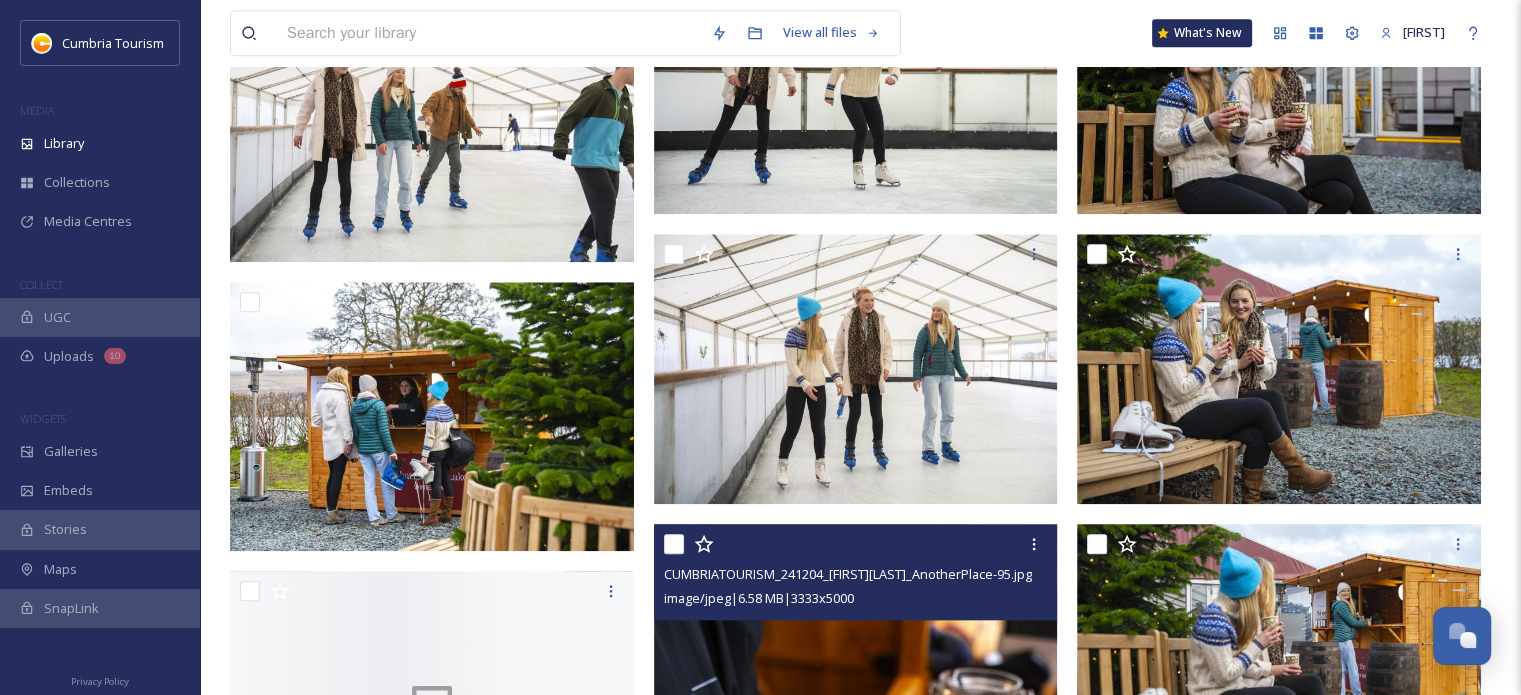 scroll, scrollTop: 2100, scrollLeft: 0, axis: vertical 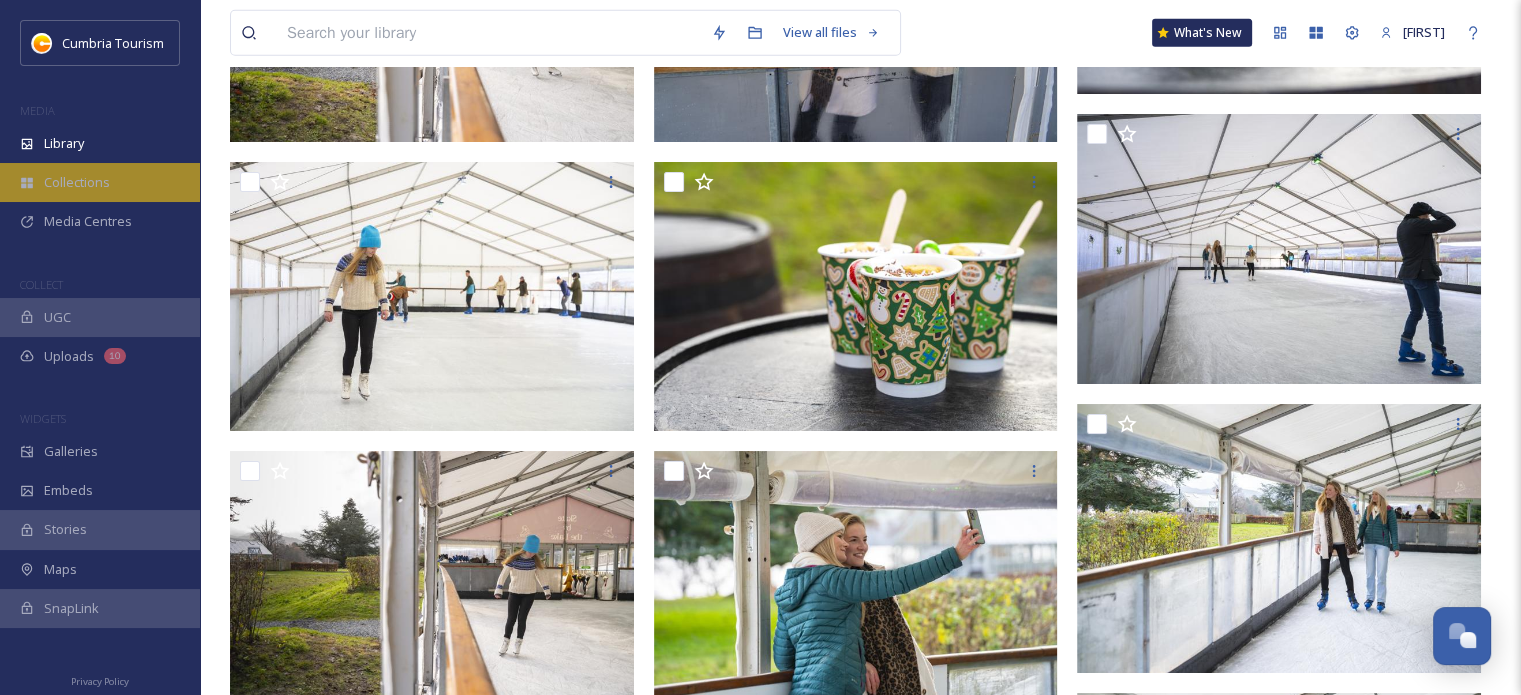 click on "Collections" at bounding box center [77, 182] 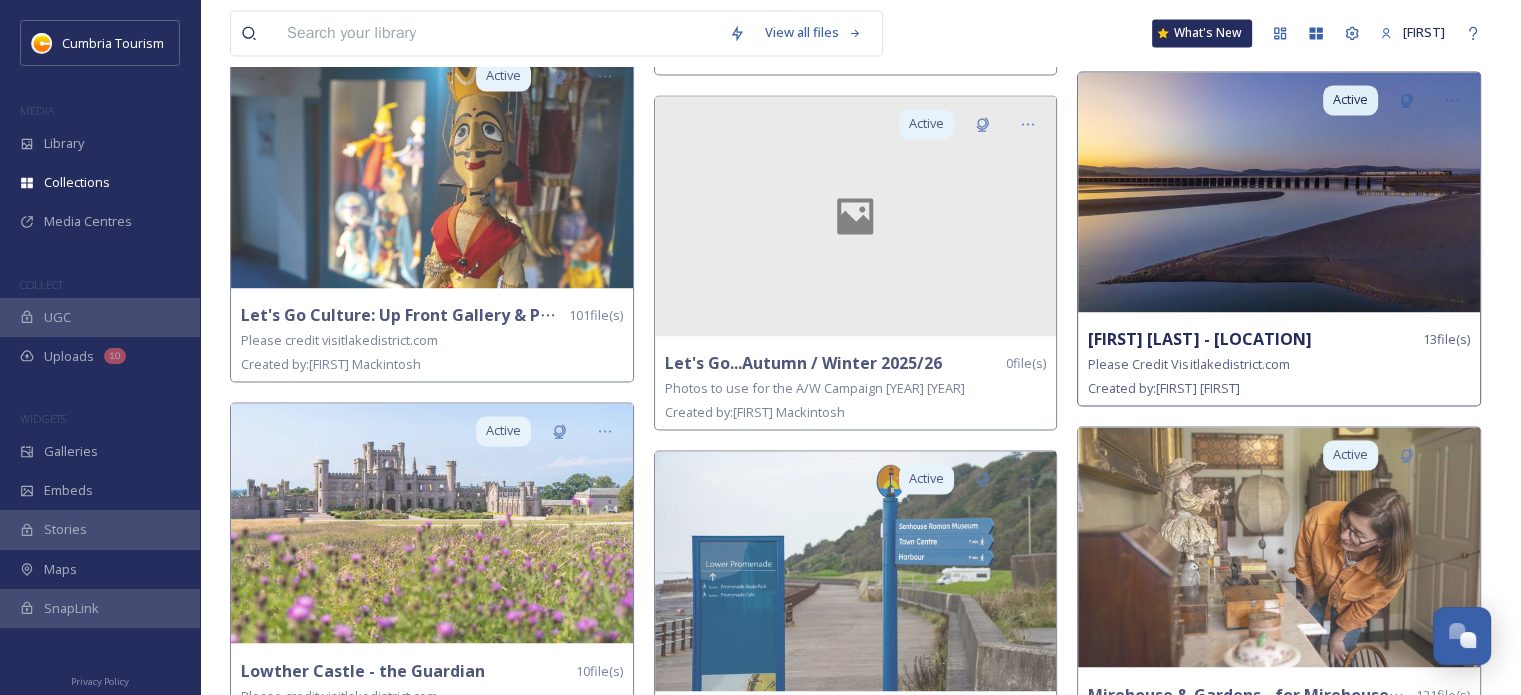 scroll, scrollTop: 3200, scrollLeft: 0, axis: vertical 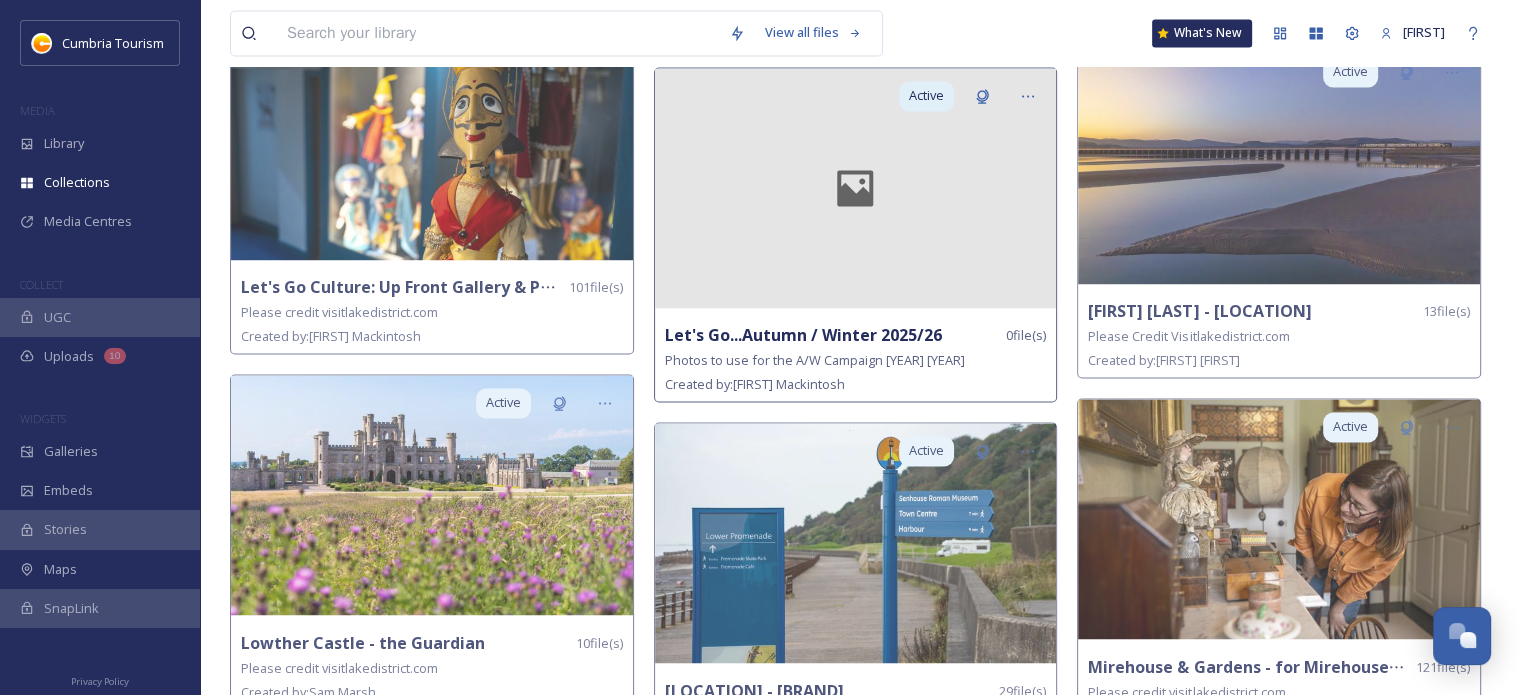 click on "Let's Go...Autumn / Winter 2025/26" at bounding box center [803, 335] 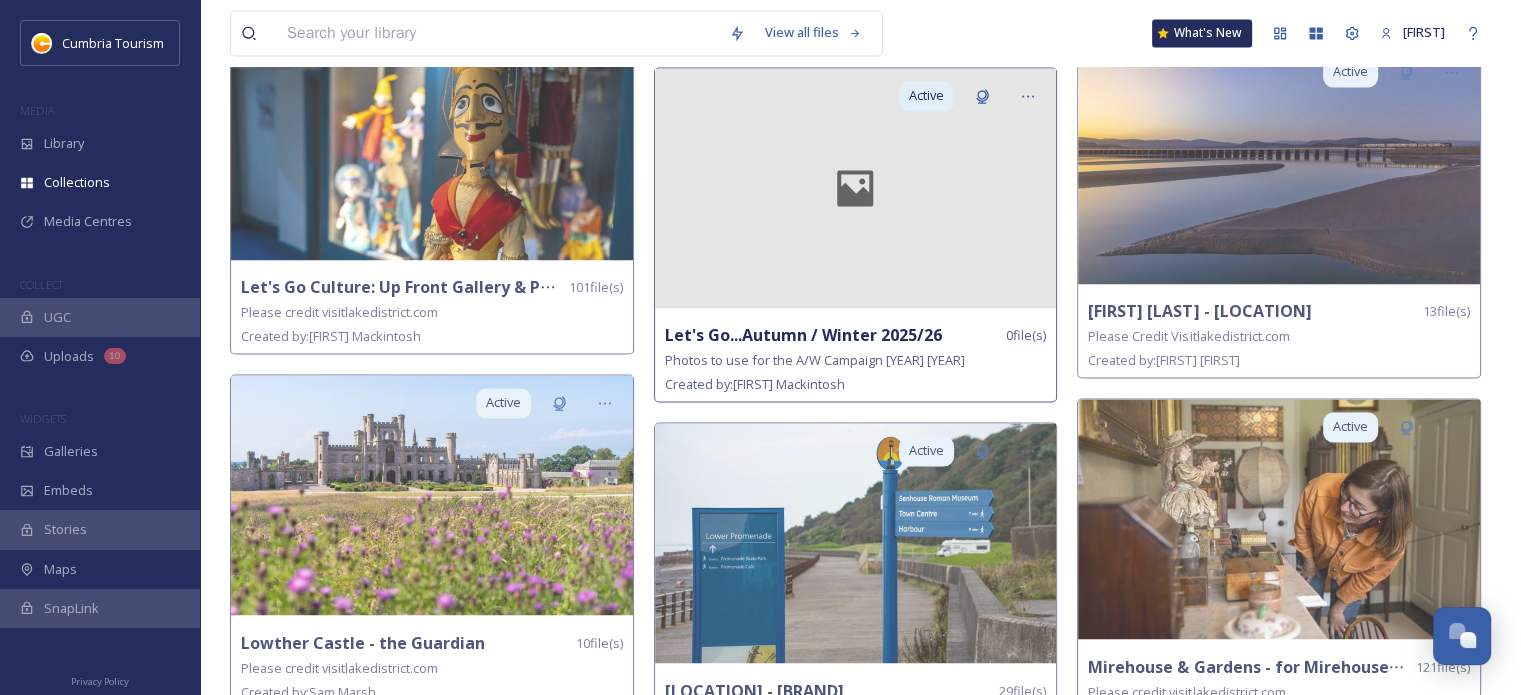 click at bounding box center [856, 188] 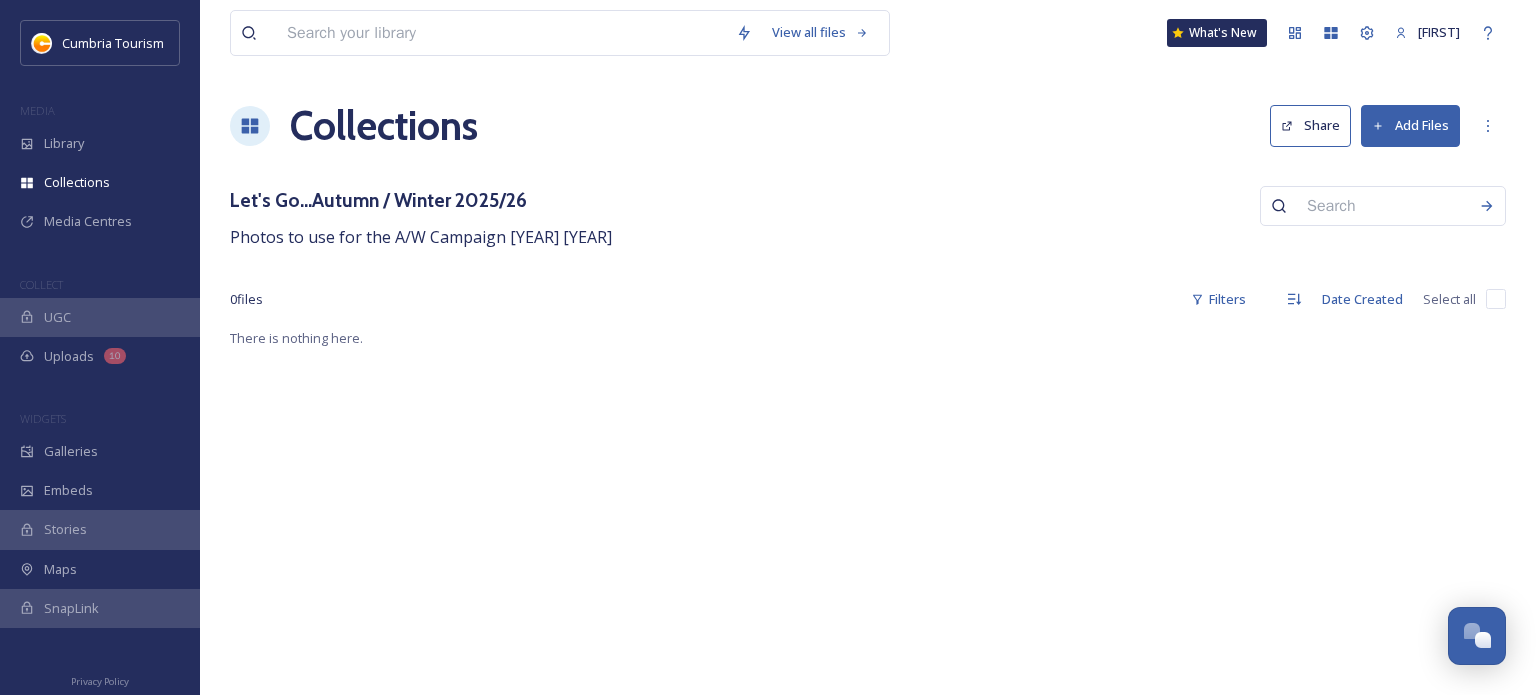 click on "Add Files" at bounding box center [1410, 125] 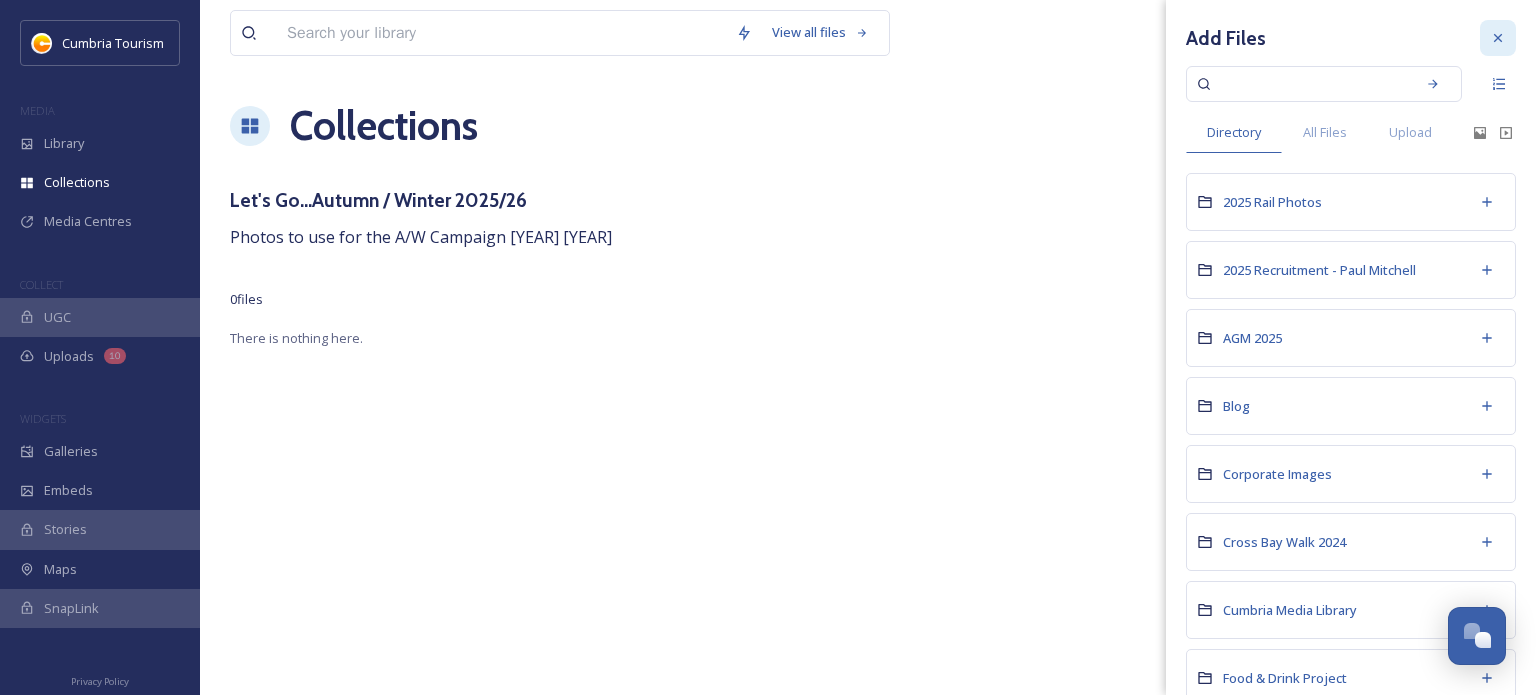 click 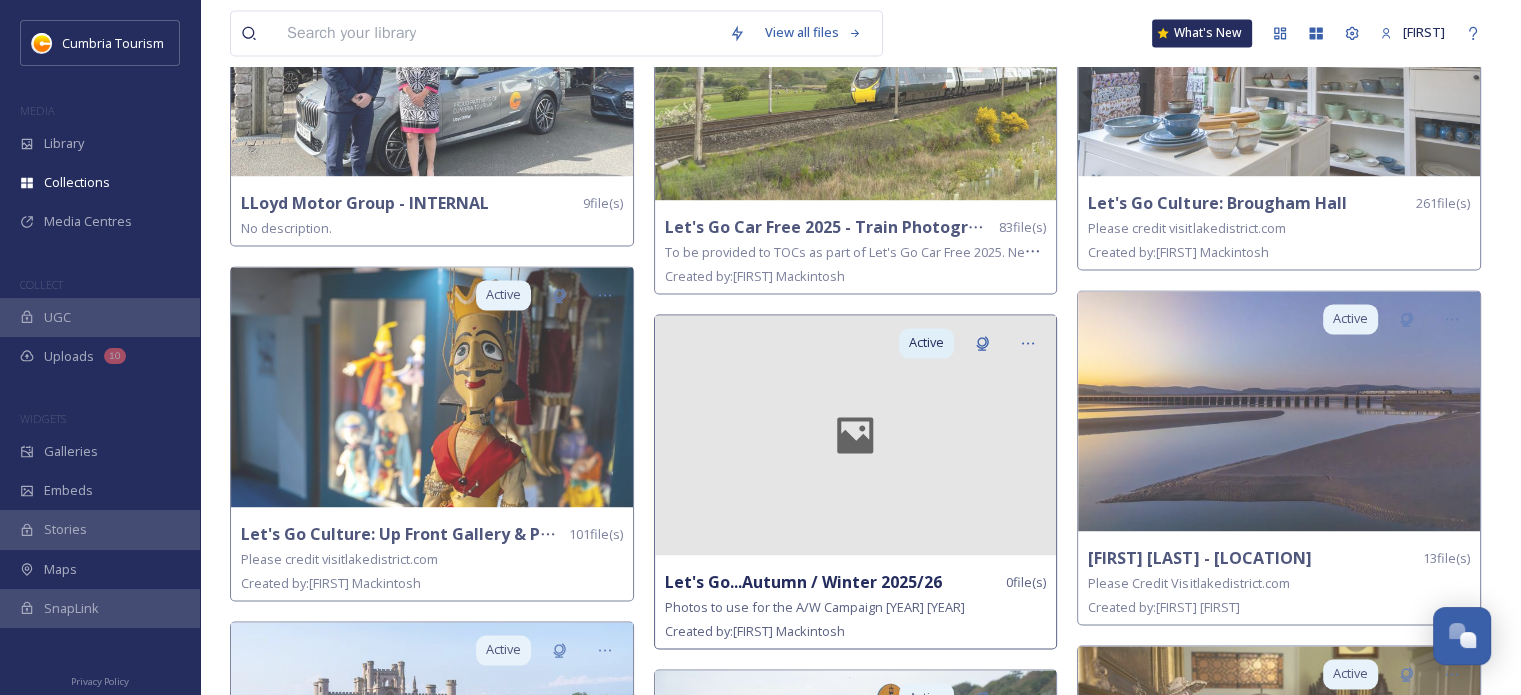 scroll, scrollTop: 3047, scrollLeft: 0, axis: vertical 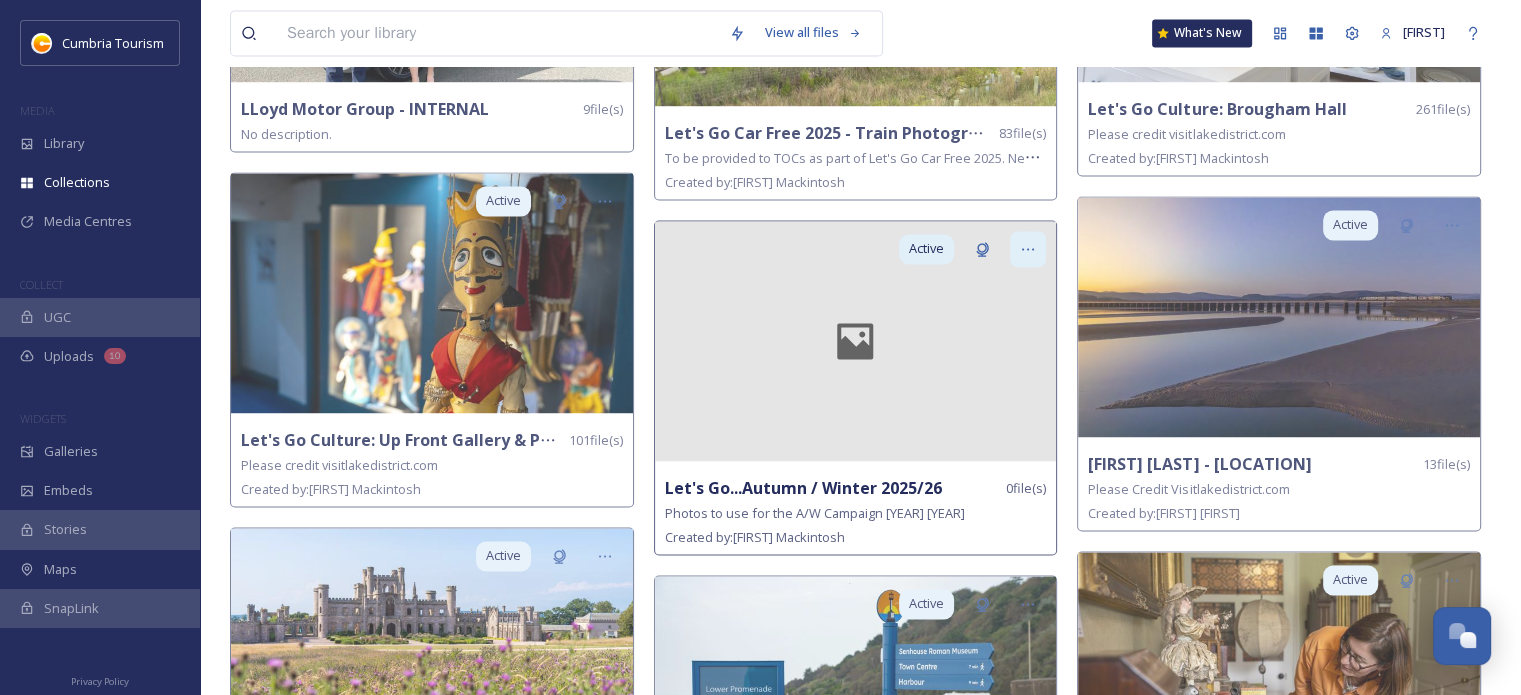 click at bounding box center (1028, 249) 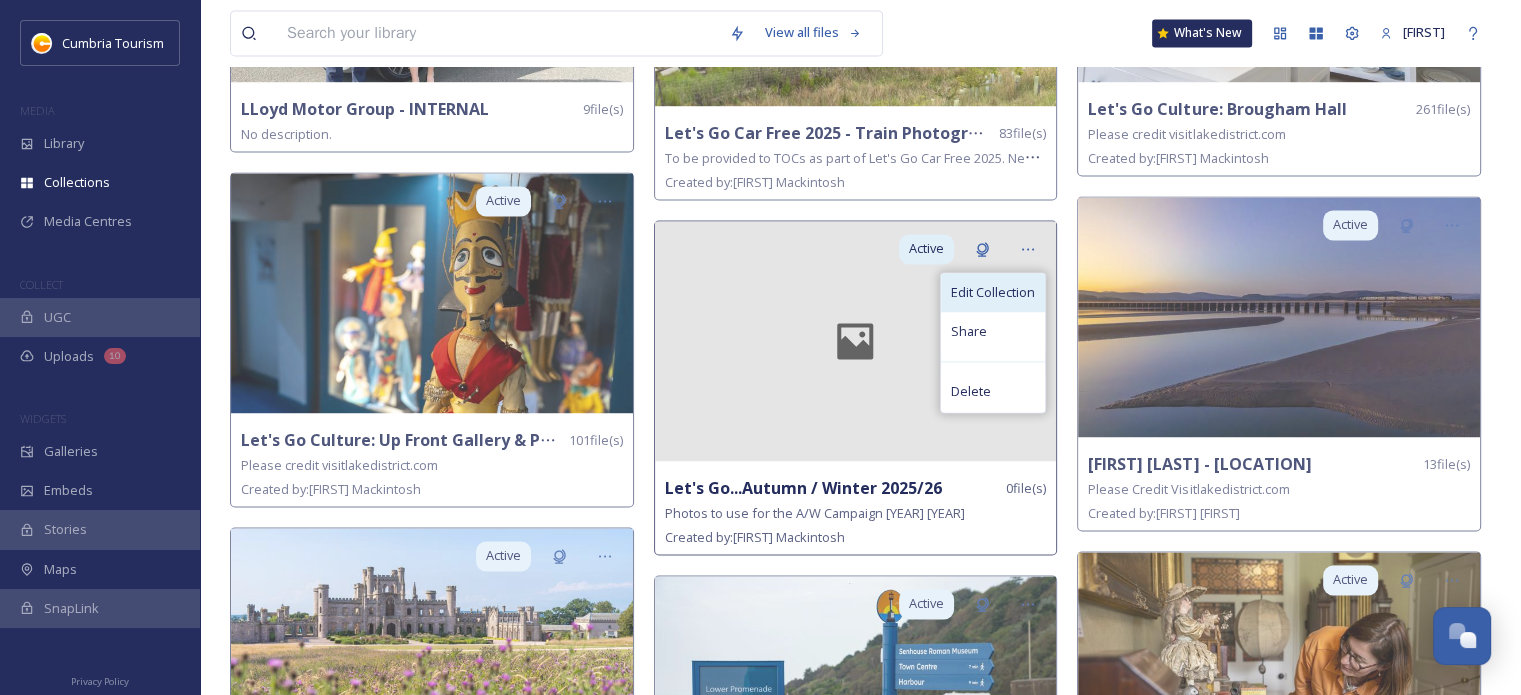 click on "Edit Collection" at bounding box center [993, 292] 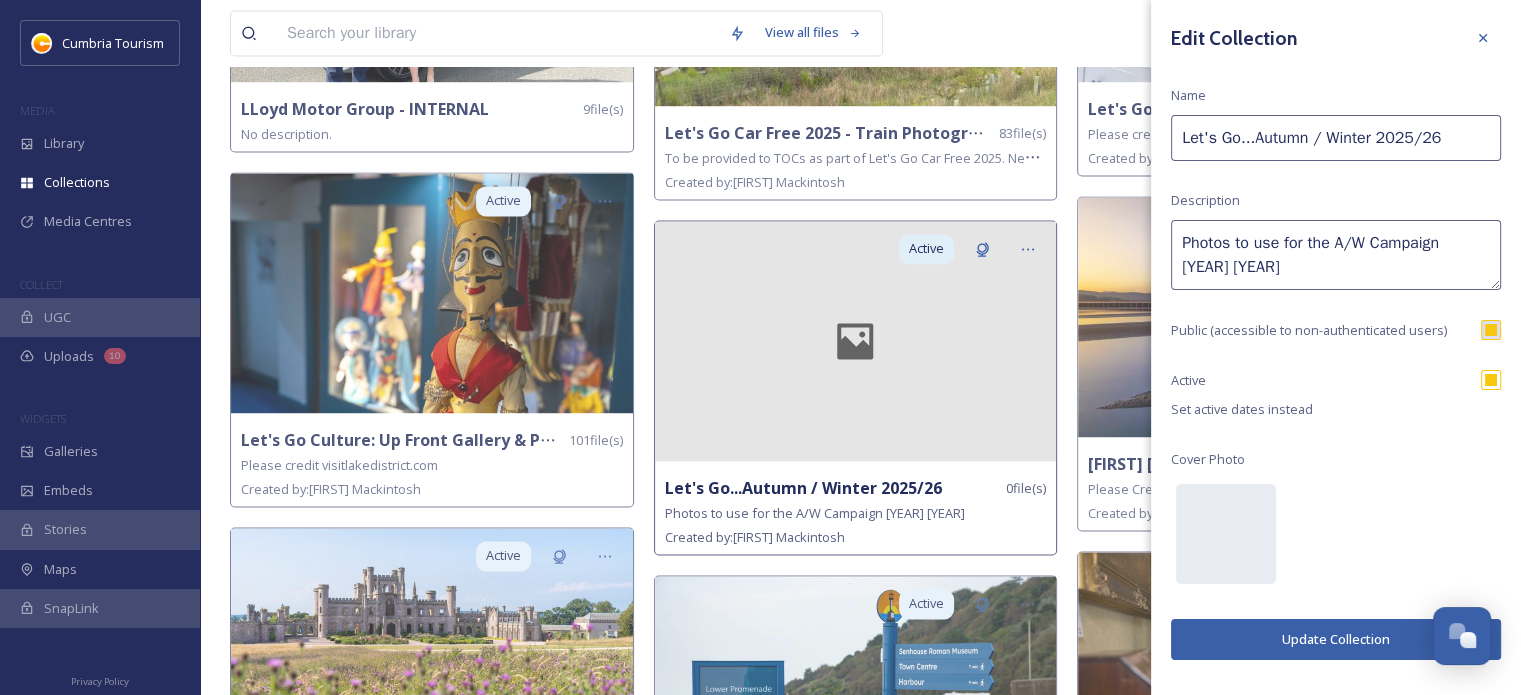 drag, startPoint x: 1184, startPoint y: 242, endPoint x: 1240, endPoint y: 251, distance: 56.718605 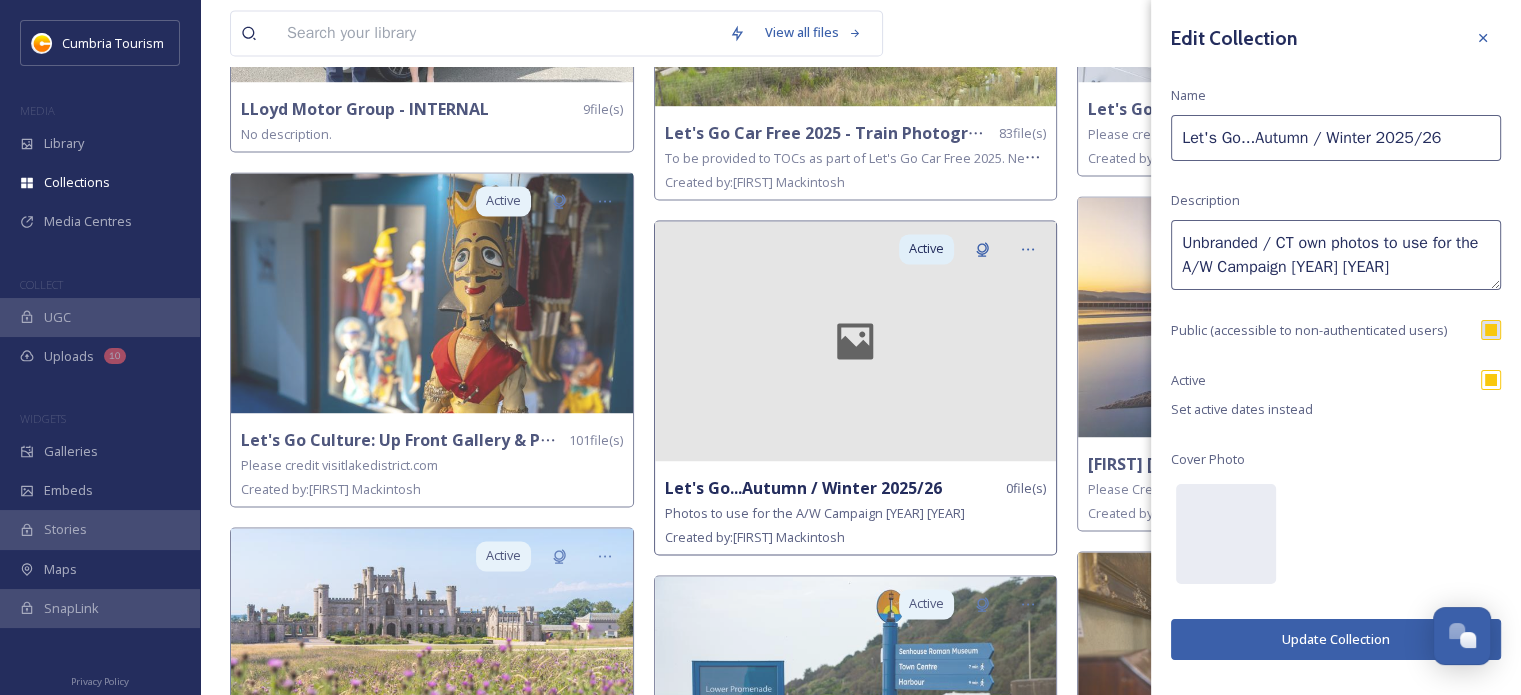 click on "Update Collection" at bounding box center [1336, 639] 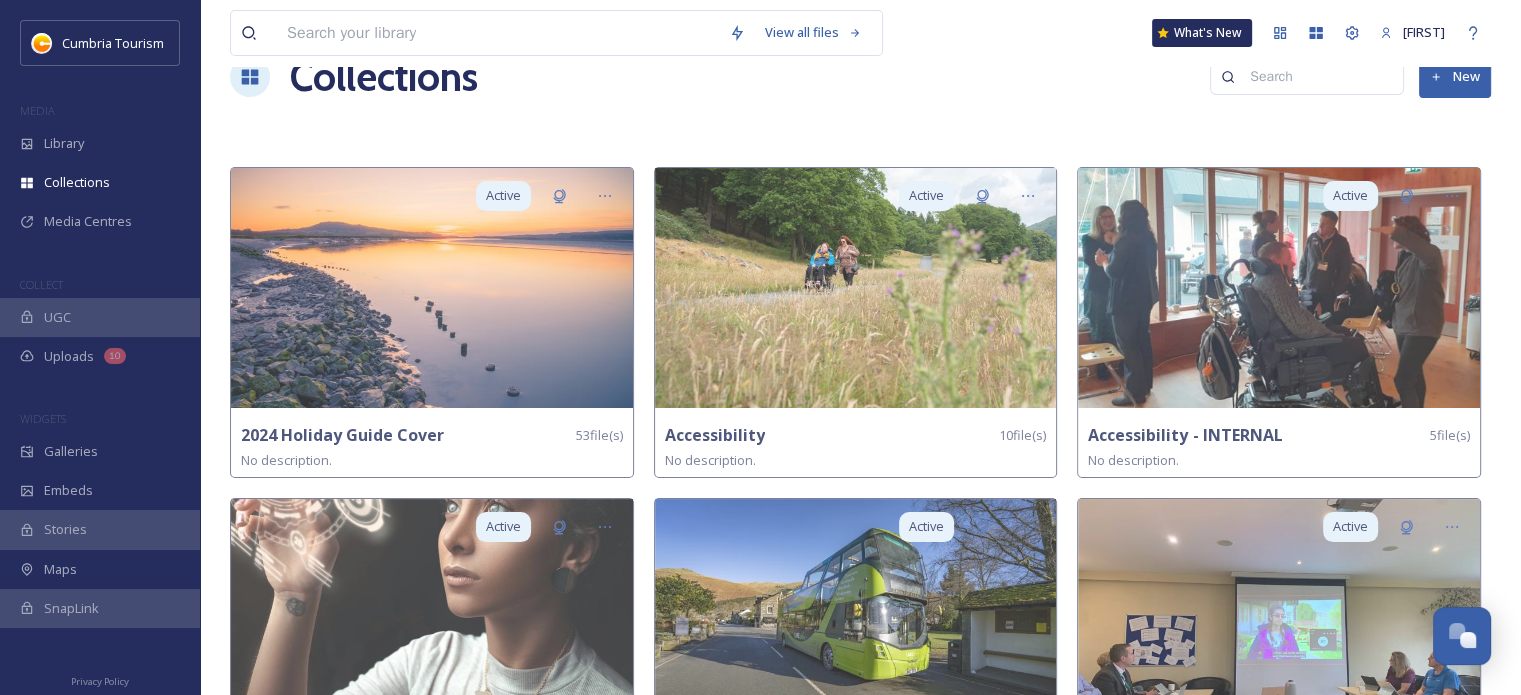 scroll, scrollTop: 0, scrollLeft: 0, axis: both 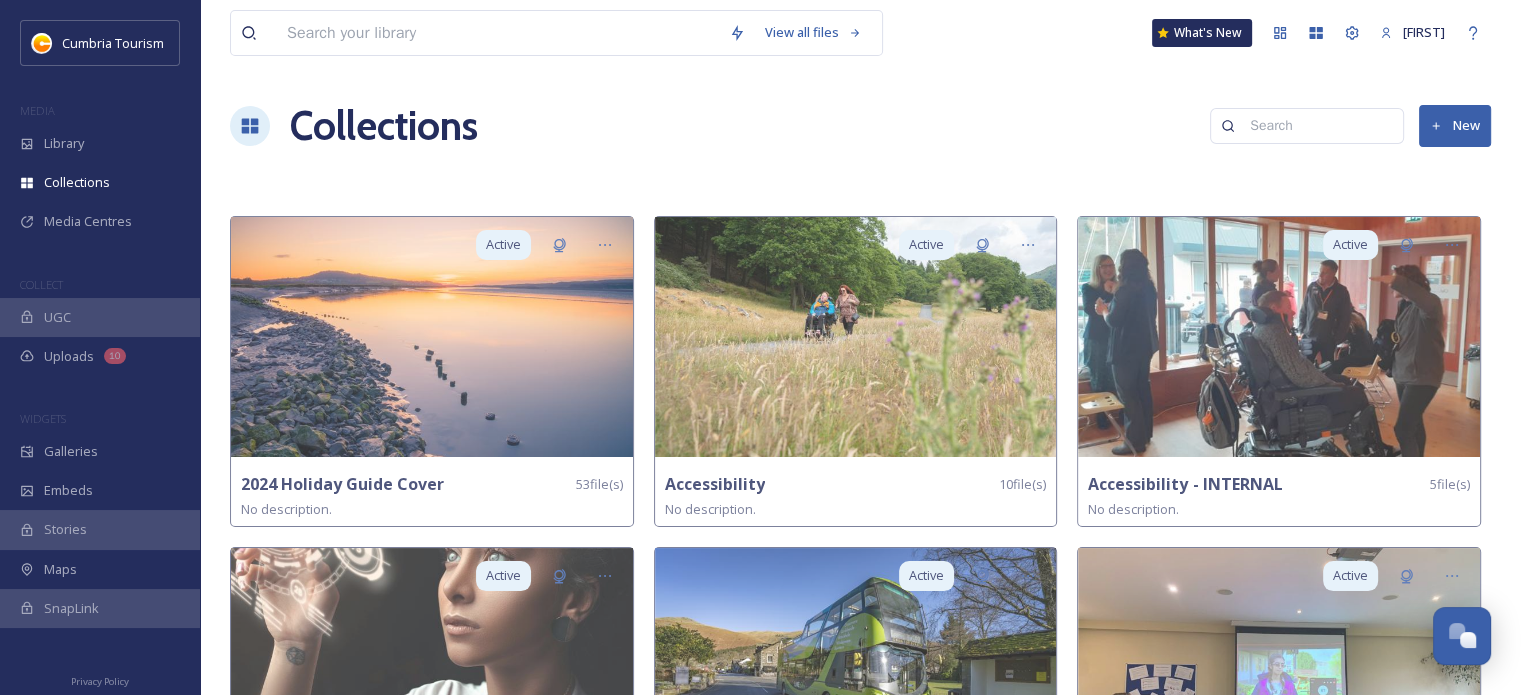click on "New" at bounding box center [1455, 125] 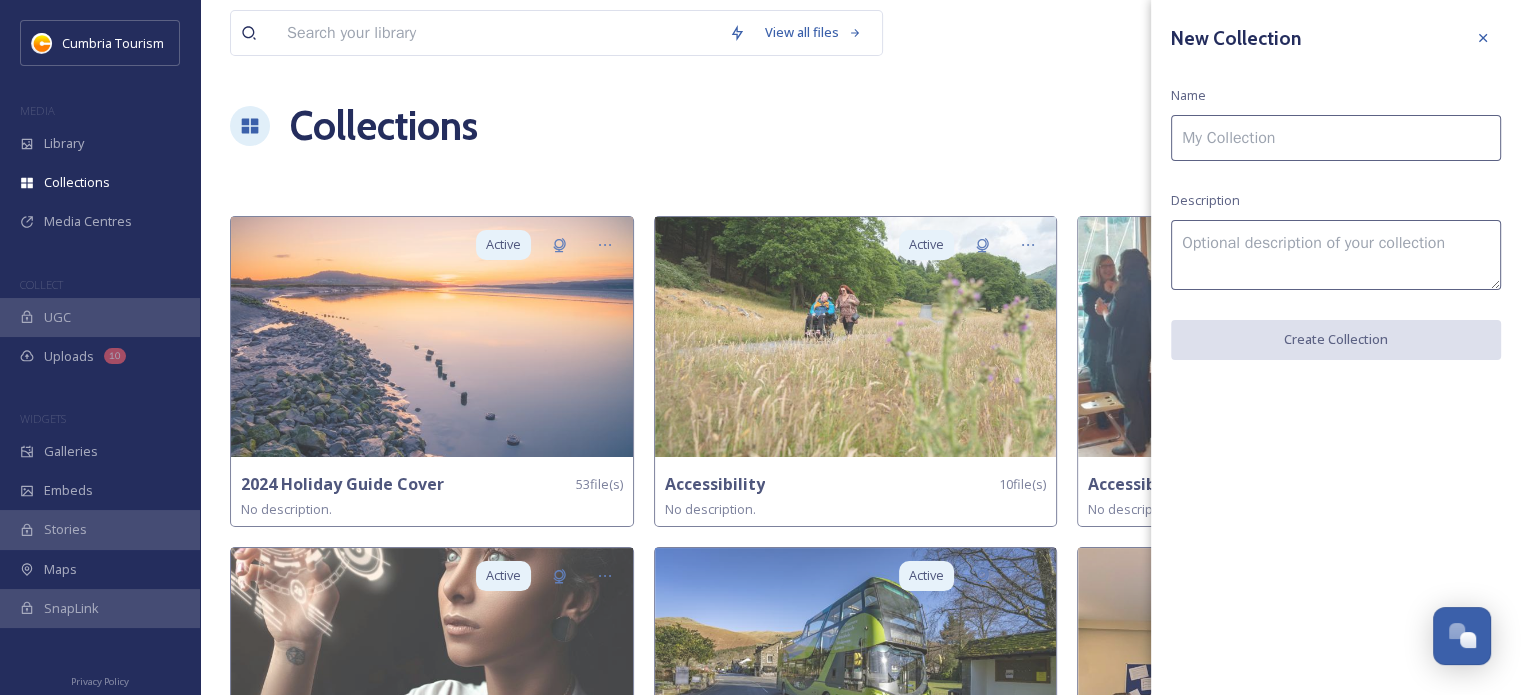 click at bounding box center (1336, 138) 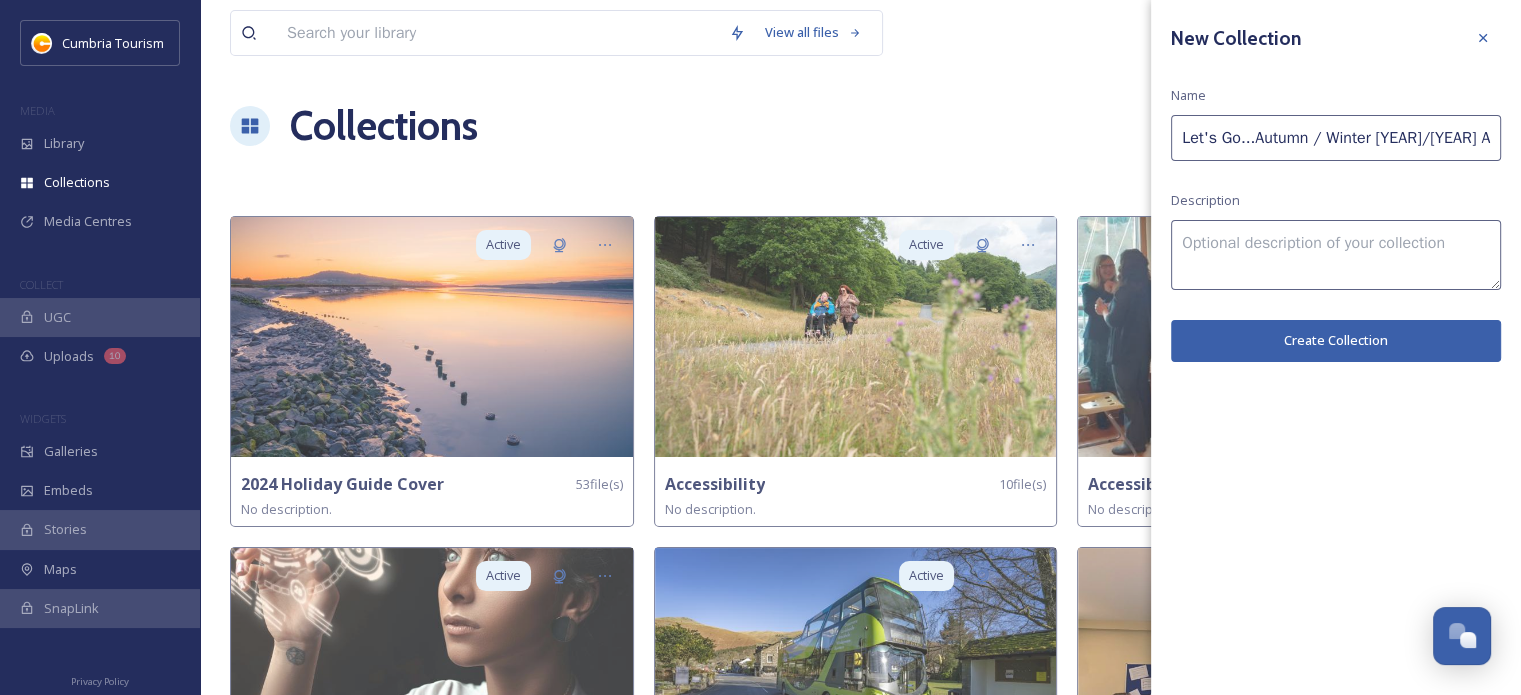 scroll, scrollTop: 0, scrollLeft: 17, axis: horizontal 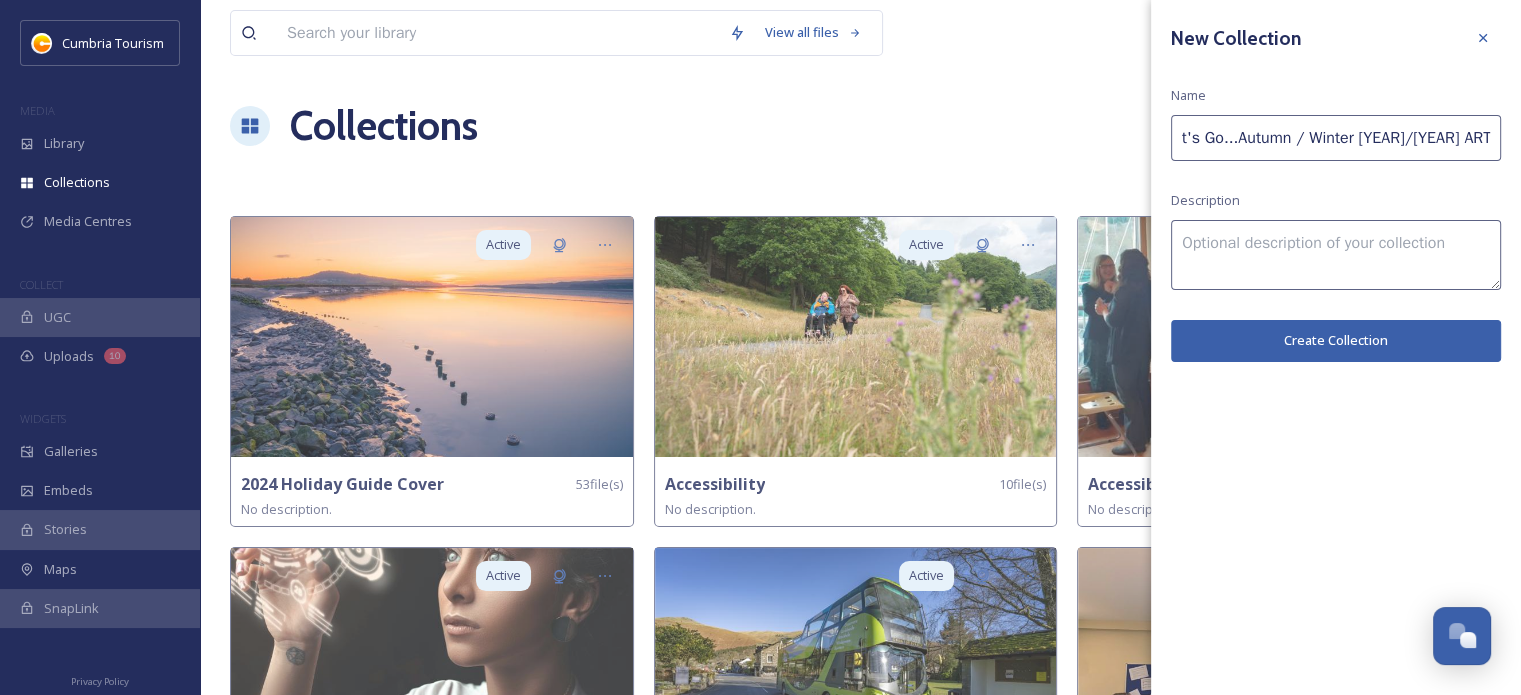 click at bounding box center [1336, 255] 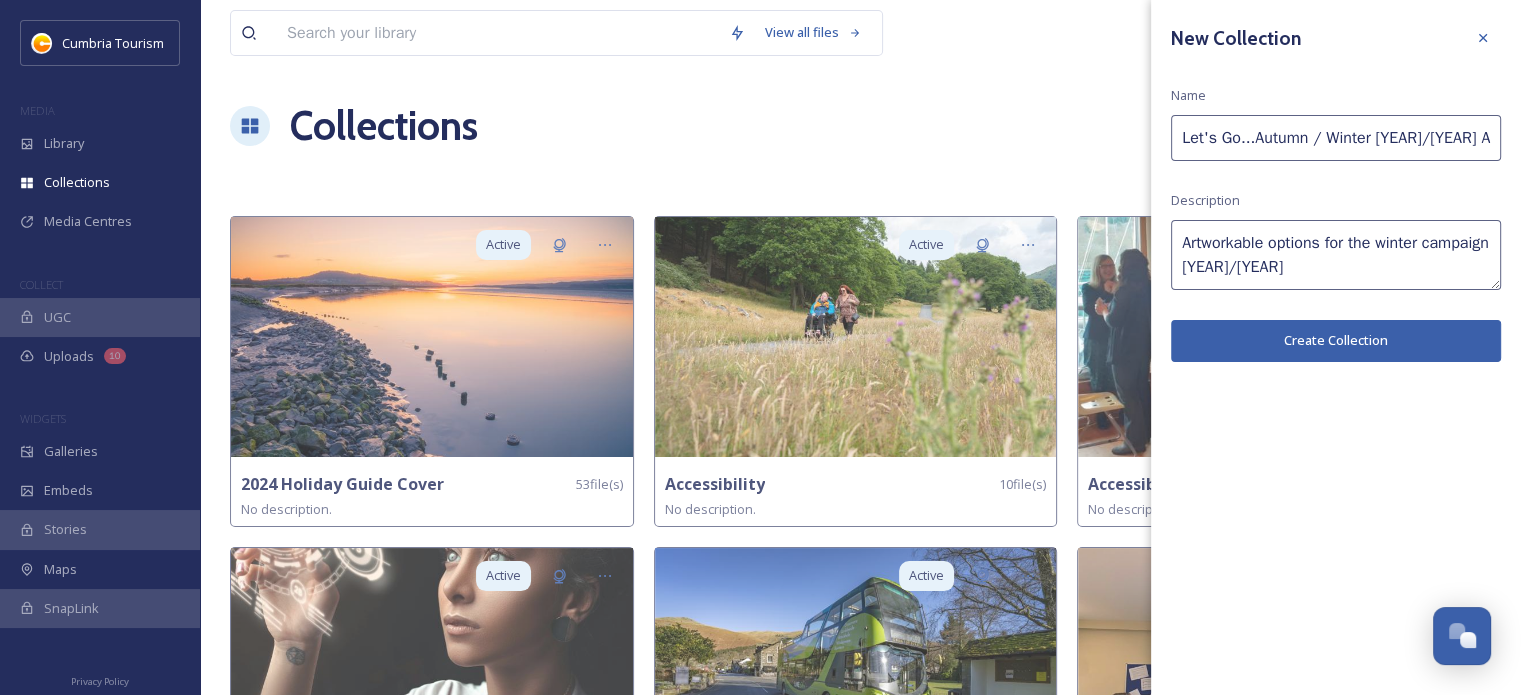 click on "Create Collection" at bounding box center (1336, 340) 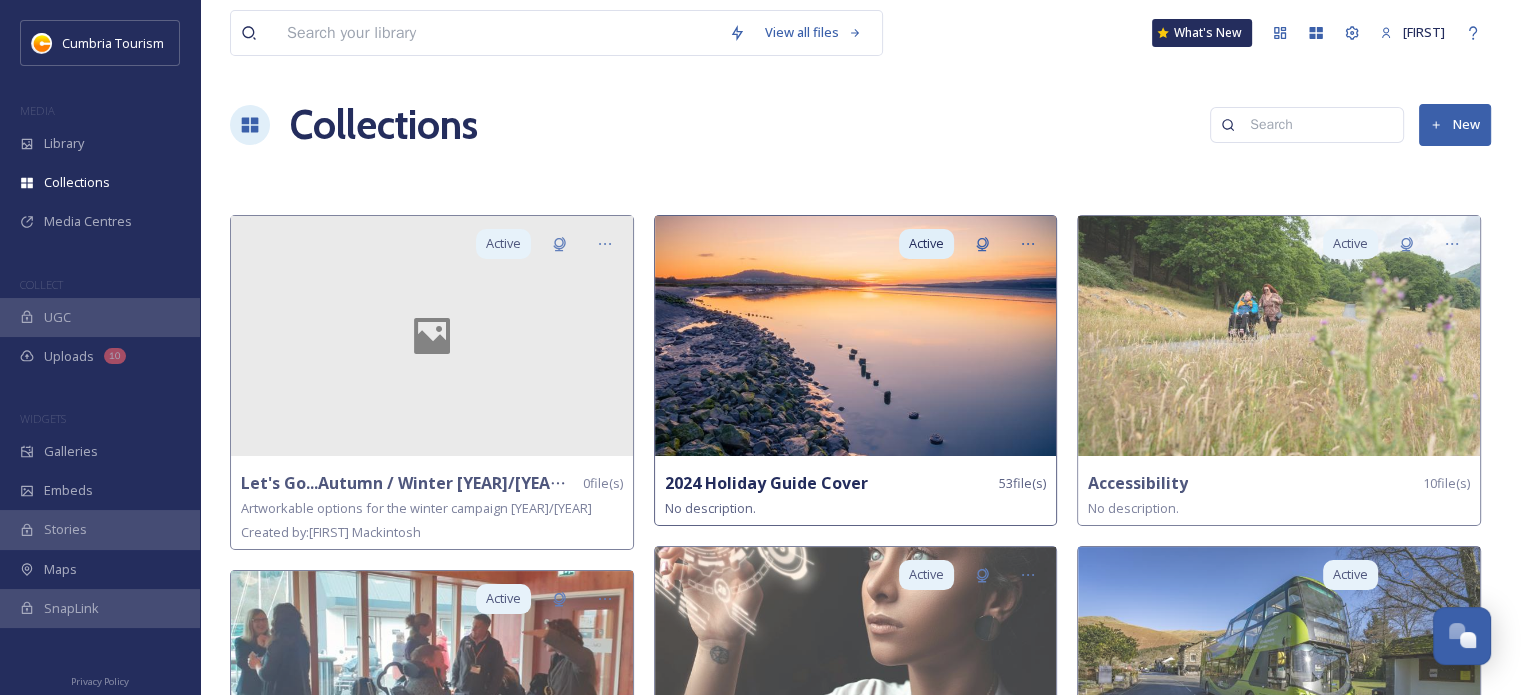 scroll, scrollTop: 0, scrollLeft: 0, axis: both 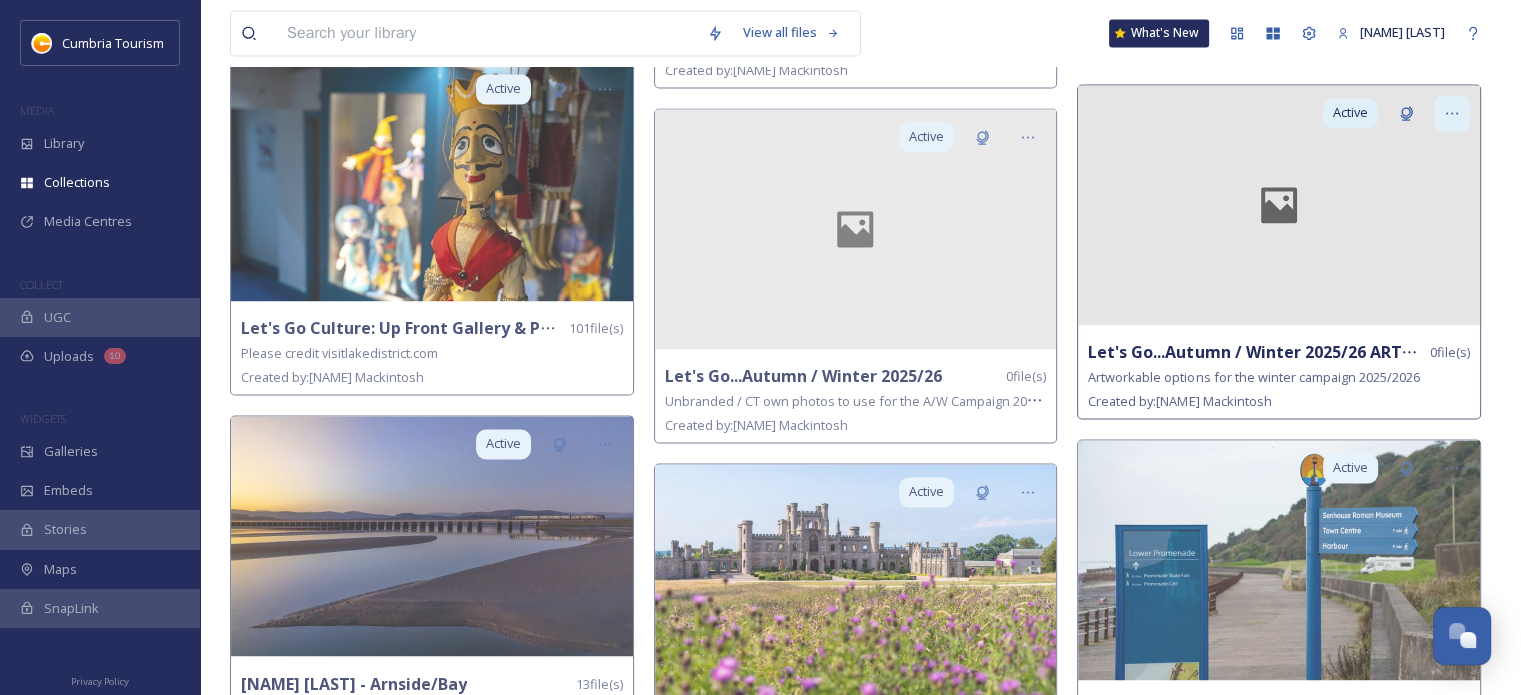 click 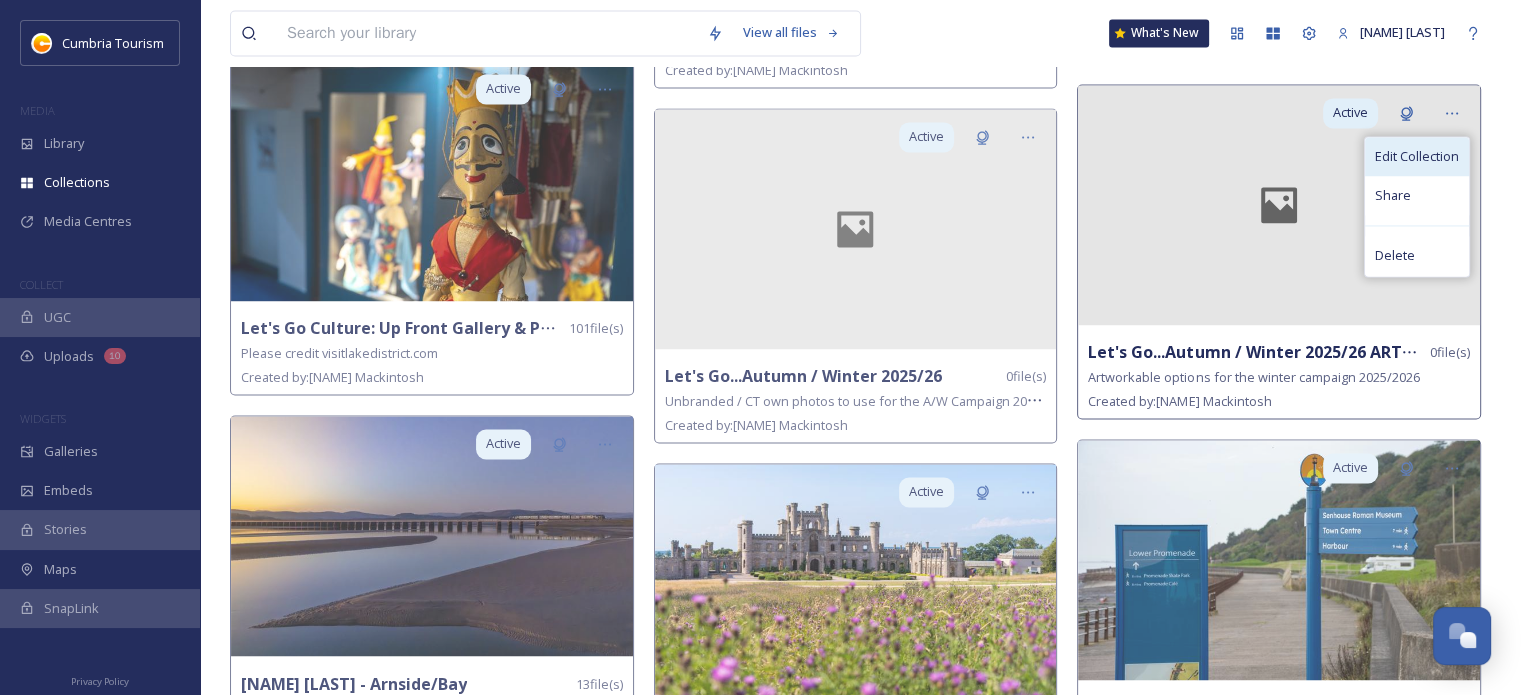 click on "Edit Collection" at bounding box center (1417, 156) 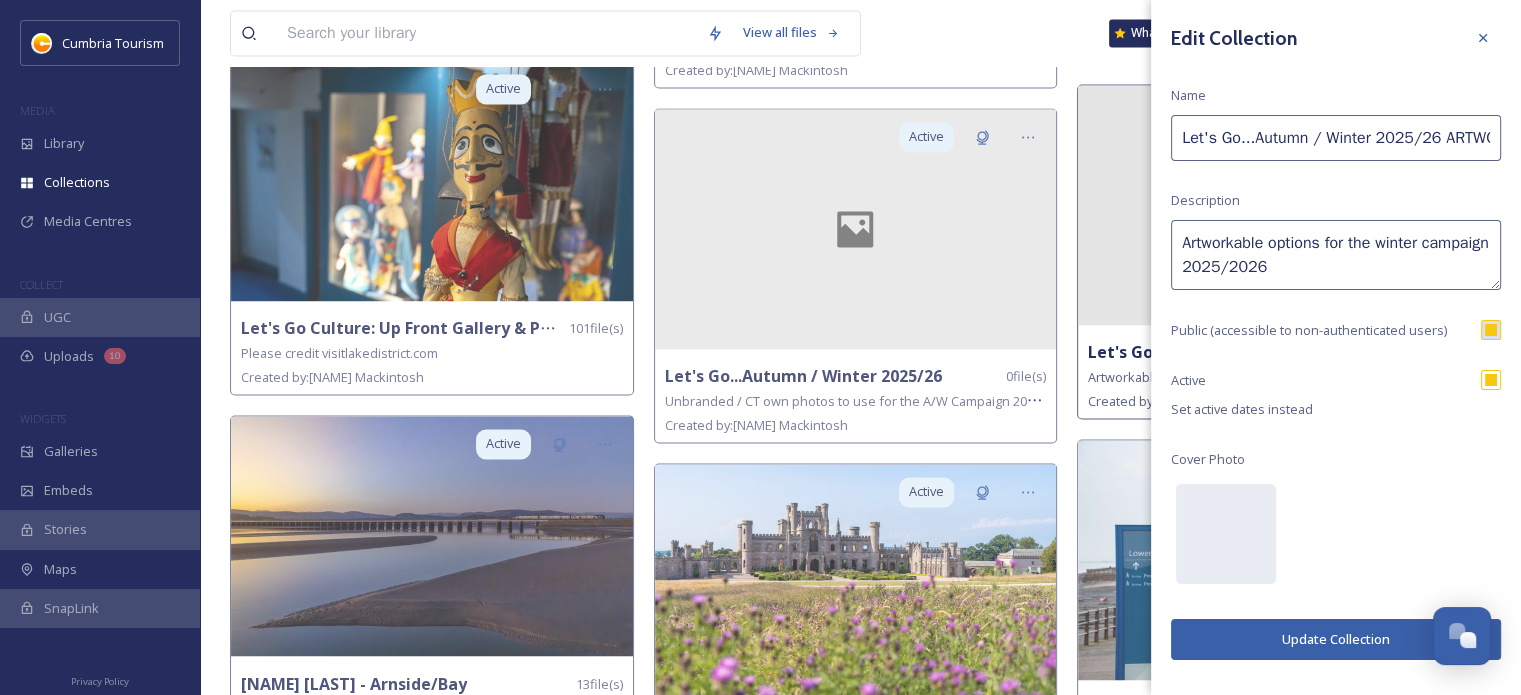 click on "Let's Go...Autumn / Winter 2025/26 ARTWORK" at bounding box center (1336, 138) 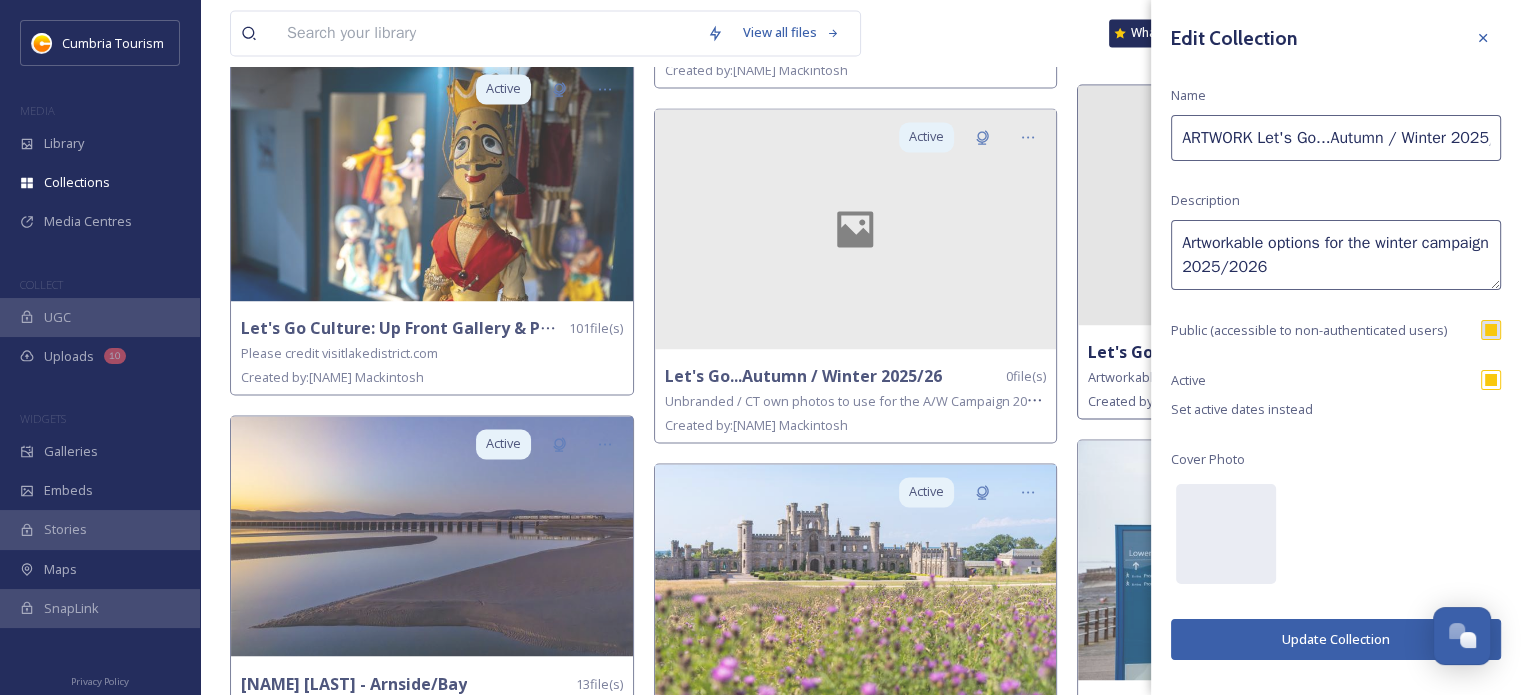 click on "Edit Collection Name ARTWORK Let's Go...Autumn / Winter 2025/26 ARTWORK Description Artworkable options for the winter campaign 2025/2026 Public (accessible to non-authenticated users) Active Set active dates instead Cover Photo Update Collection" at bounding box center [1336, 340] 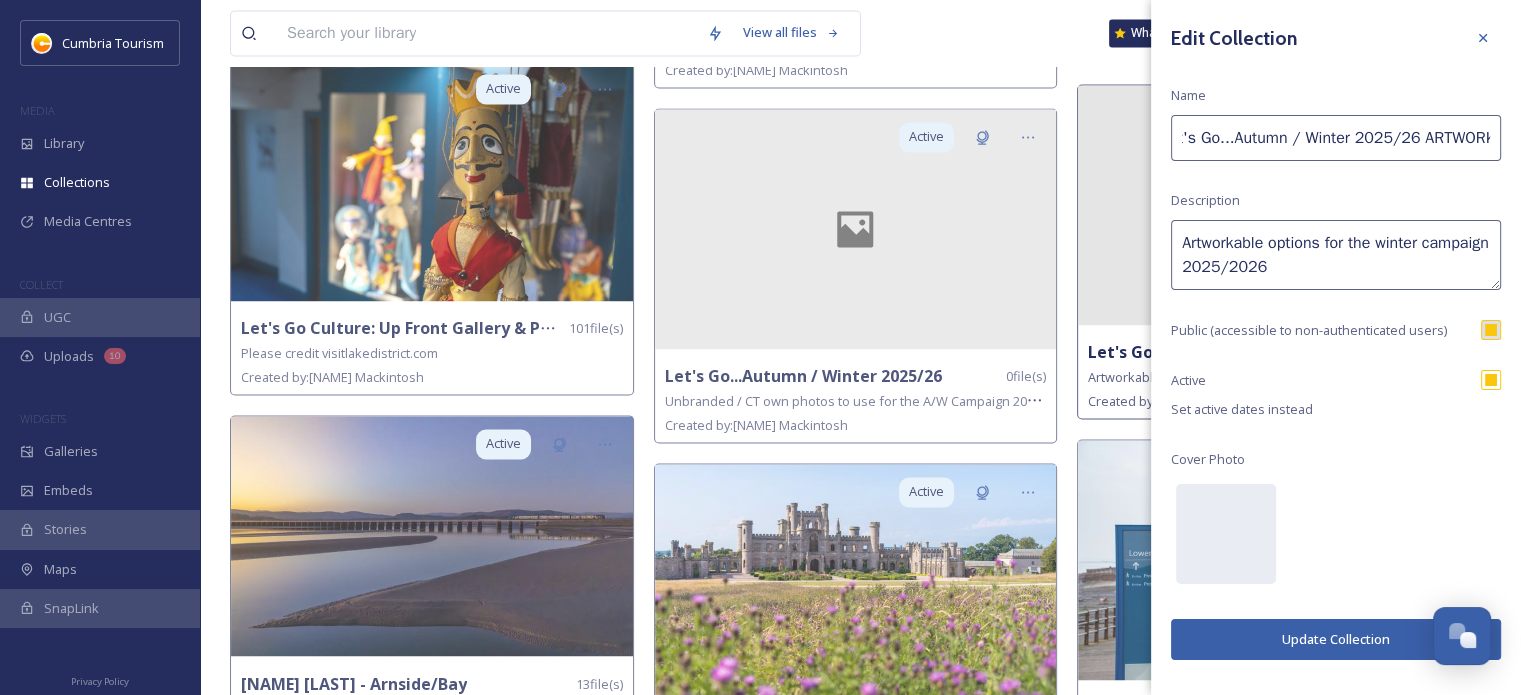 drag, startPoint x: 1336, startPoint y: 133, endPoint x: 1535, endPoint y: 137, distance: 199.04019 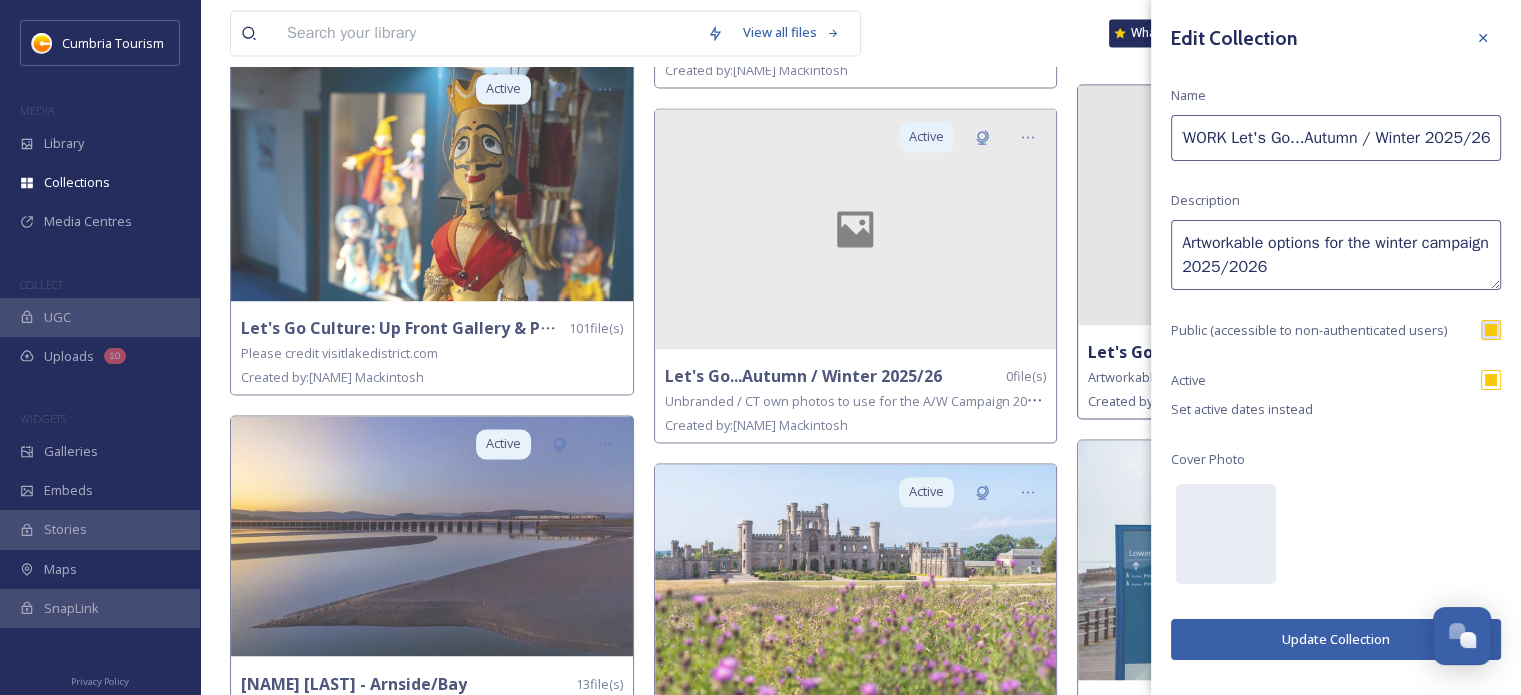 scroll, scrollTop: 0, scrollLeft: 17, axis: horizontal 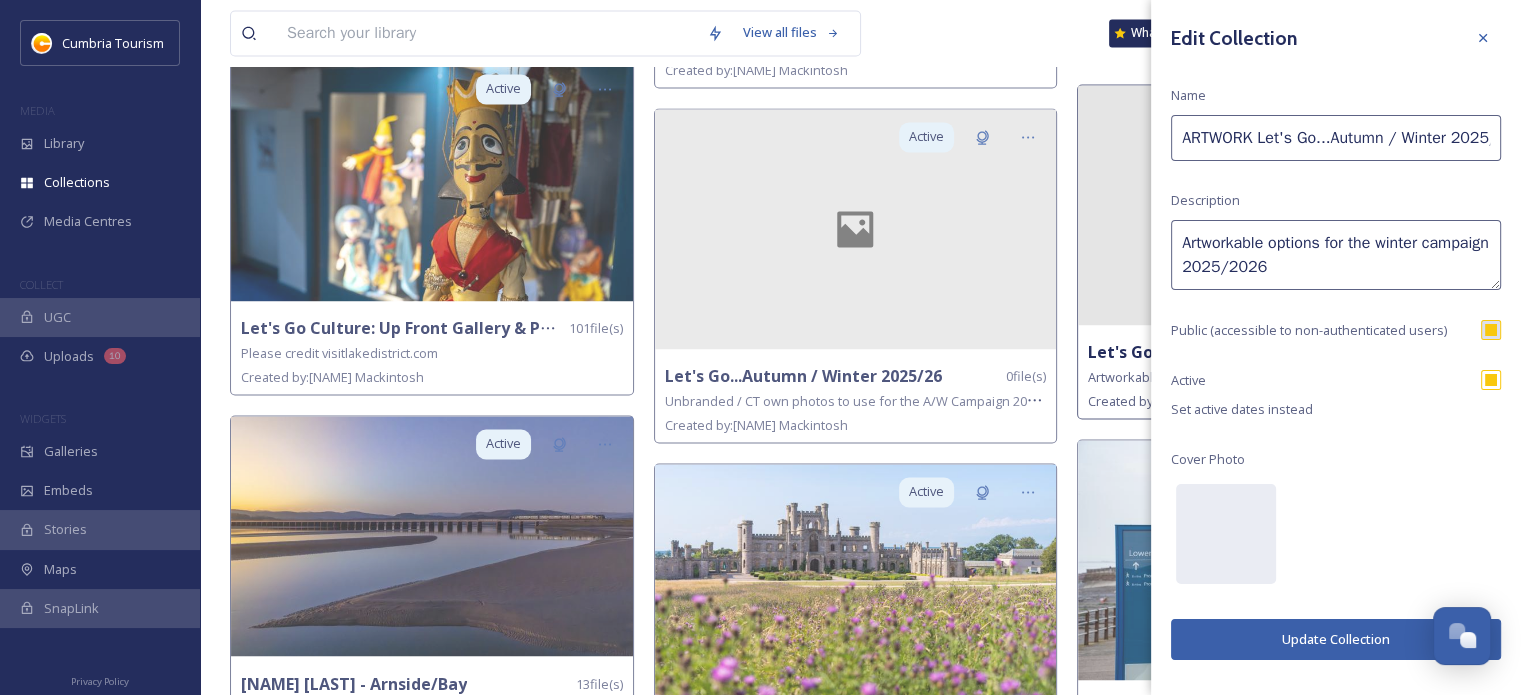 drag, startPoint x: 1209, startPoint y: 142, endPoint x: 1087, endPoint y: 130, distance: 122.588745 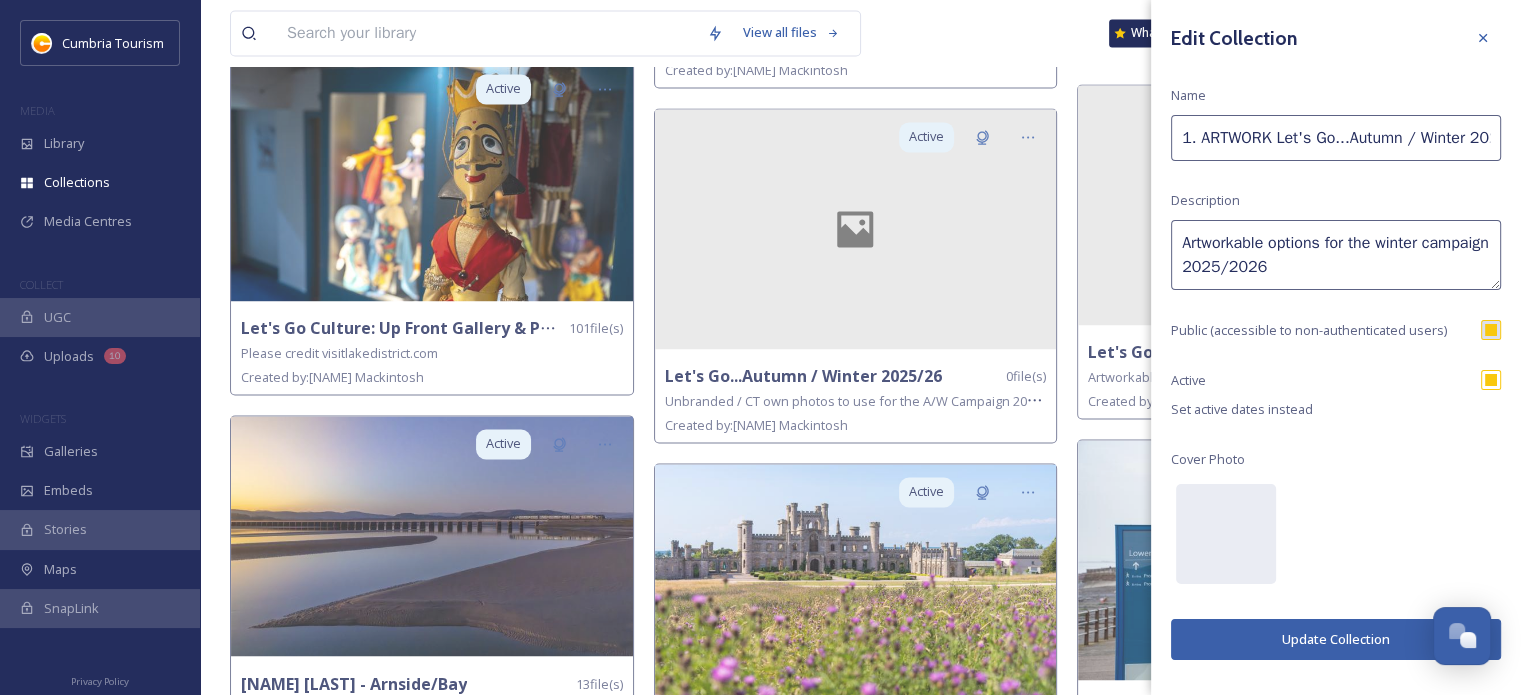 type on "1. ARTWORK Let's Go...Autumn / Winter 2025/26" 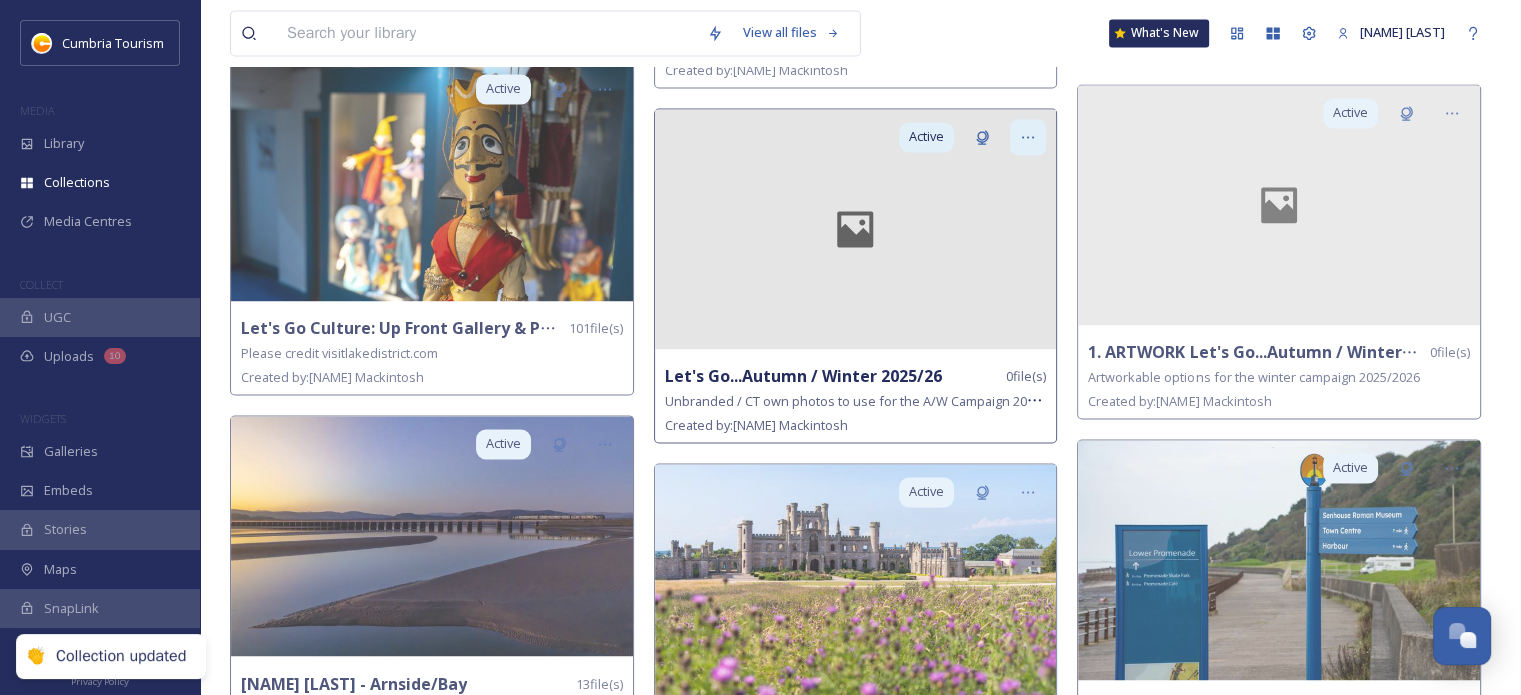 click at bounding box center (1028, 137) 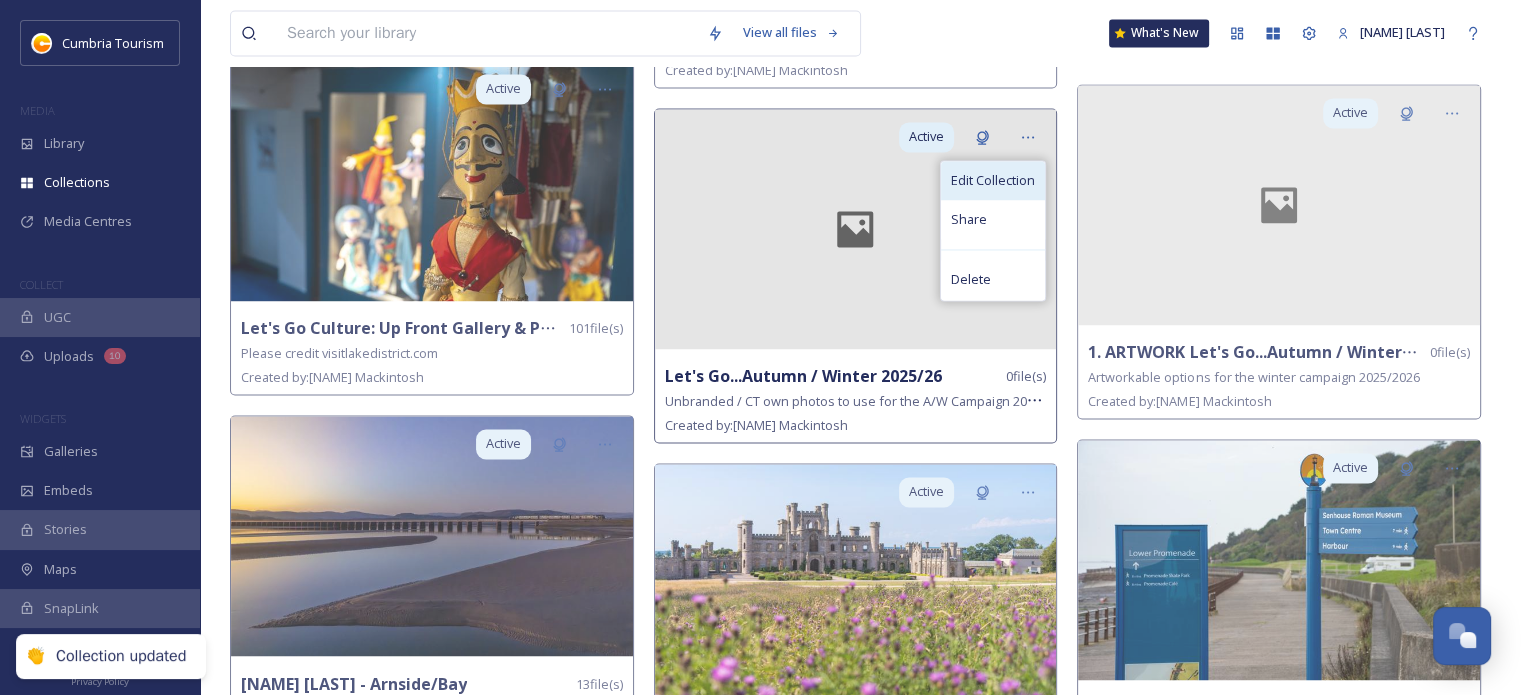 click on "Edit Collection" at bounding box center [993, 180] 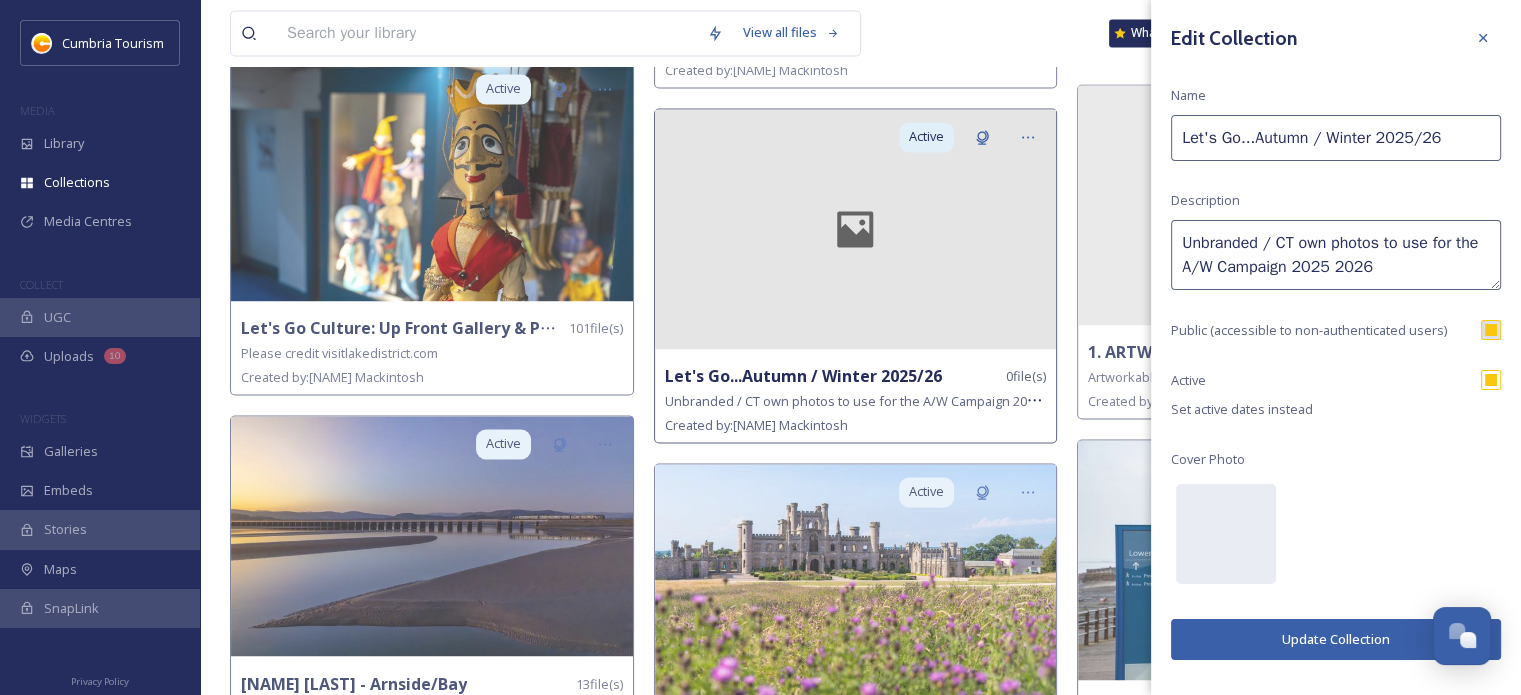 click on "Let's Go...Autumn / Winter 2025/26" at bounding box center [1336, 138] 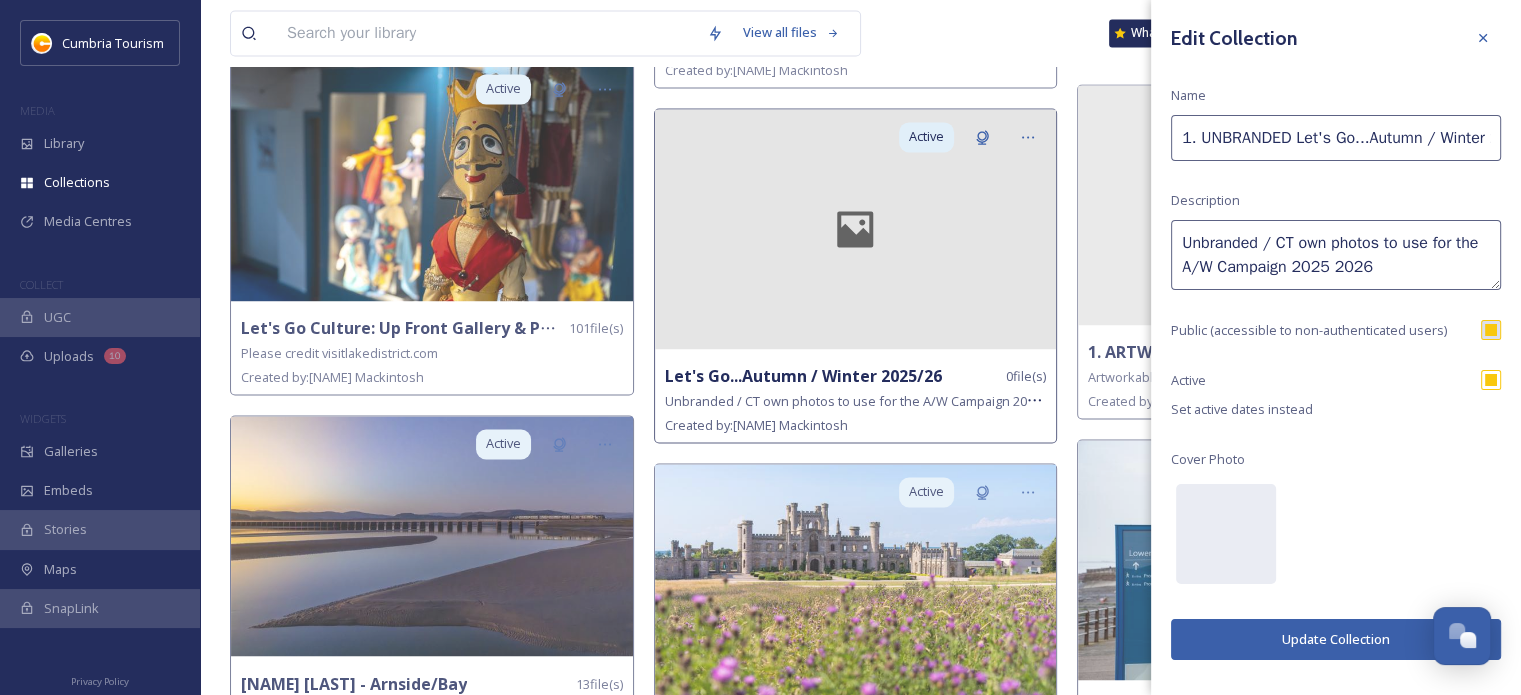 type on "1. UNBRANDED Let's Go...Autumn / Winter 2025/26" 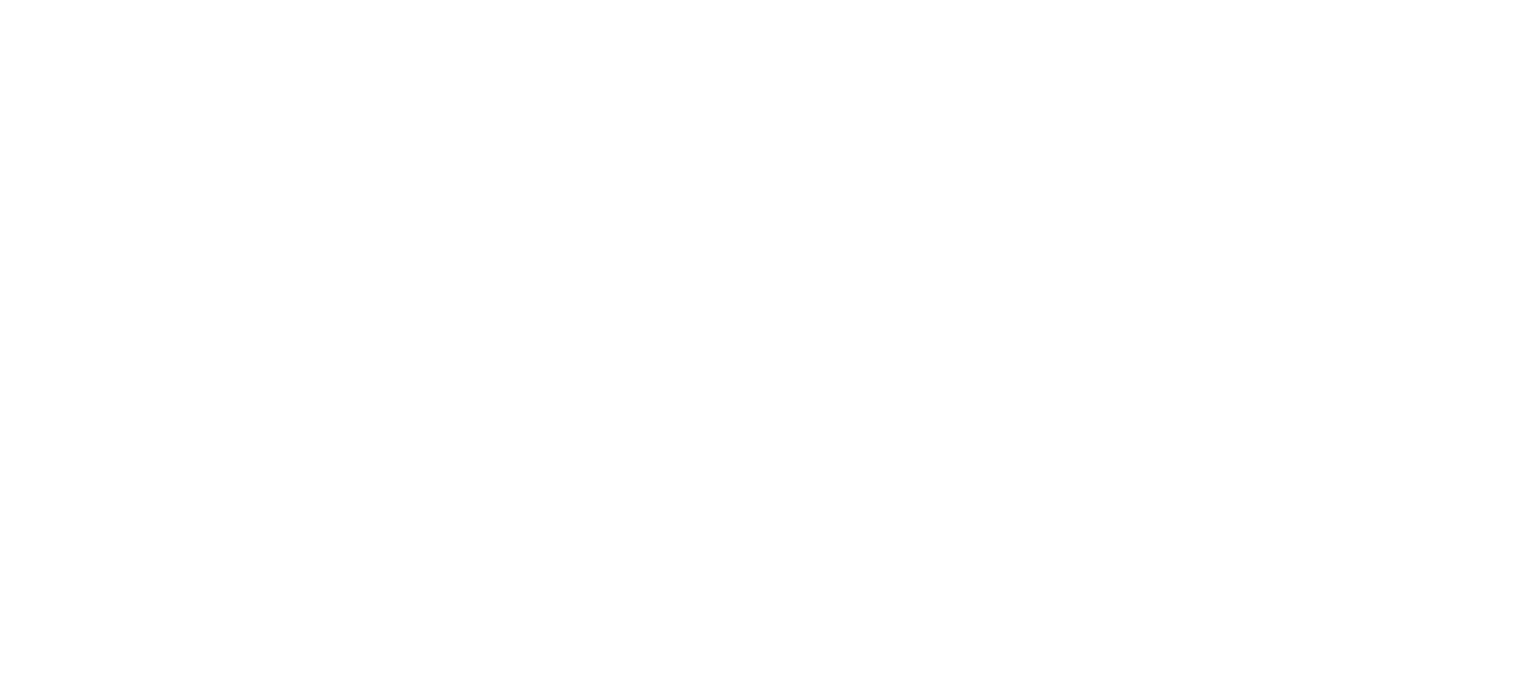 scroll, scrollTop: 0, scrollLeft: 0, axis: both 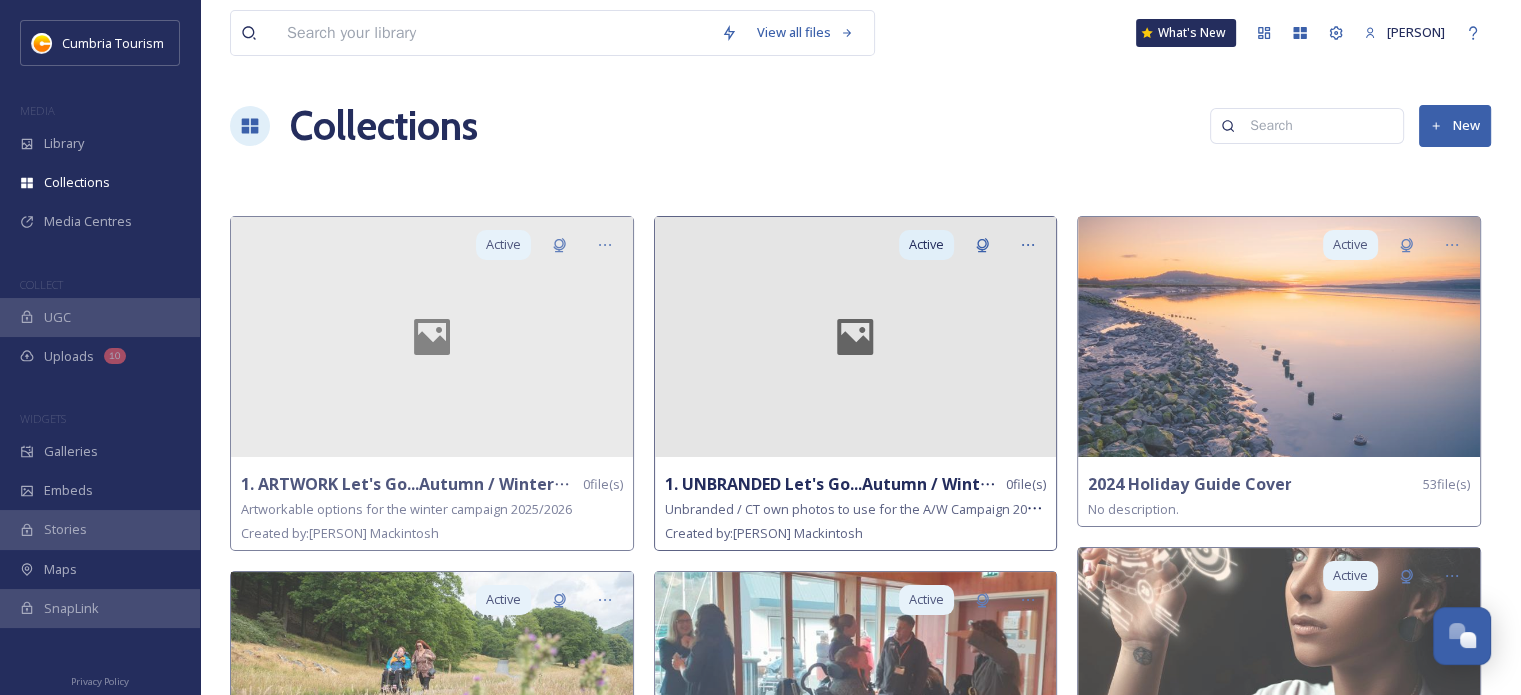 click on "1. UNBRANDED Let's Go...Autumn / Winter 2025/26" at bounding box center [863, 484] 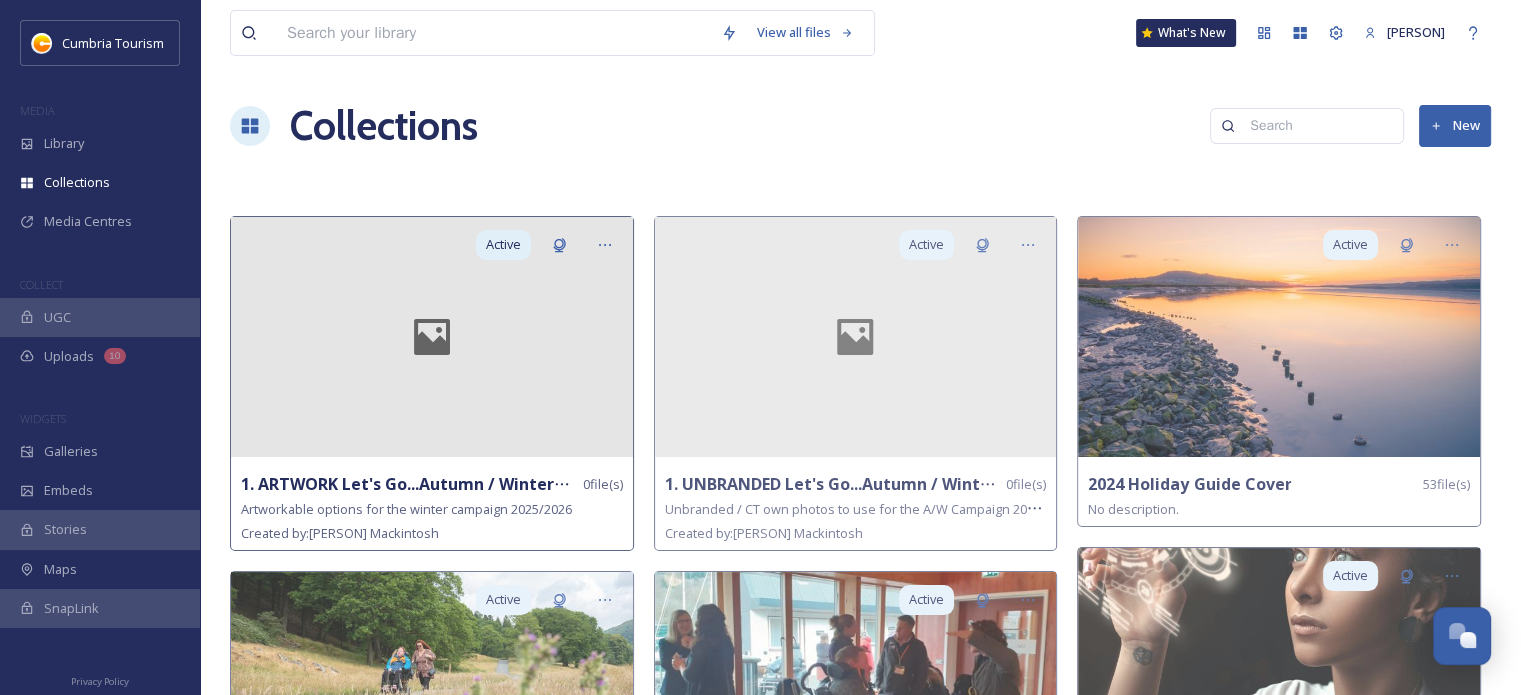 click on "1. ARTWORK Let's Go...Autumn / Winter 2025/26 0  file(s) Artworkable options for the winter campaign 2025/2026 Created by:  	Alexandra   Mackintosh" at bounding box center [432, 508] 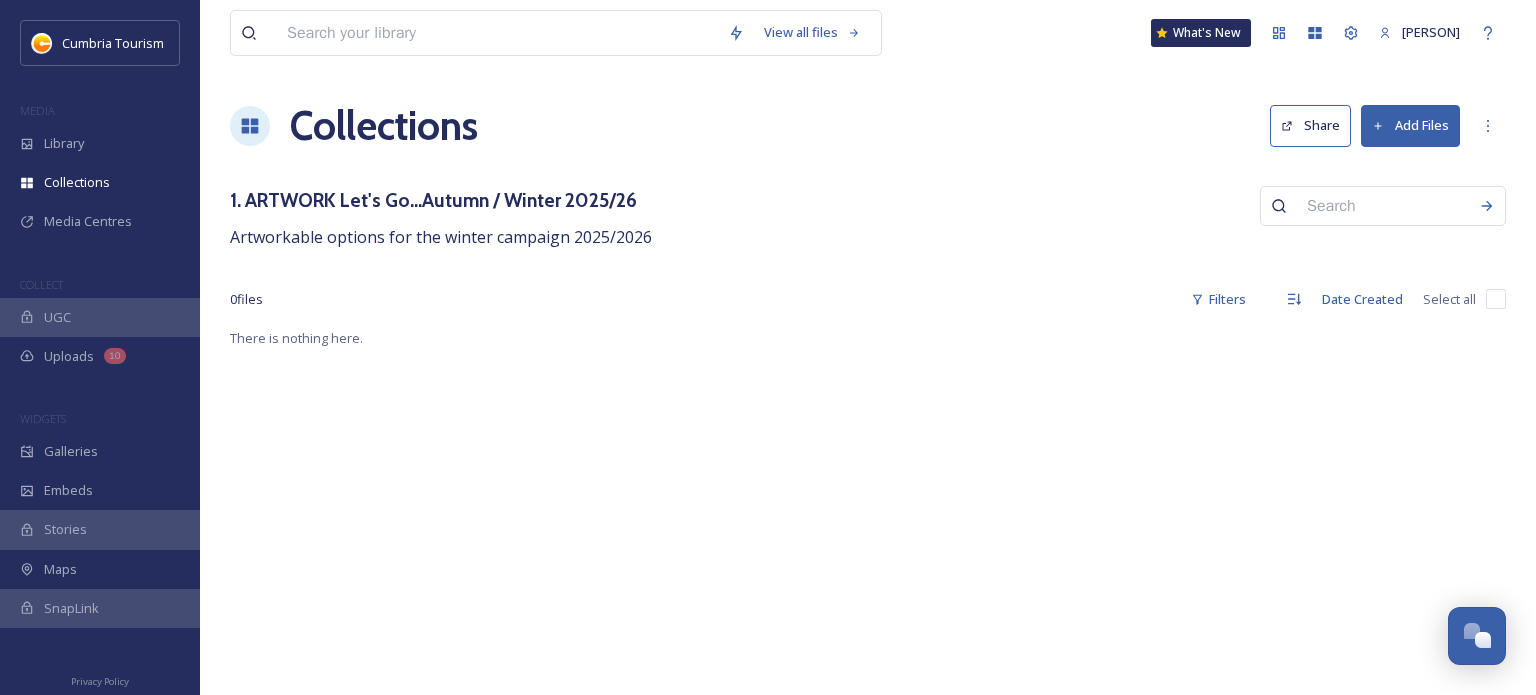 click on "Add Files" at bounding box center (1410, 125) 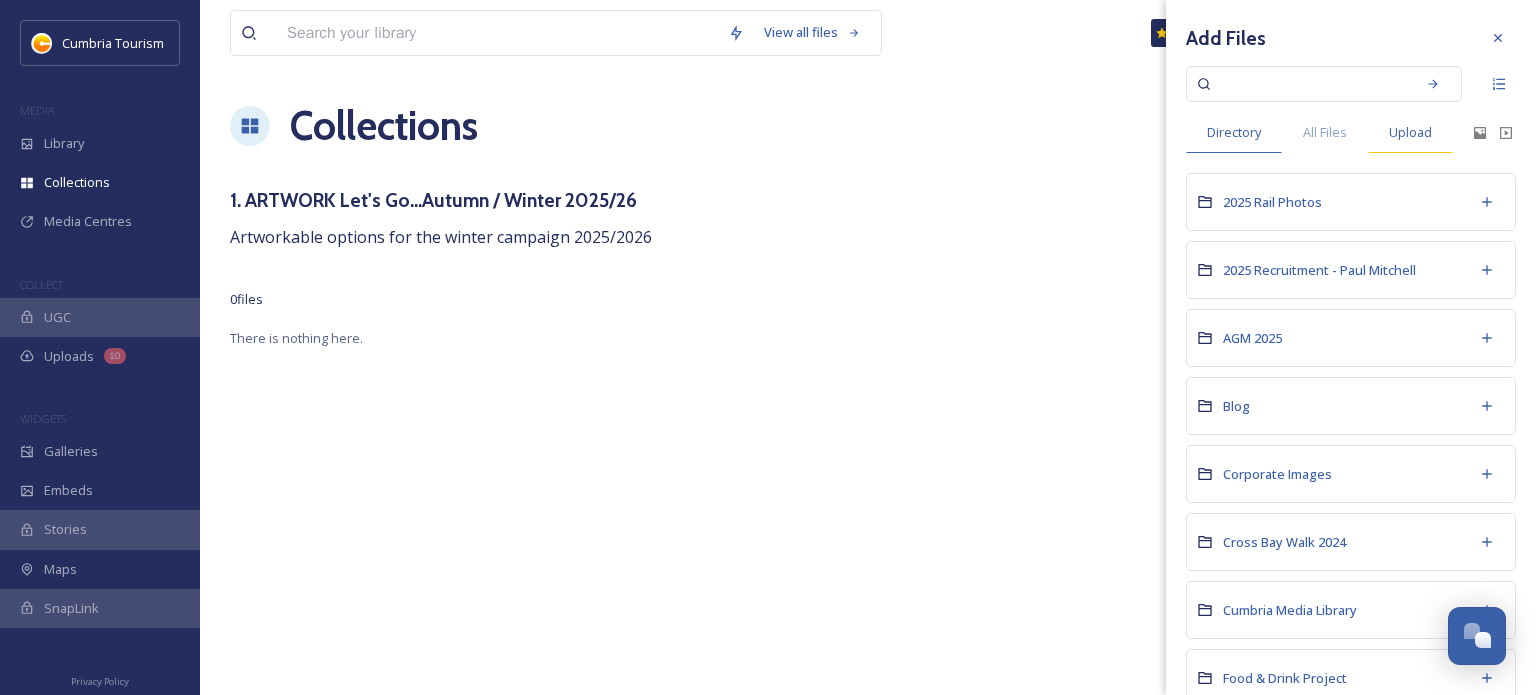click on "Upload" at bounding box center [1410, 132] 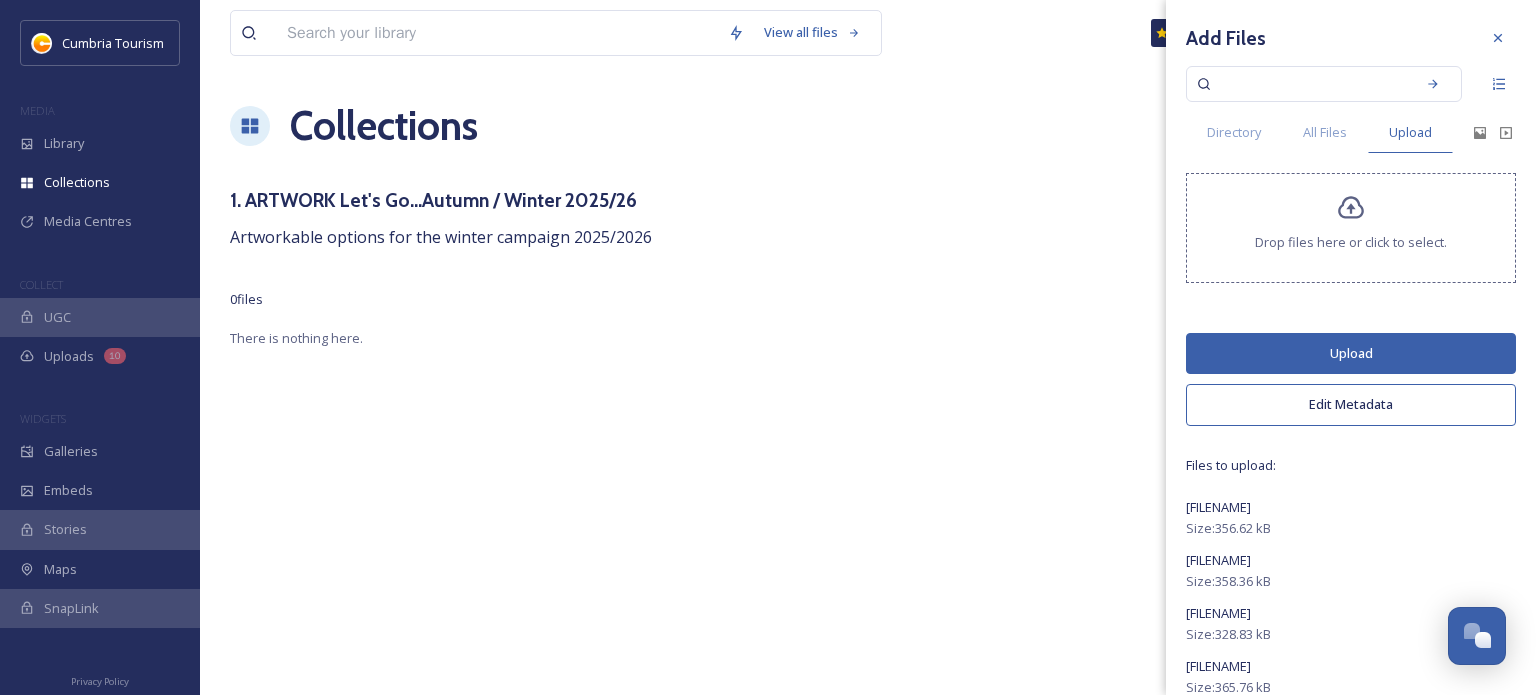 click on "Upload" at bounding box center (1351, 353) 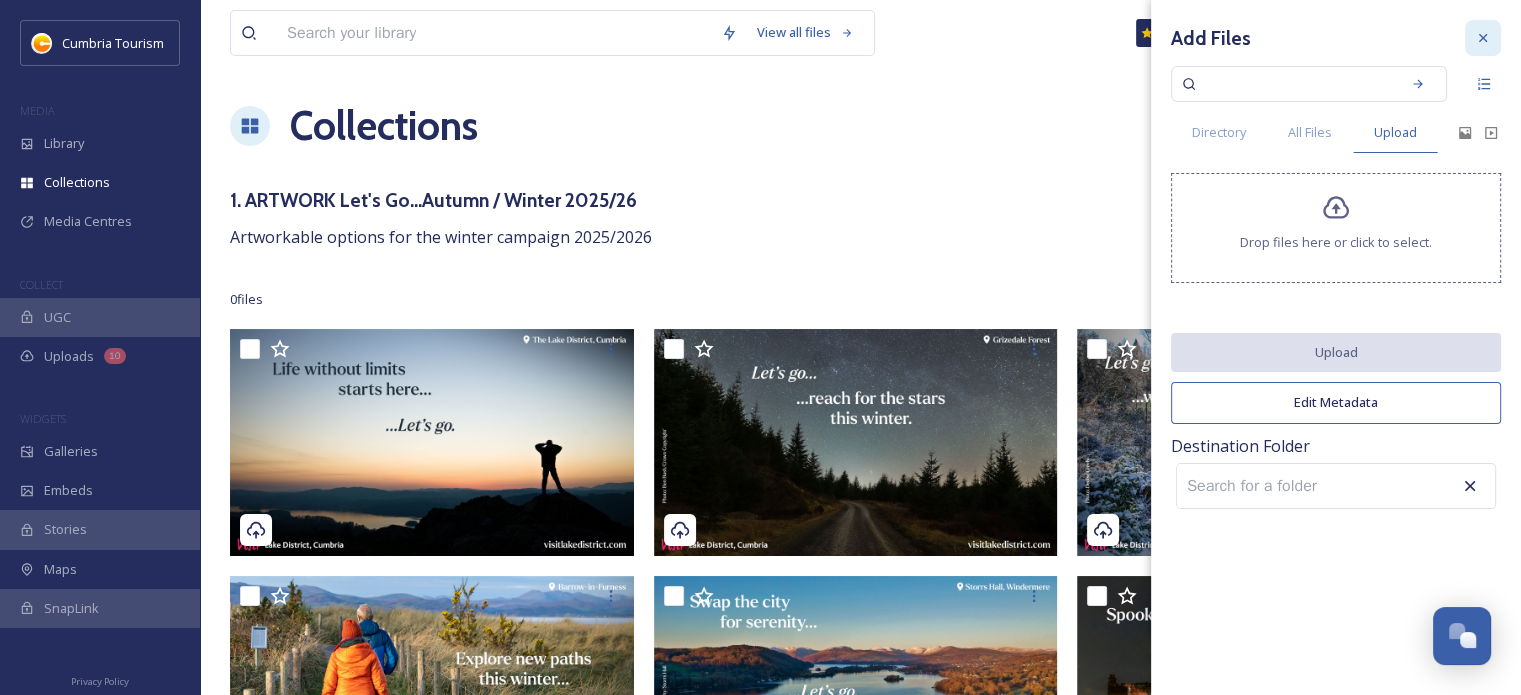 click at bounding box center [1483, 38] 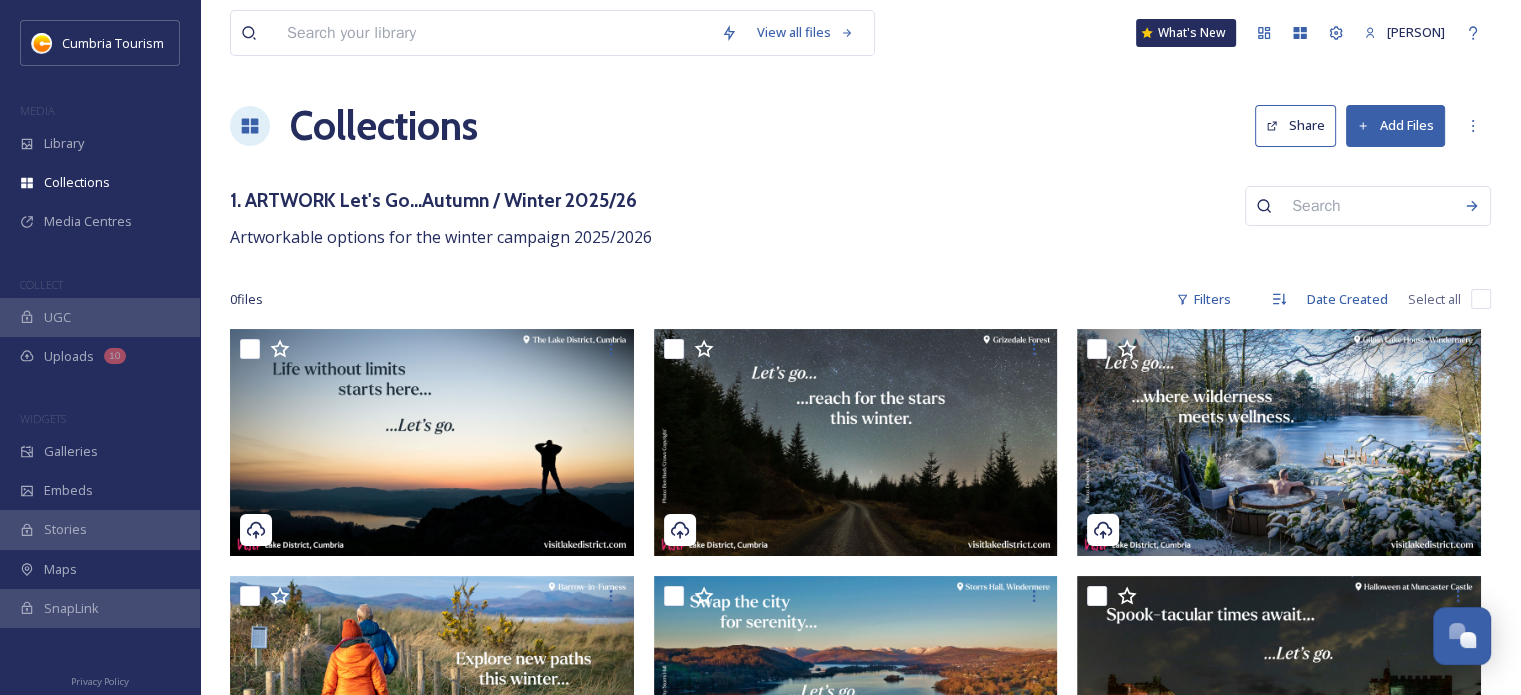 click on "View all files What's New 	Alexandra Mackintosh Collections Share Add Files 1. ARTWORK Let's Go...Autumn / Winter 2025/26 Artworkable options for the winter campaign 2025/2026 0  file s Filters Date Created Select all" at bounding box center [860, 530] 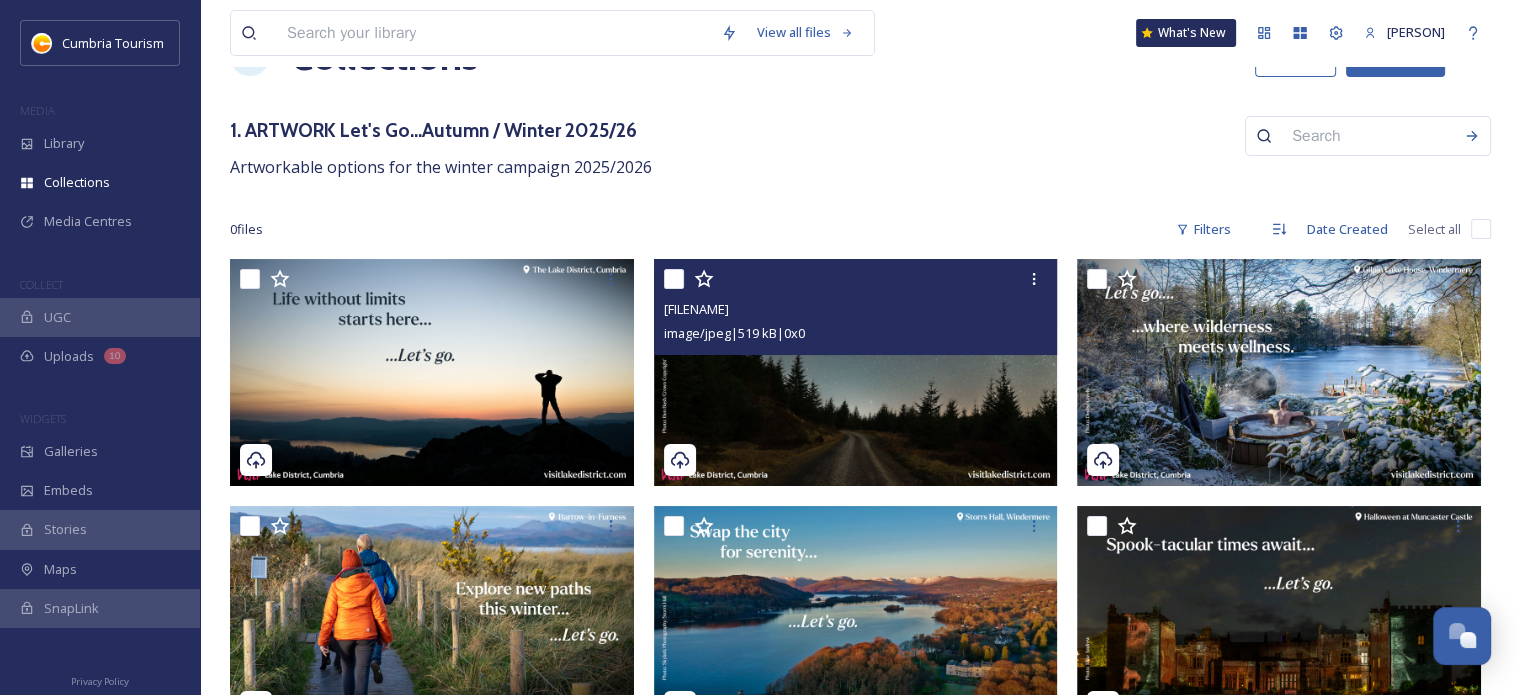 scroll, scrollTop: 0, scrollLeft: 0, axis: both 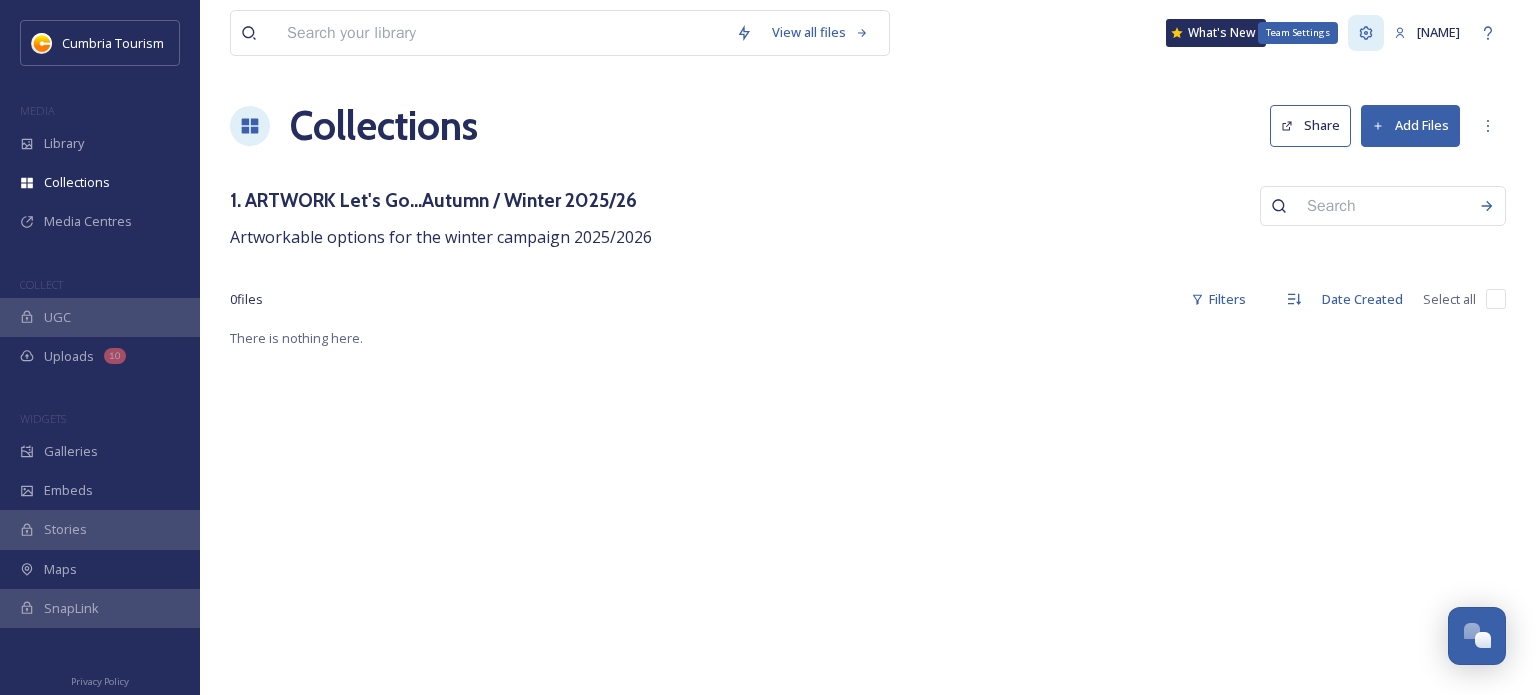 click 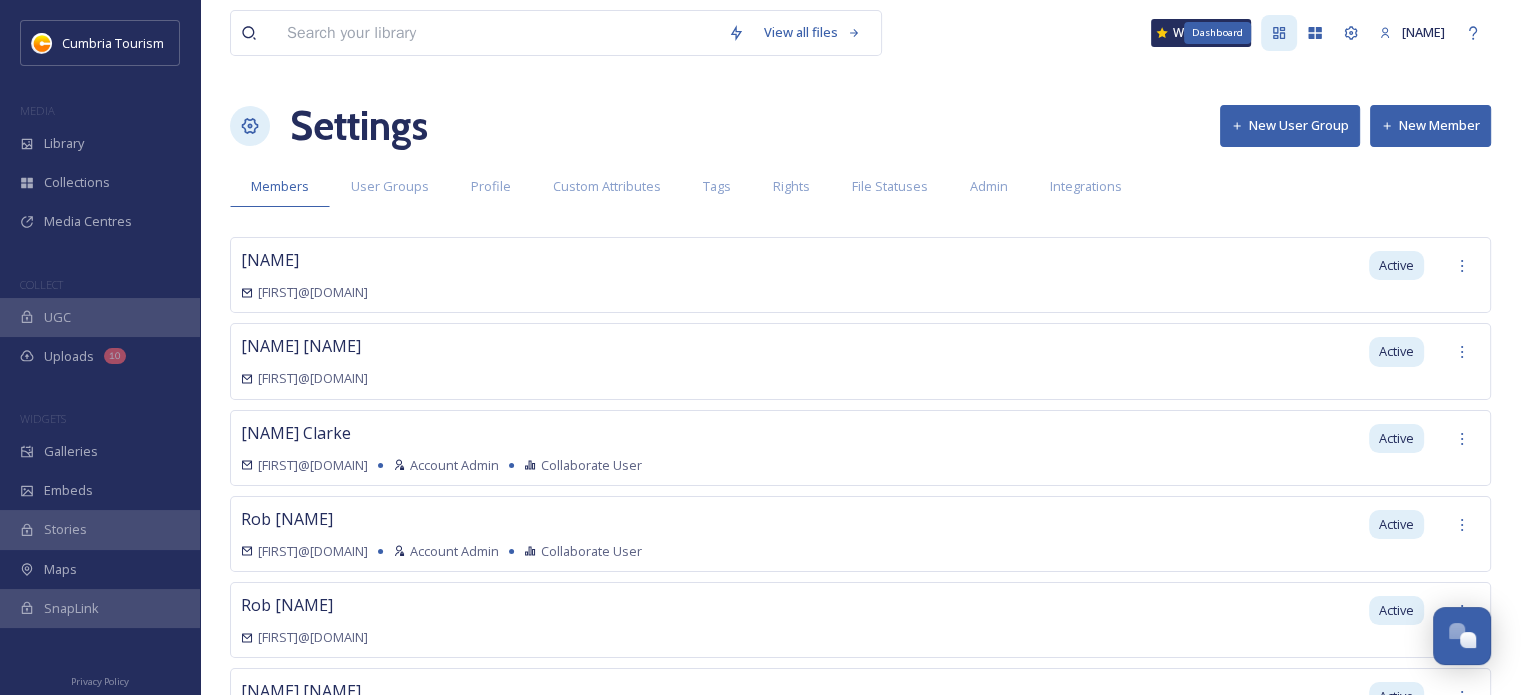 click on "Dashboard" at bounding box center (1279, 33) 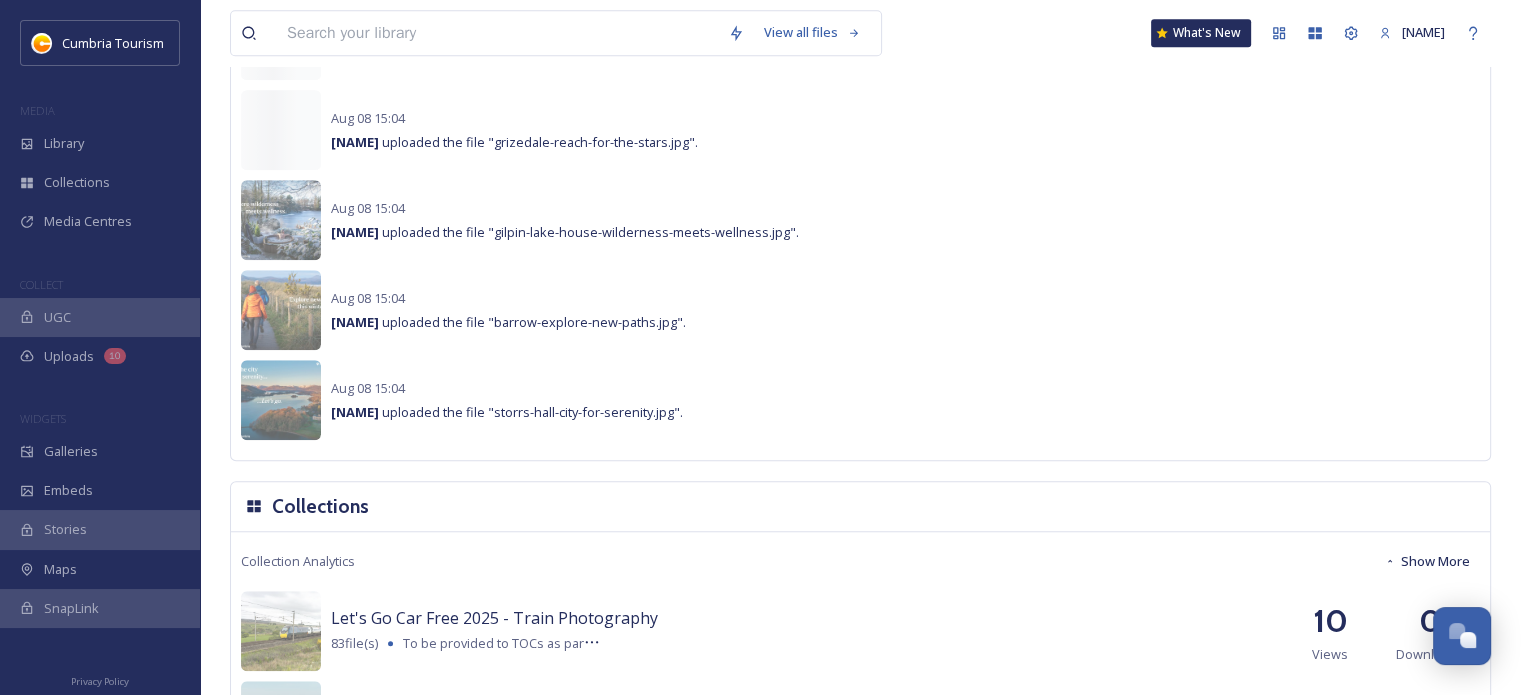scroll, scrollTop: 1902, scrollLeft: 0, axis: vertical 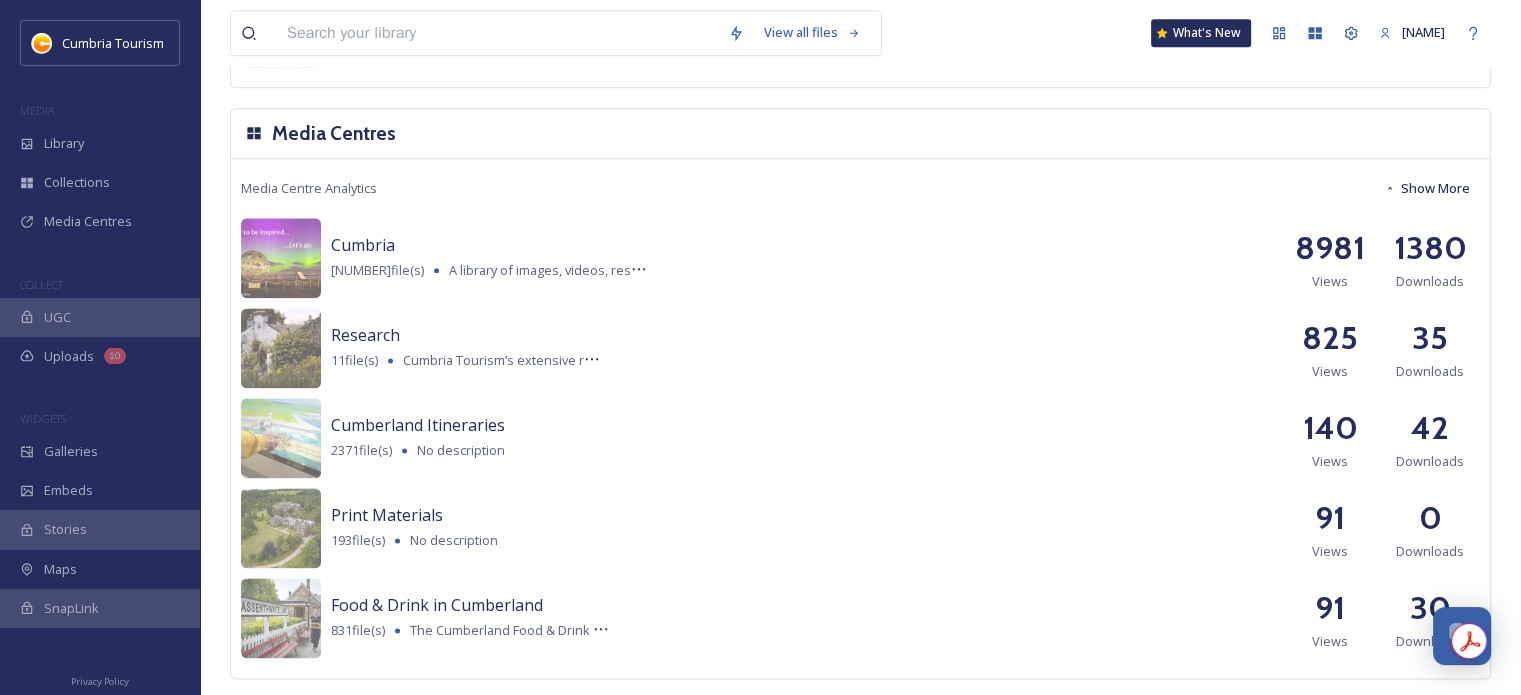 click on "Downloads" at bounding box center (1430, 281) 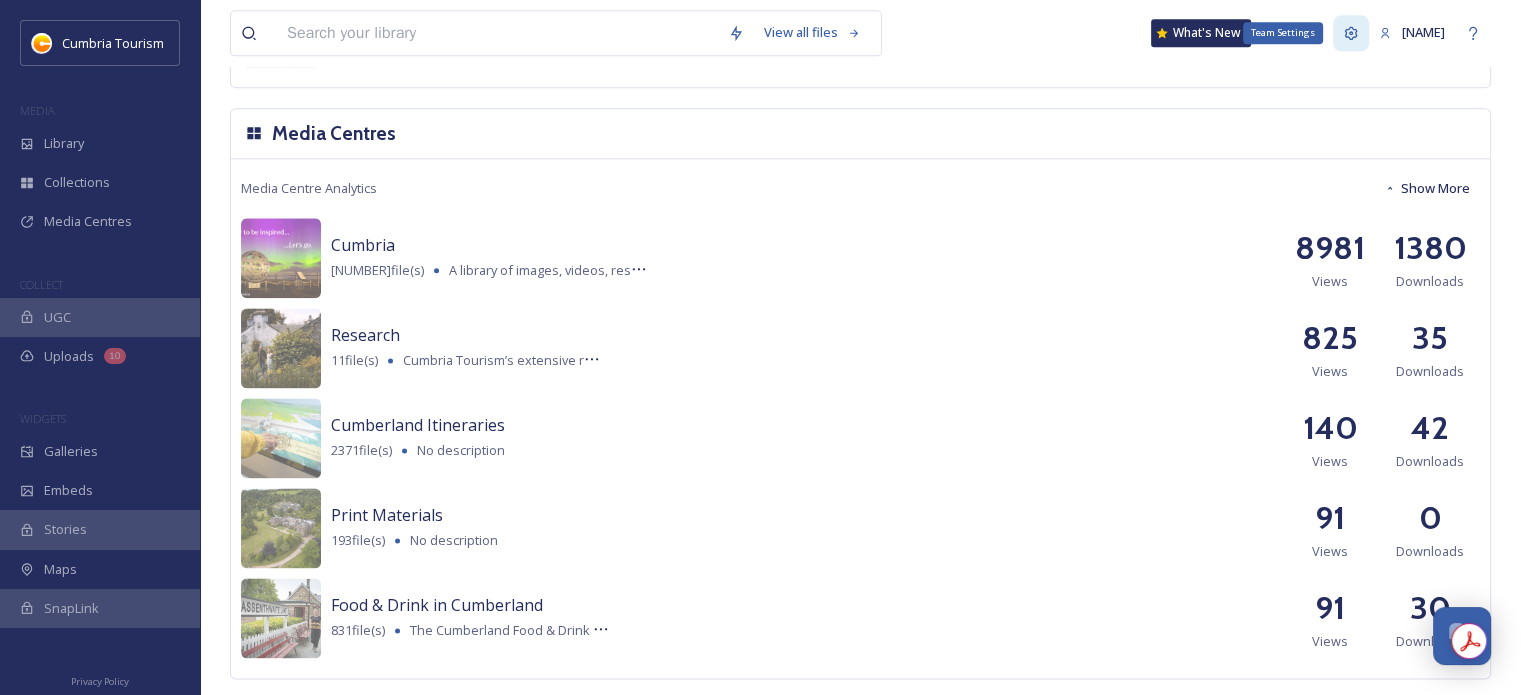 click on "Team Settings" at bounding box center (1351, 33) 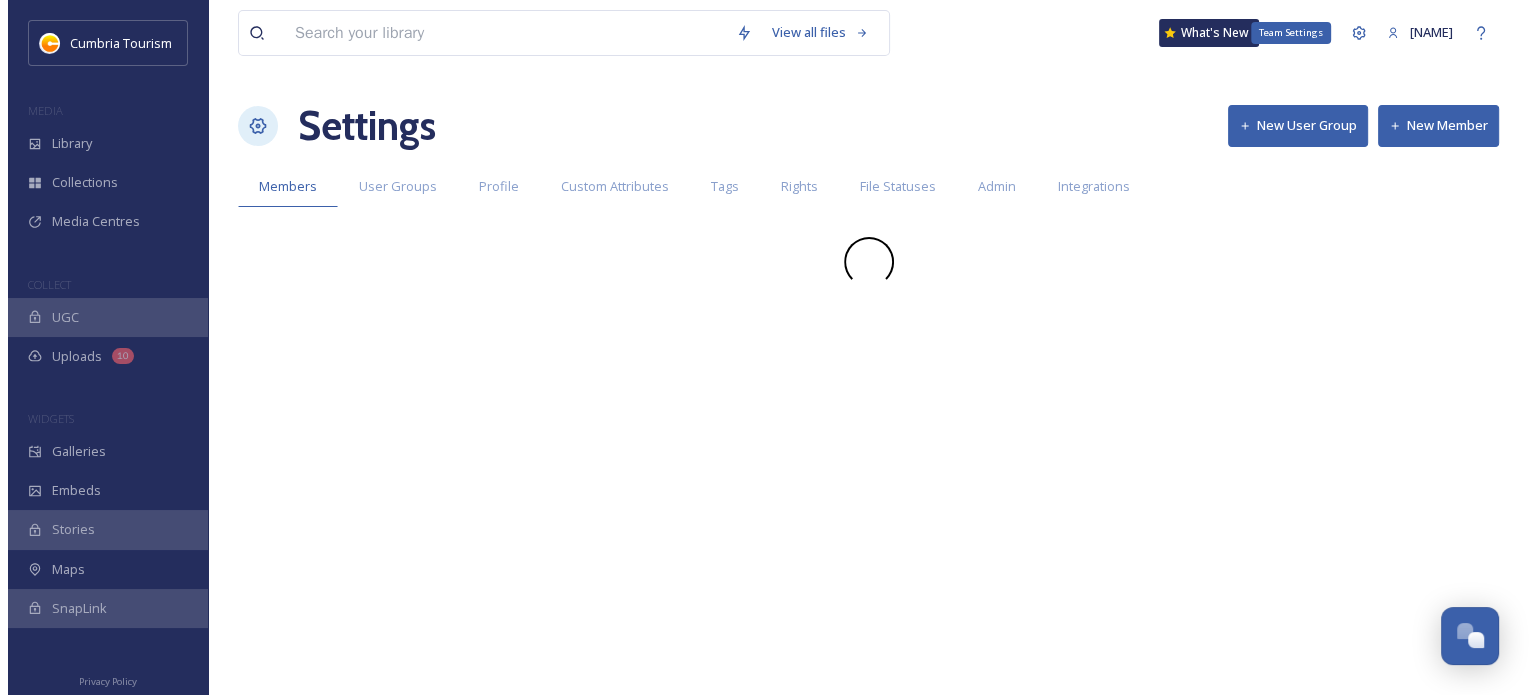 scroll, scrollTop: 0, scrollLeft: 0, axis: both 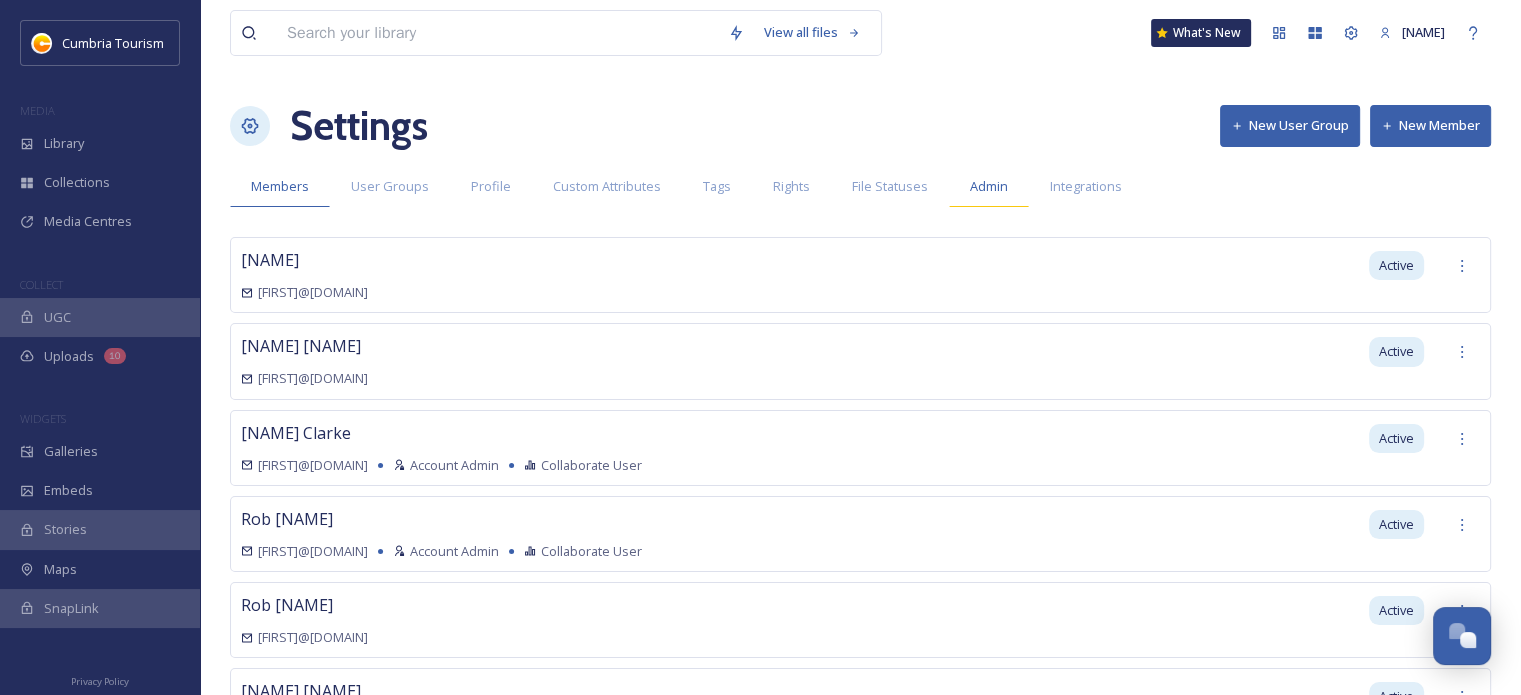 click on "Admin" at bounding box center [989, 186] 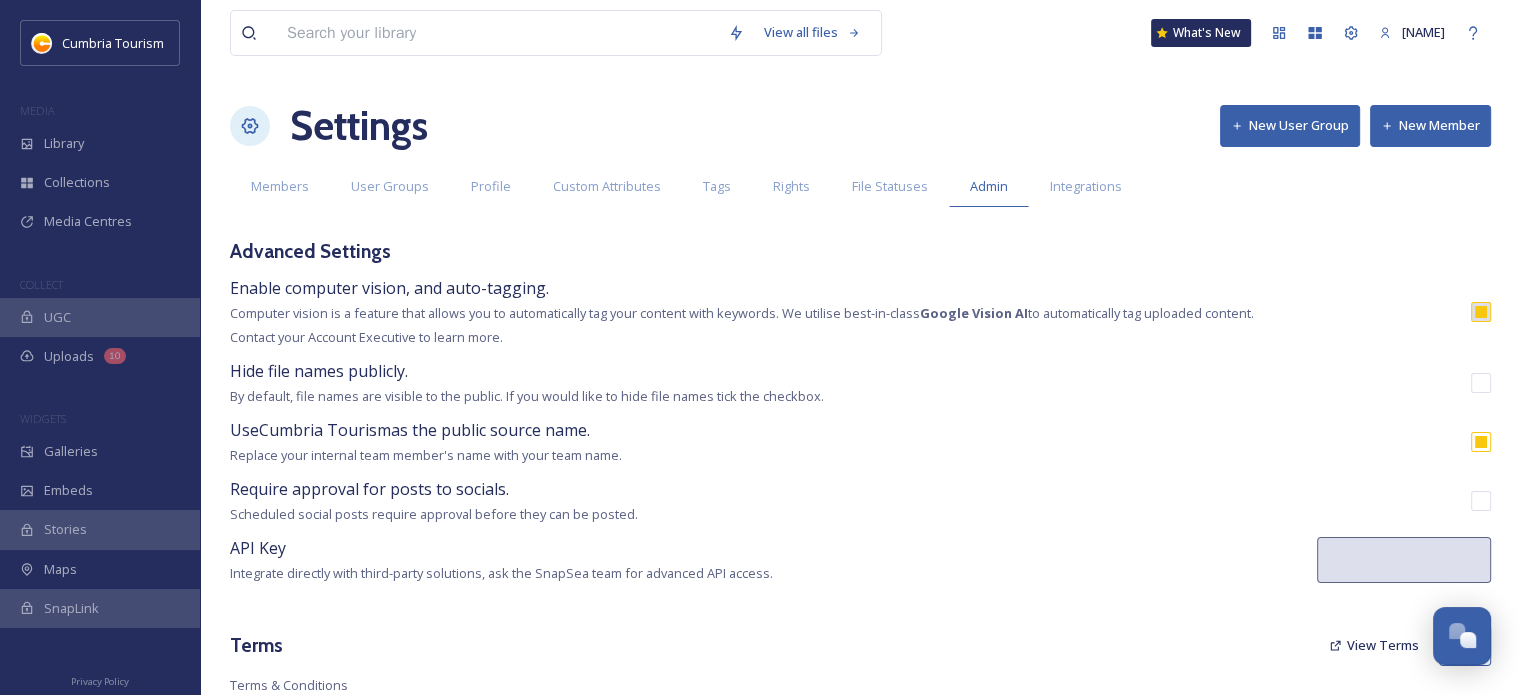 type on "* Dogs Love Cumbria 2025 Cover Photo Competition *
The winner of this competition will have their image featured as the front cover for the Dogs Love Cumbria Guide 2025.
There is no monetary prize for this competition.
The photograph entered must be of Cumbria, and feature dog(s). Dogs must be on a lead and enjoying the area responsibly.
The theme of the picture is open to interpretation, but we are looking for beautiful photographs that show off the spirit and beauty of dogs enjoying Cumbria.
Cumbria Tourism/visitlakedistrict.com is aware that digital photography does allow for enhancements. The following enhancements are permitted:
Removing spots, blemishes, or scratches.
Editing the colour for the sake of composition.
Cropping the image.
We cannot accept composite images (entries that have multiple photographs stitched together). The aim is to stay true to the natural beauty of Cumbria so please avoid heavy editing where possible.
Entrants from all over the world are welcome, but the photo must be tak..." 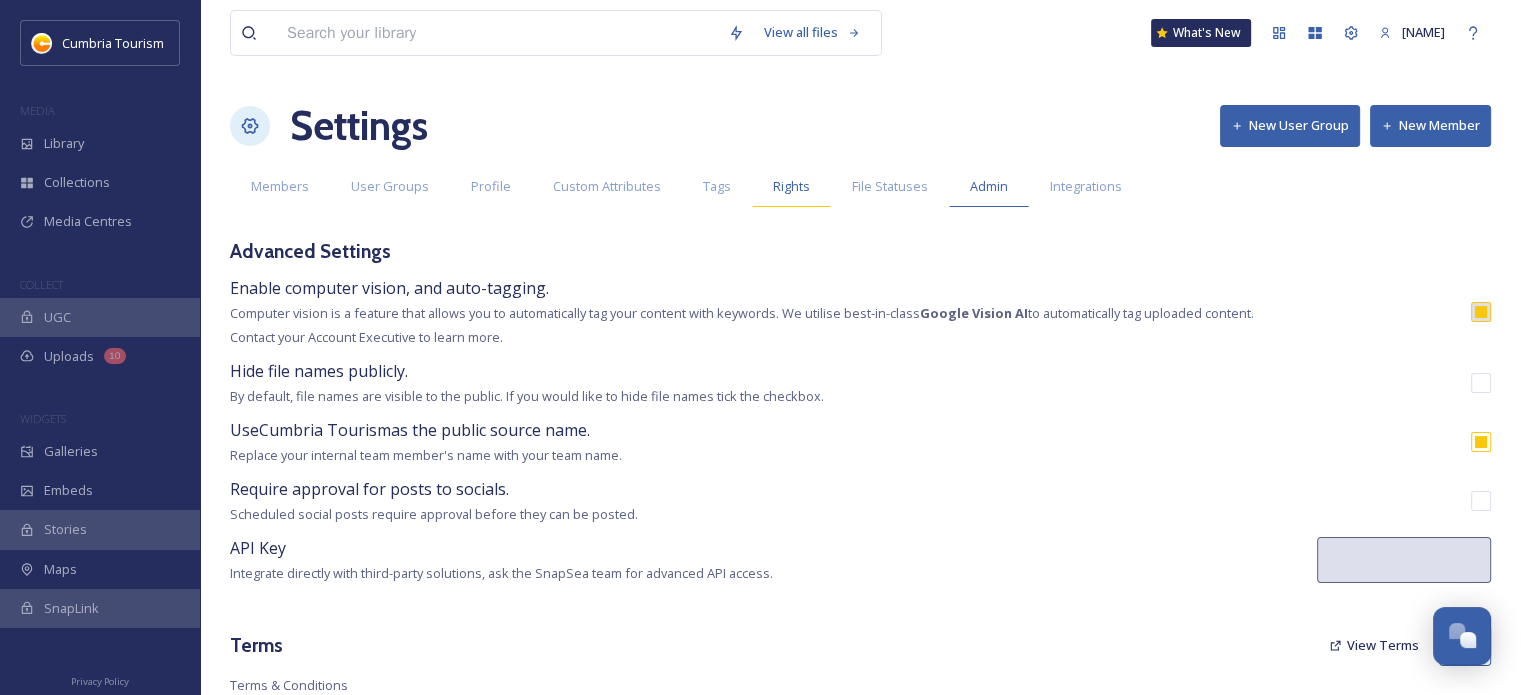 click on "Rights" at bounding box center (791, 186) 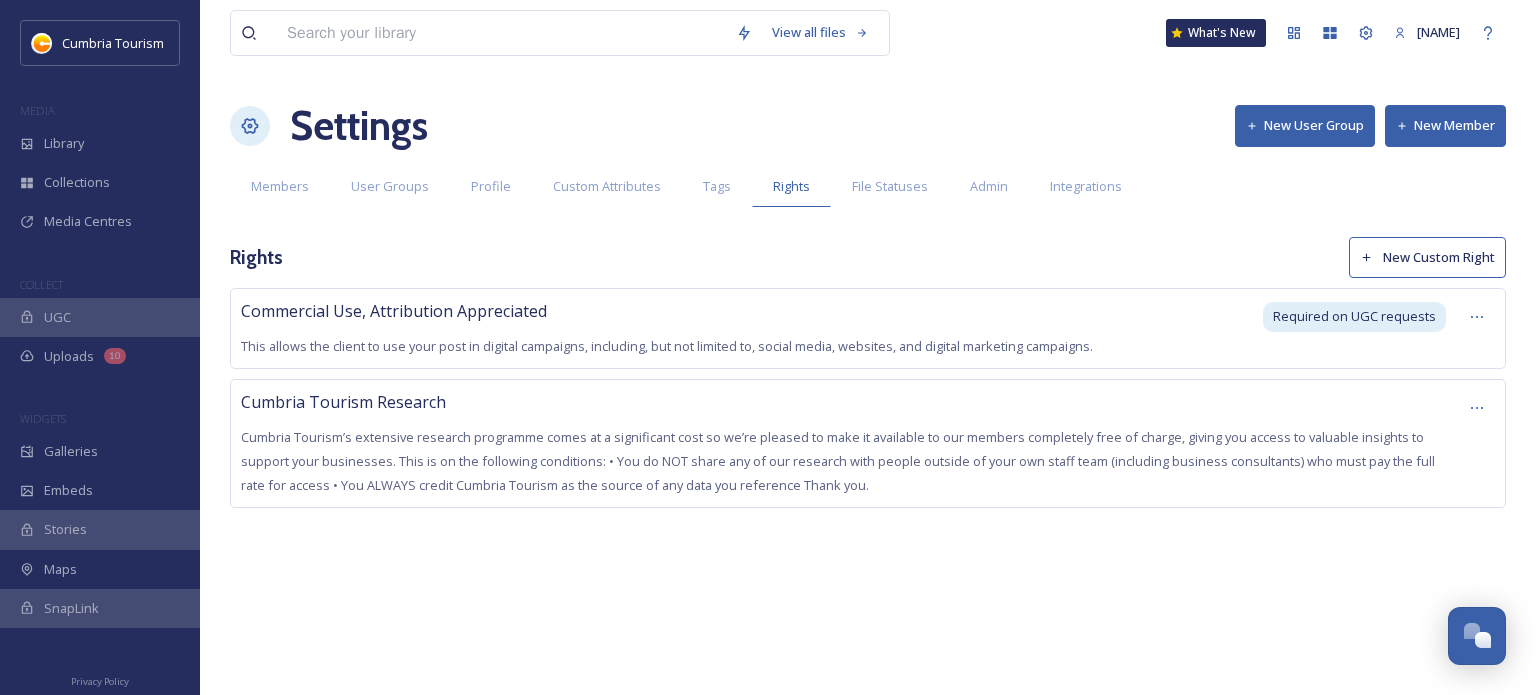 click on "Cumbria Tourism’s extensive research programme comes at a significant cost so we’re pleased to make it available to our members completely free of charge, giving you access to valuable insights to support your businesses.
This is on the following conditions:
•	You do NOT share any of our research with people outside of your own staff team (including business consultants) who must pay the full rate for access
•	You ALWAYS credit Cumbria Tourism as the source of any data you reference
Thank you." at bounding box center [838, 461] 